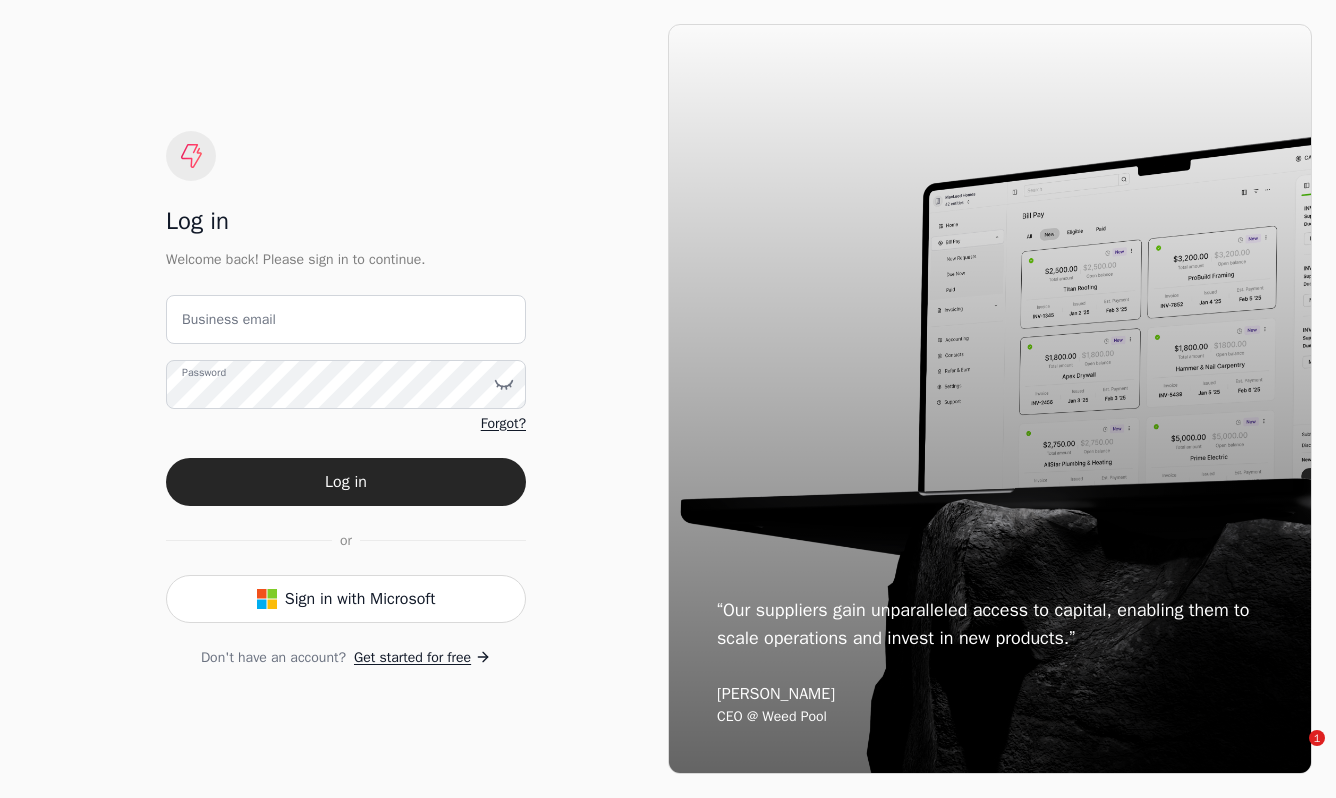 scroll, scrollTop: 0, scrollLeft: 0, axis: both 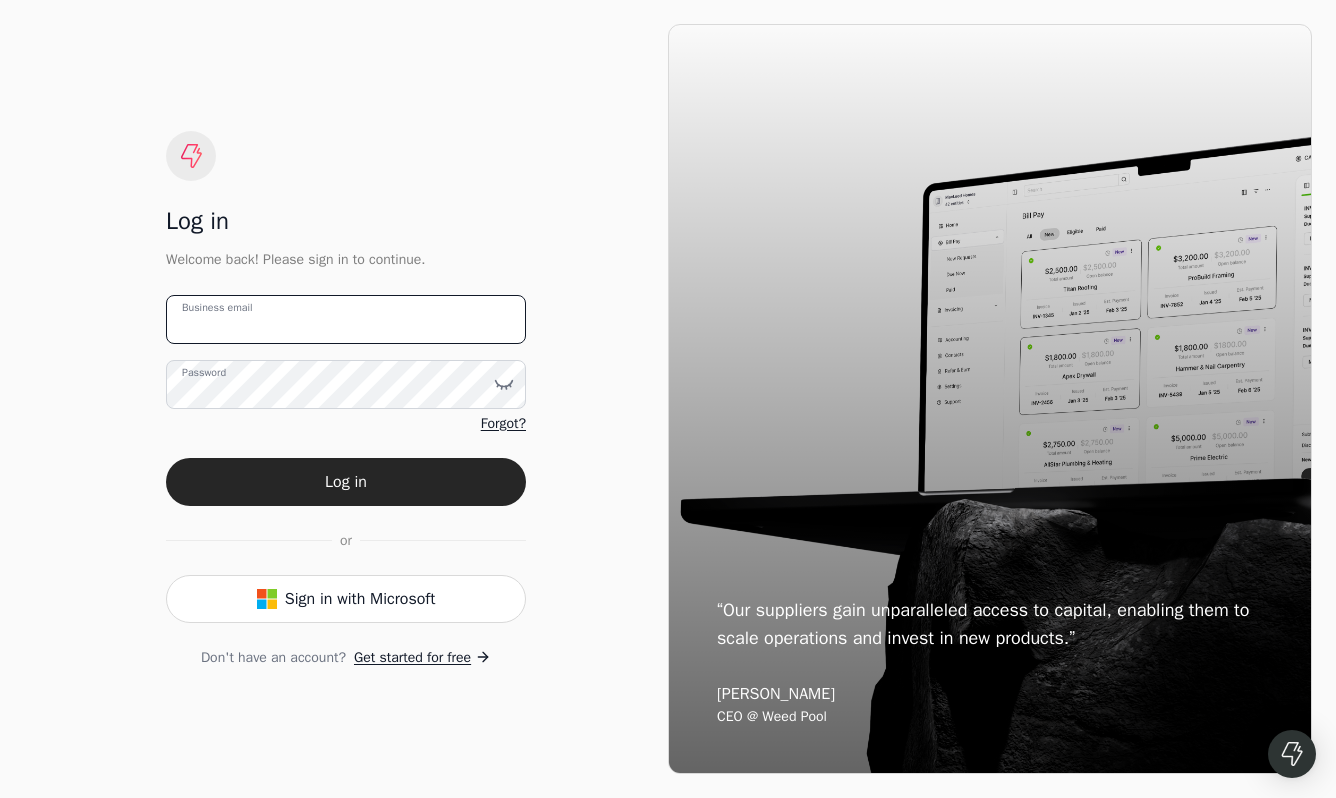 click on "Business email" at bounding box center [346, 319] 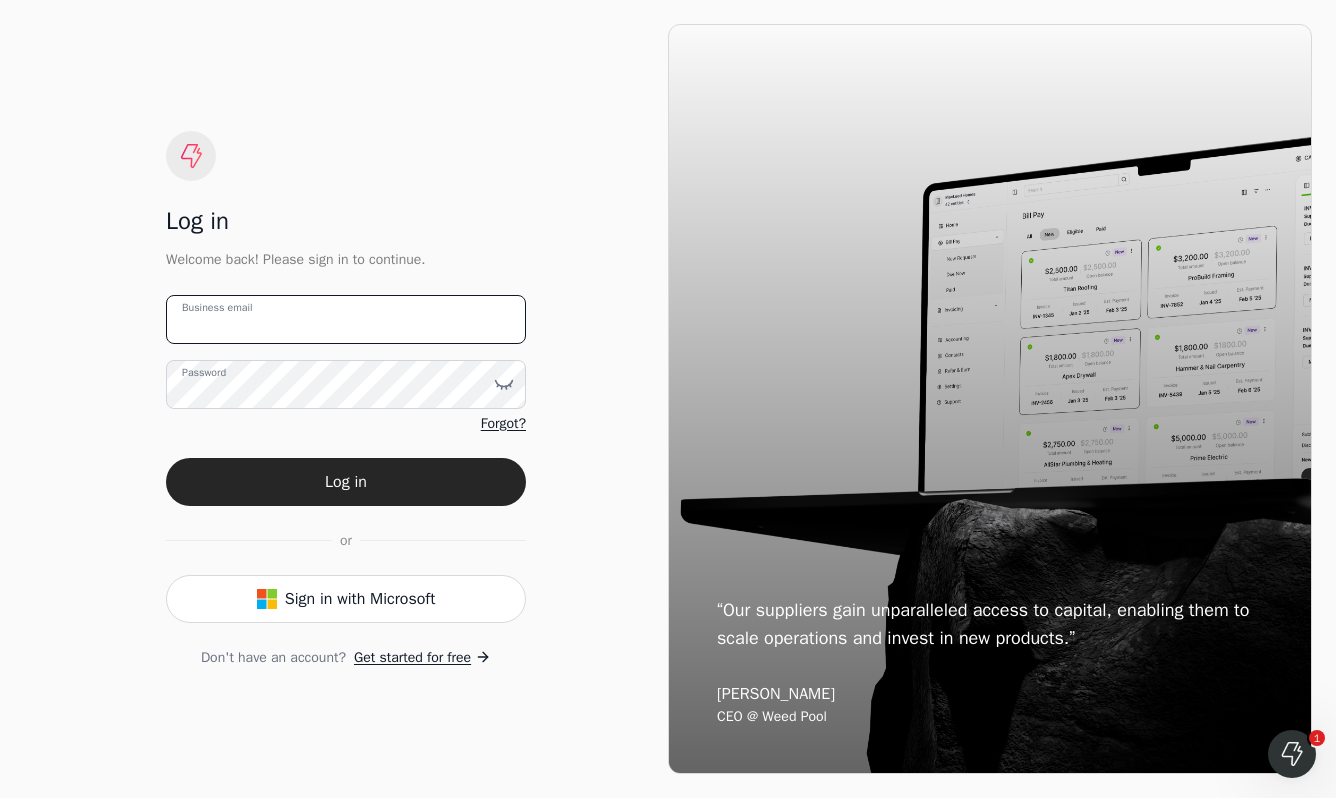 scroll, scrollTop: 0, scrollLeft: 0, axis: both 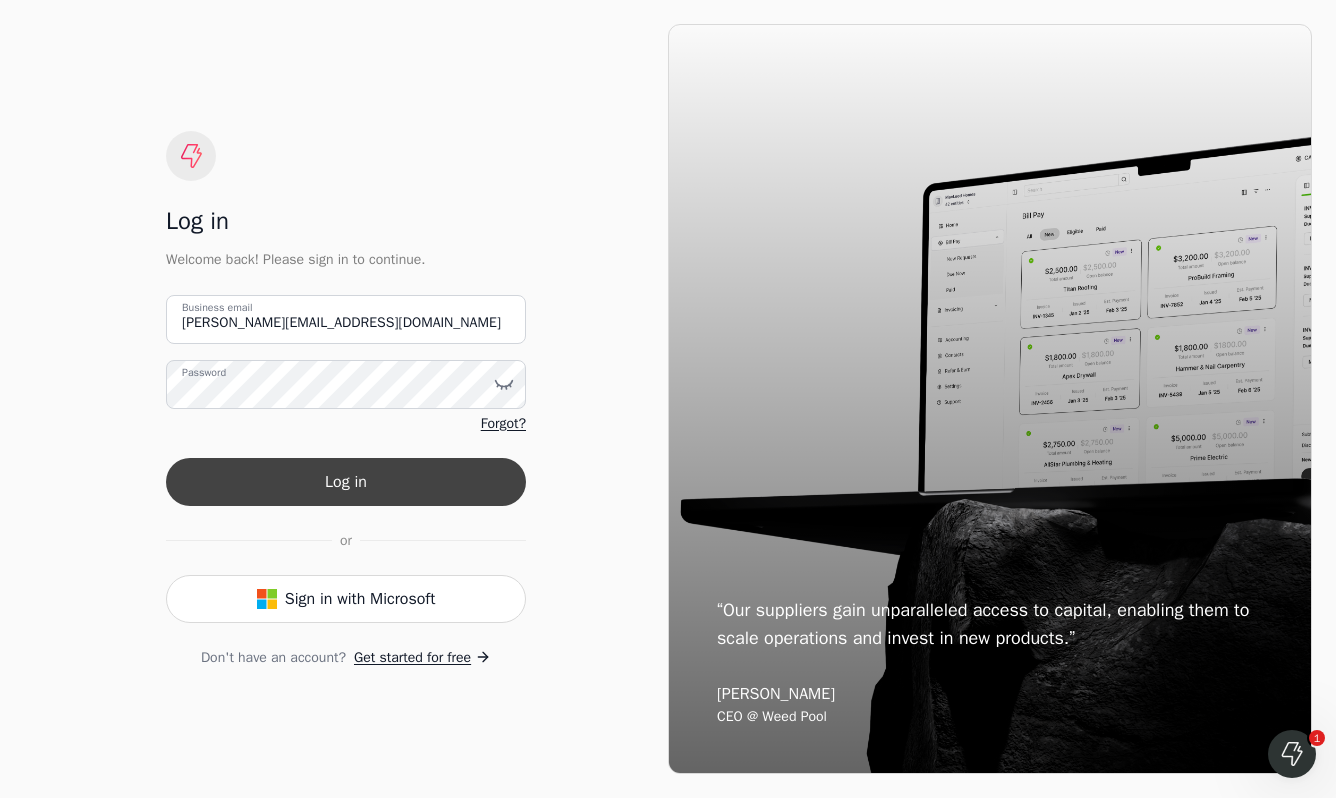 click on "Log in" at bounding box center [346, 482] 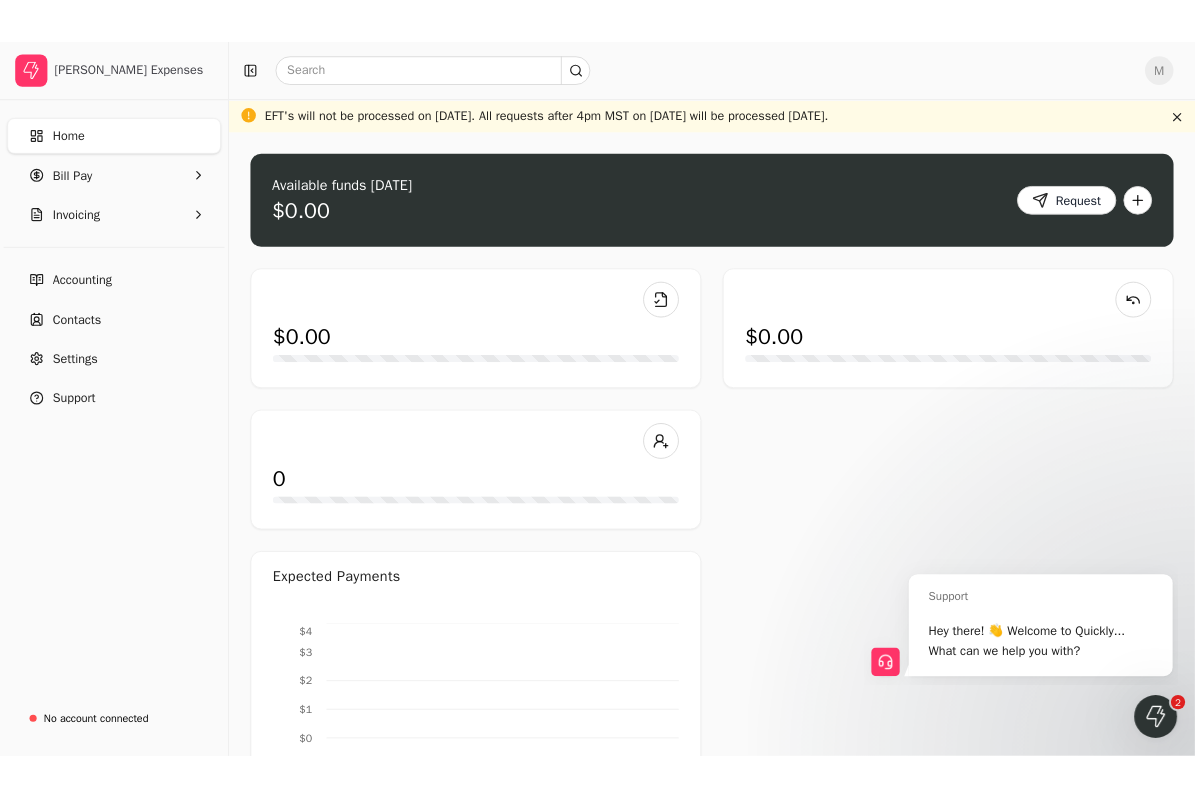 scroll, scrollTop: 0, scrollLeft: 0, axis: both 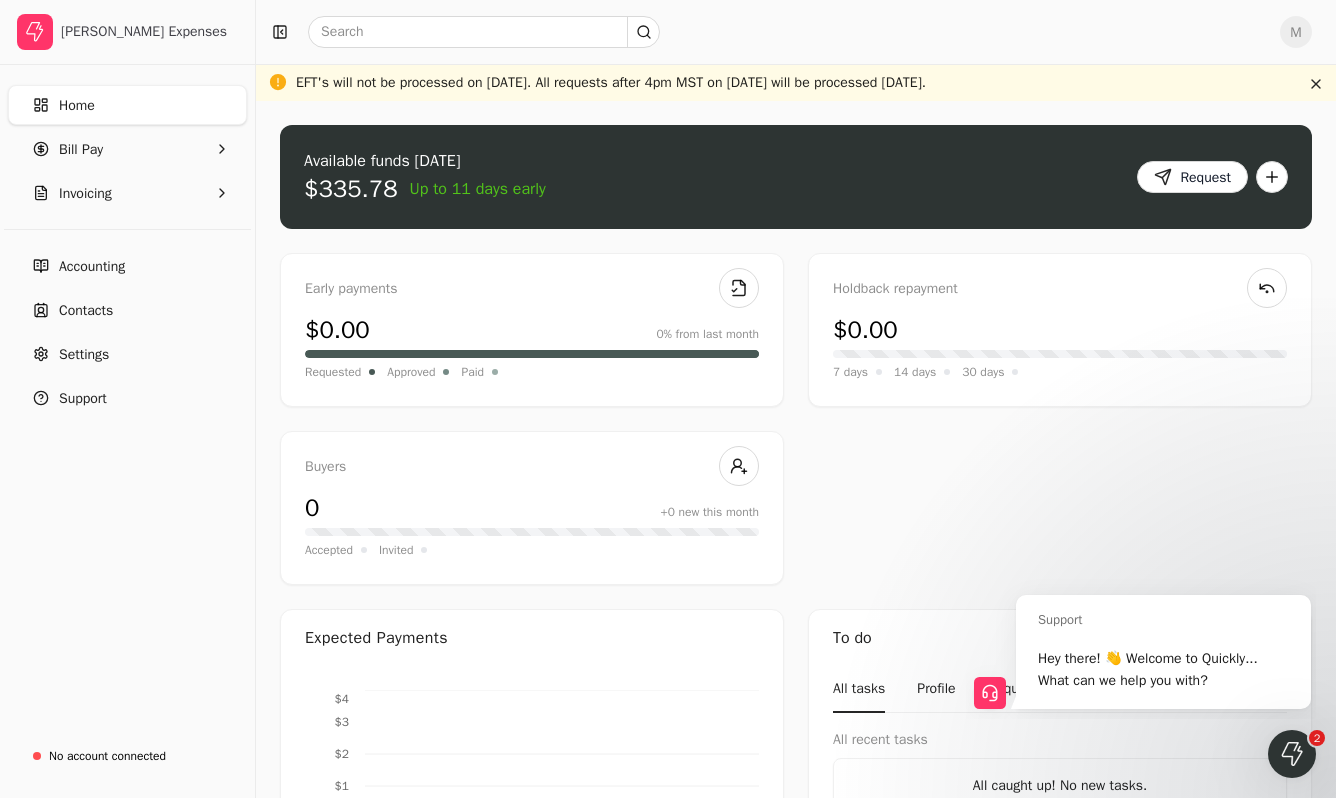 click on "Home Bill Pay Invoicing" at bounding box center [127, 149] 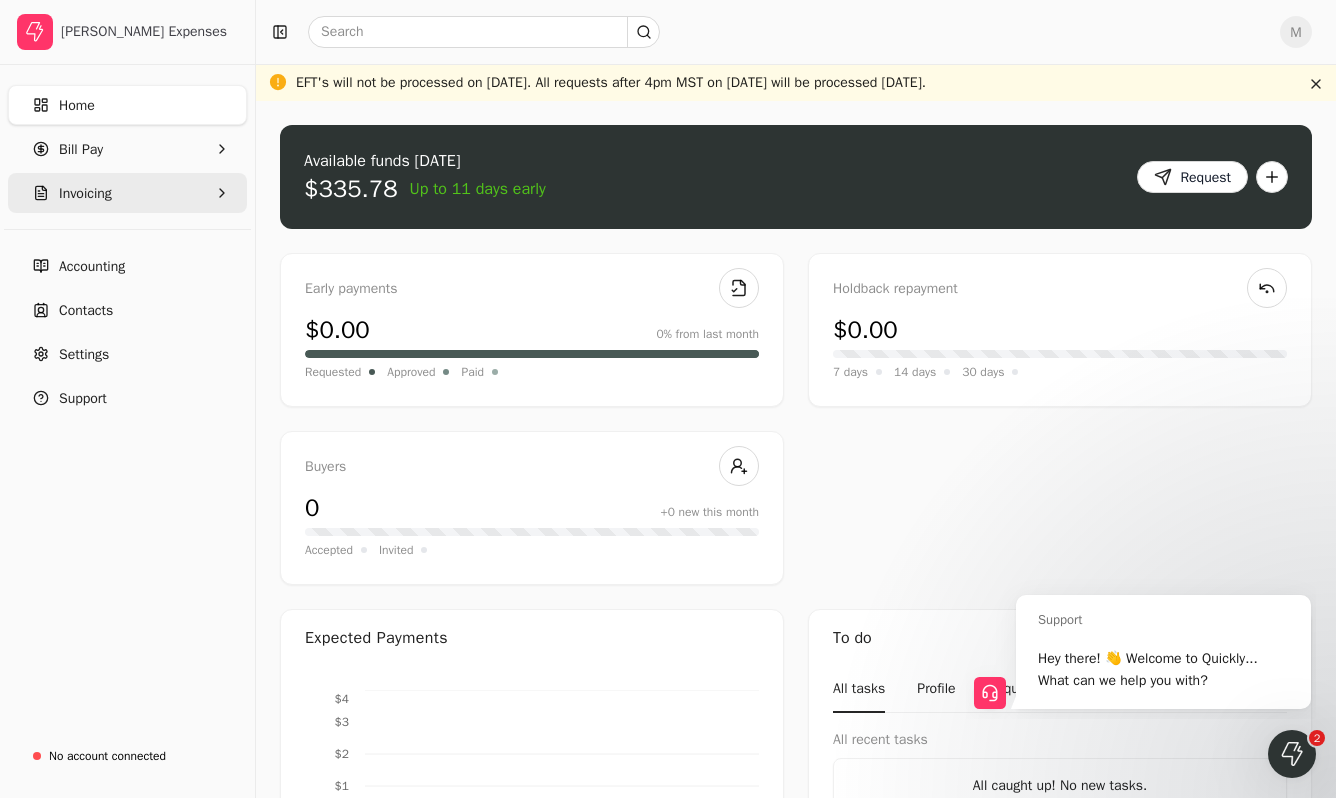 click on "Invoicing" at bounding box center [127, 193] 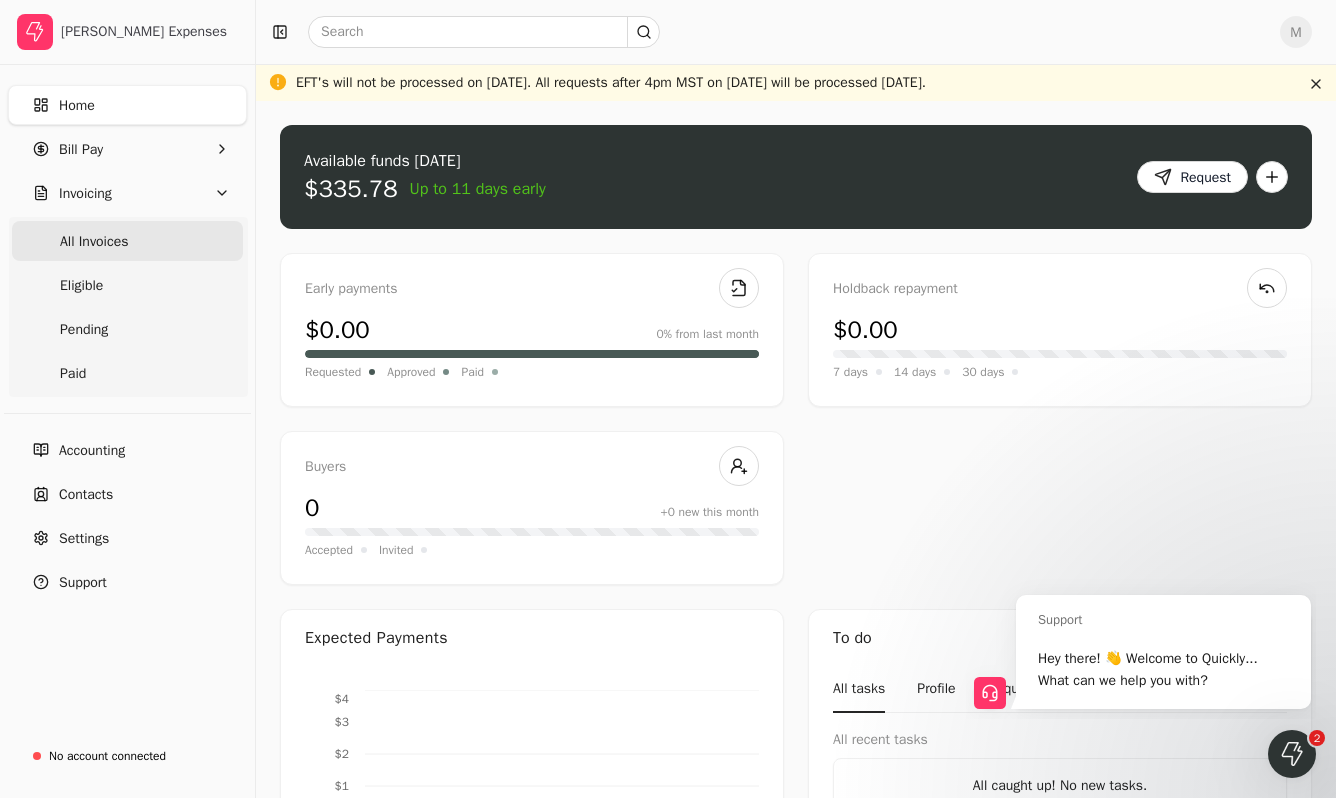 click on "All Invoices" at bounding box center (127, 241) 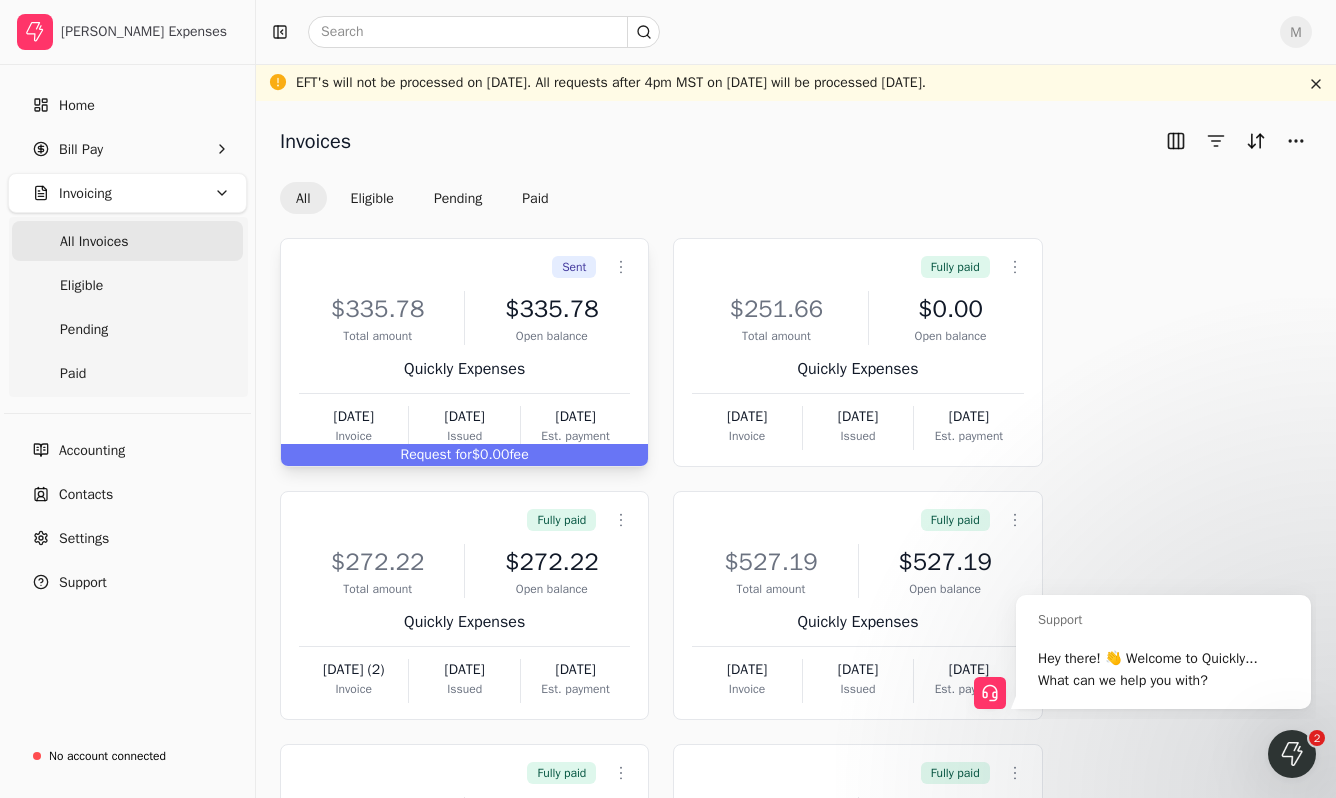 click on "$335.78" at bounding box center (377, 309) 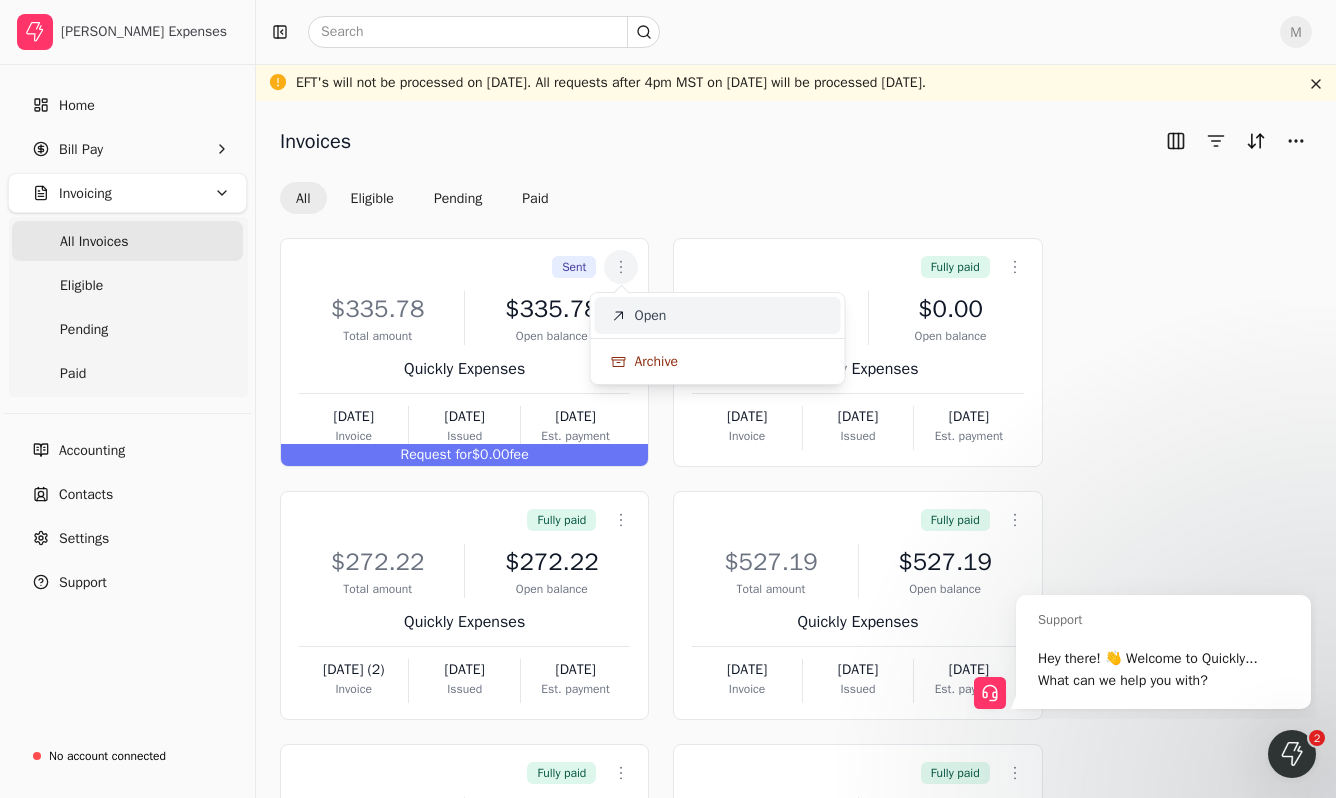 click on "Open" at bounding box center [651, 315] 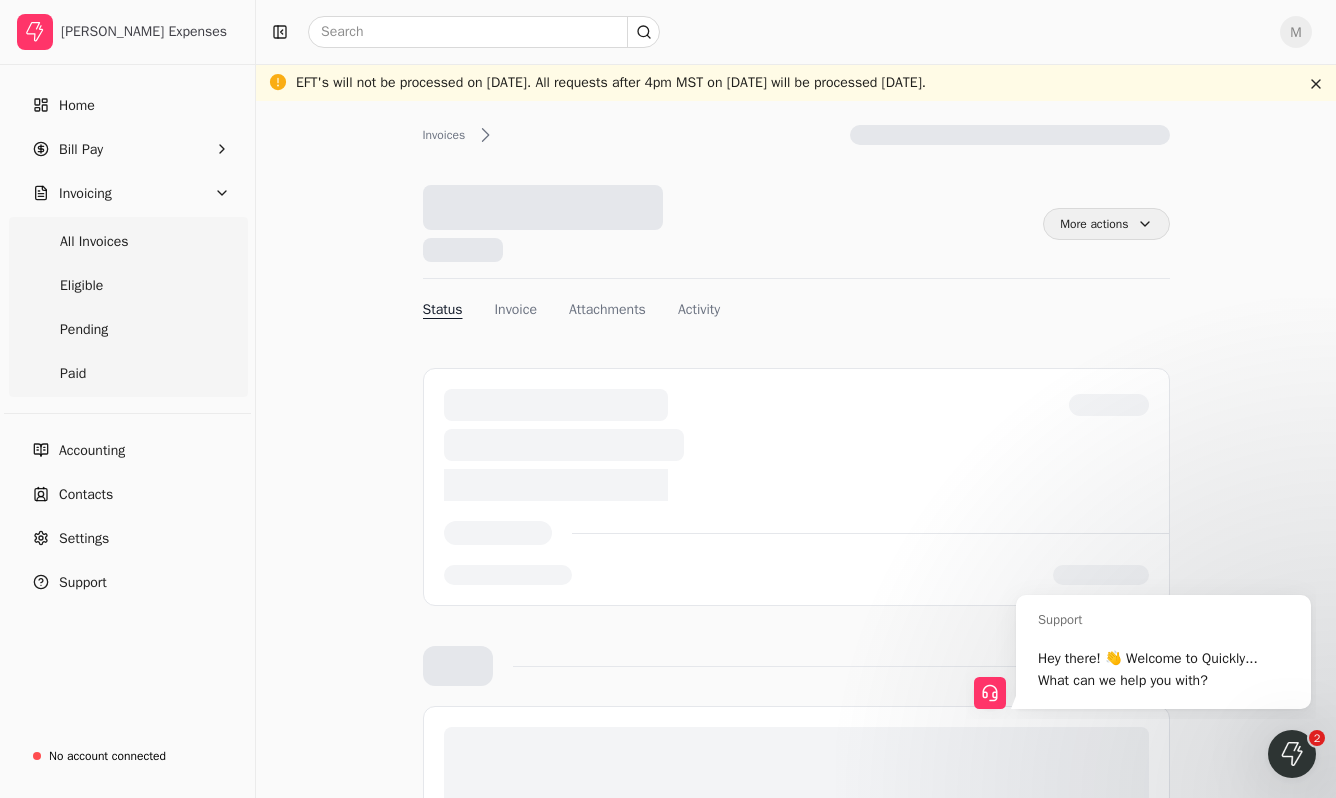 click on "More actions" at bounding box center [1106, 224] 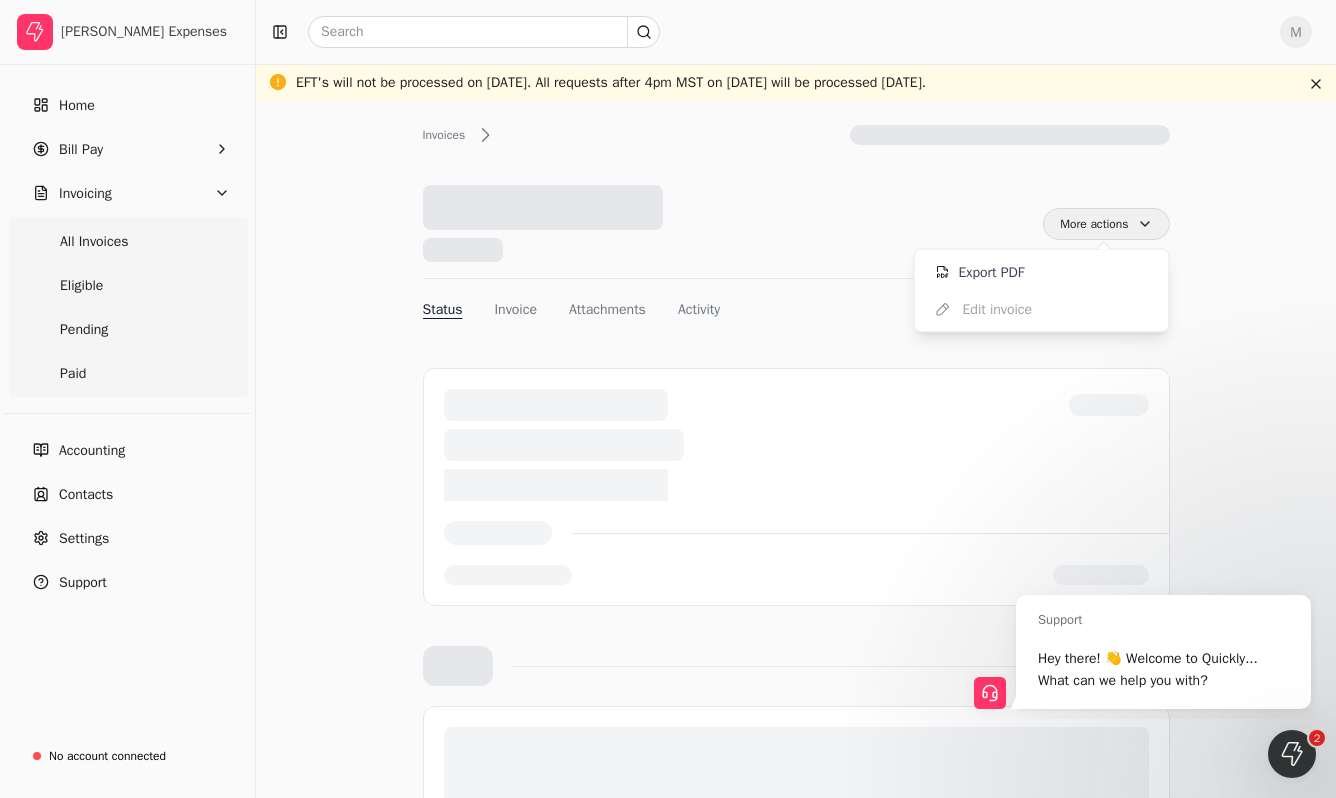 click on "More actions" at bounding box center (1106, 224) 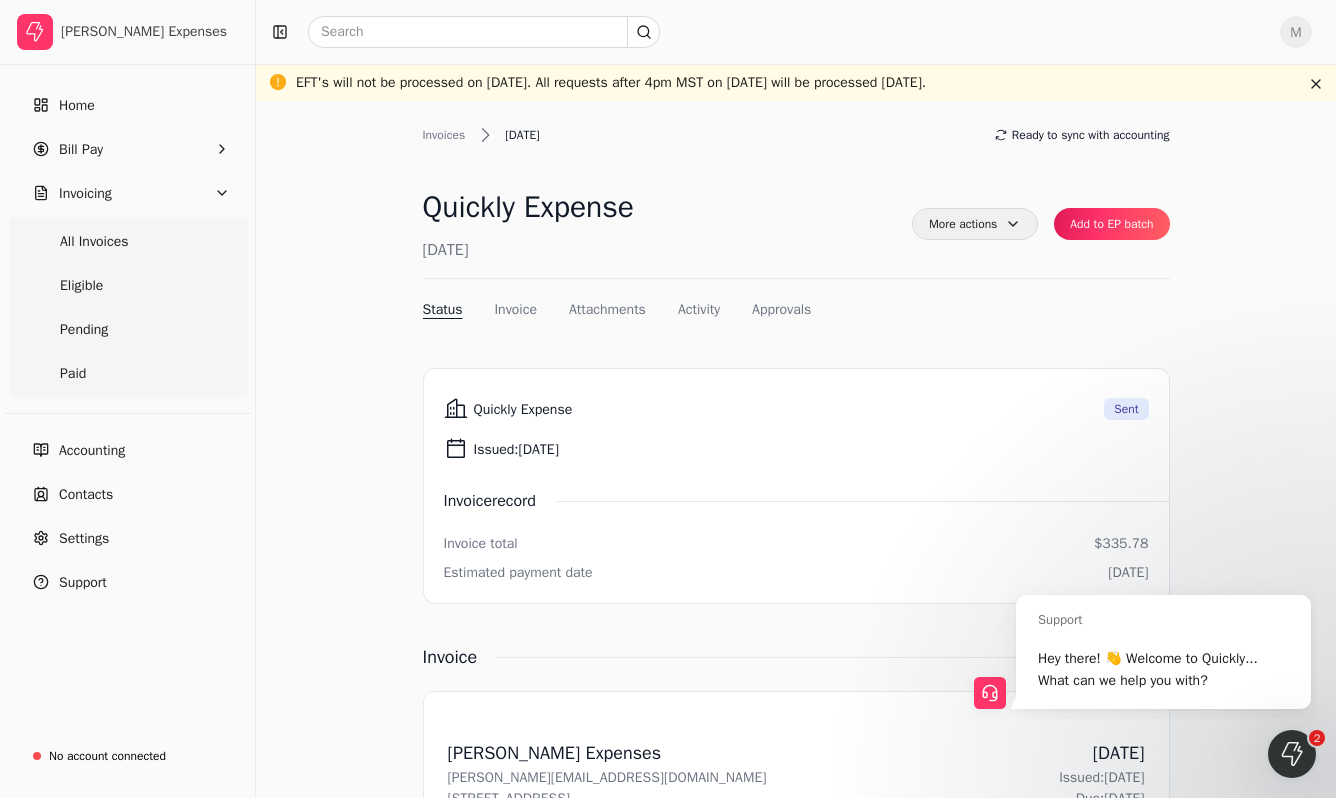click on "More actions" at bounding box center [975, 224] 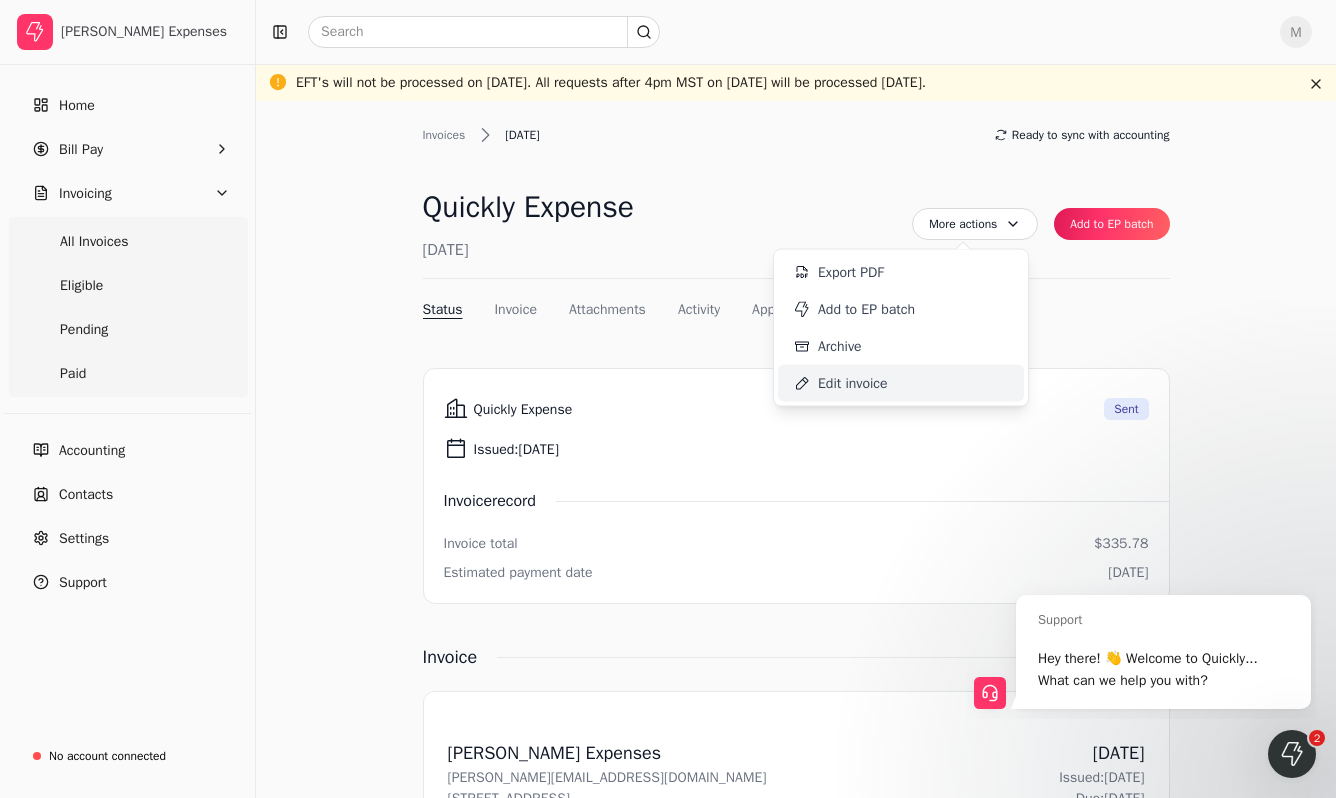 click on "Edit invoice" at bounding box center (853, 383) 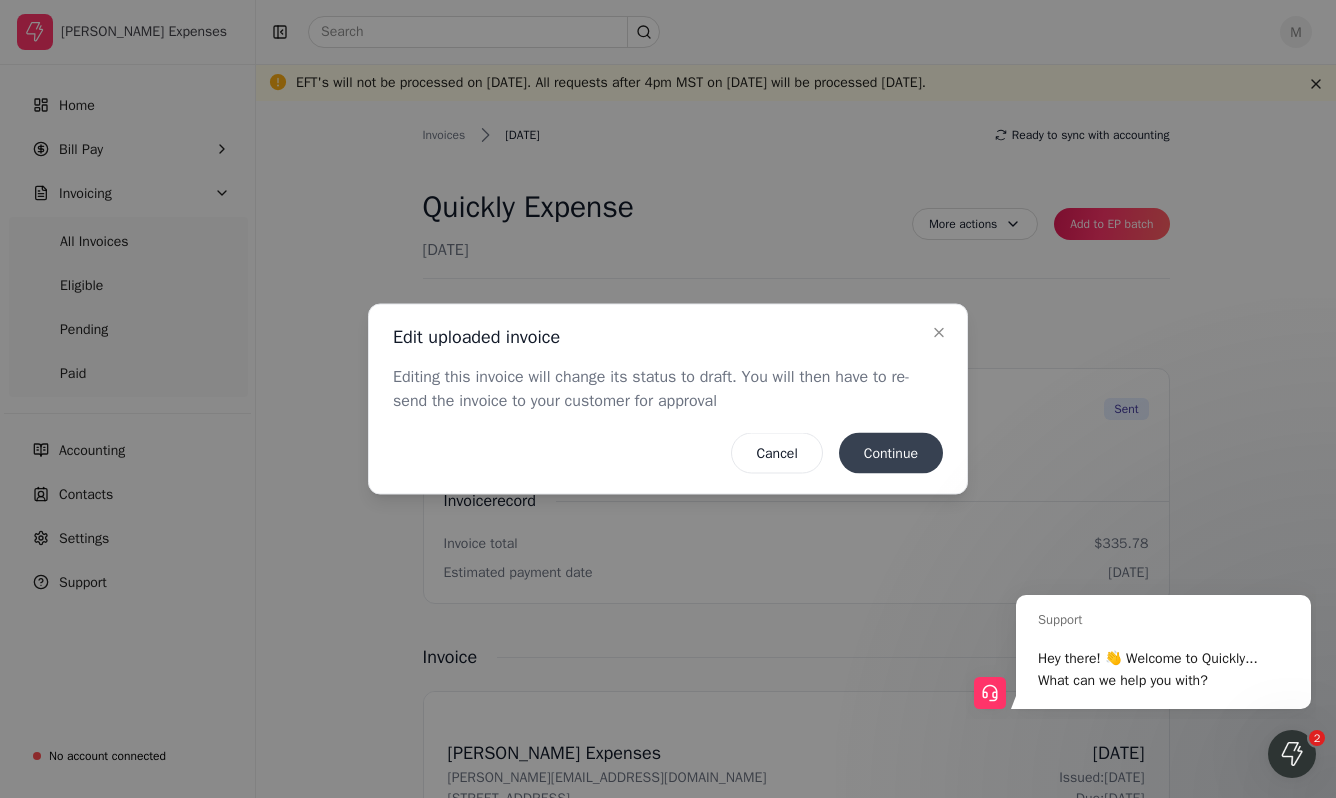 click on "Continue" at bounding box center [891, 453] 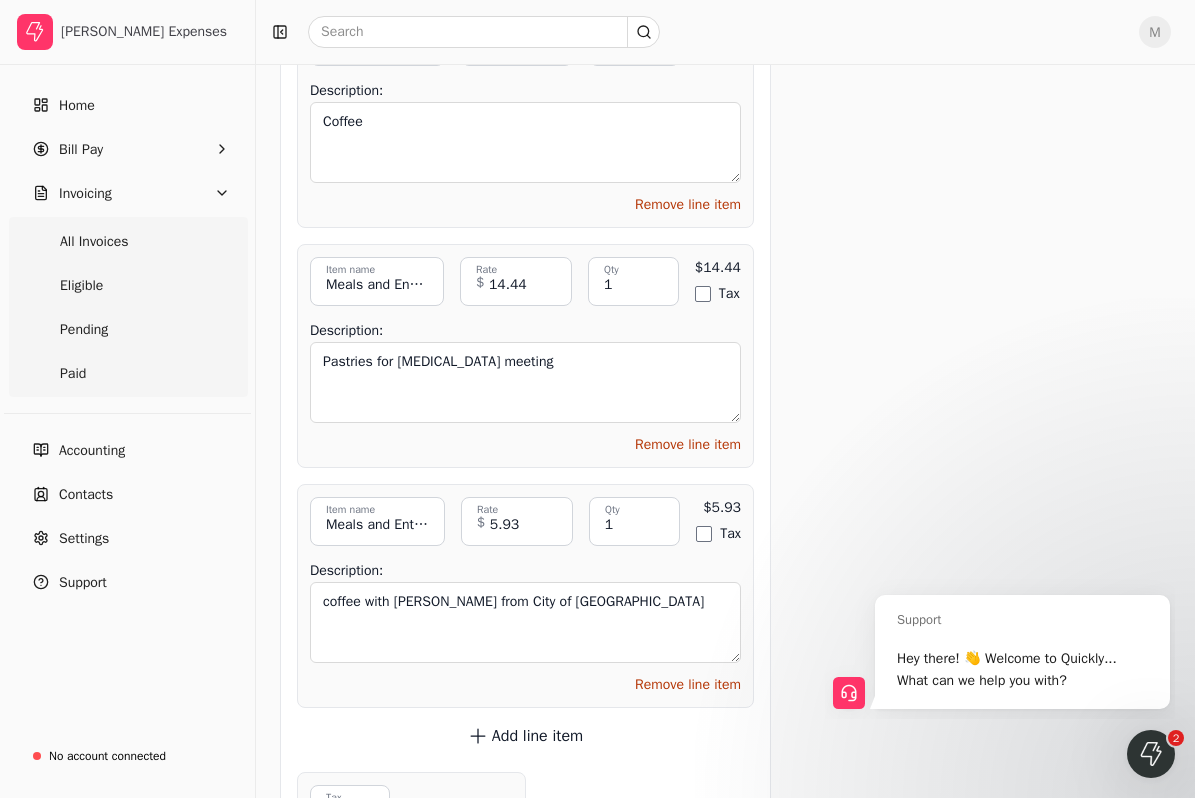 scroll, scrollTop: 6034, scrollLeft: 0, axis: vertical 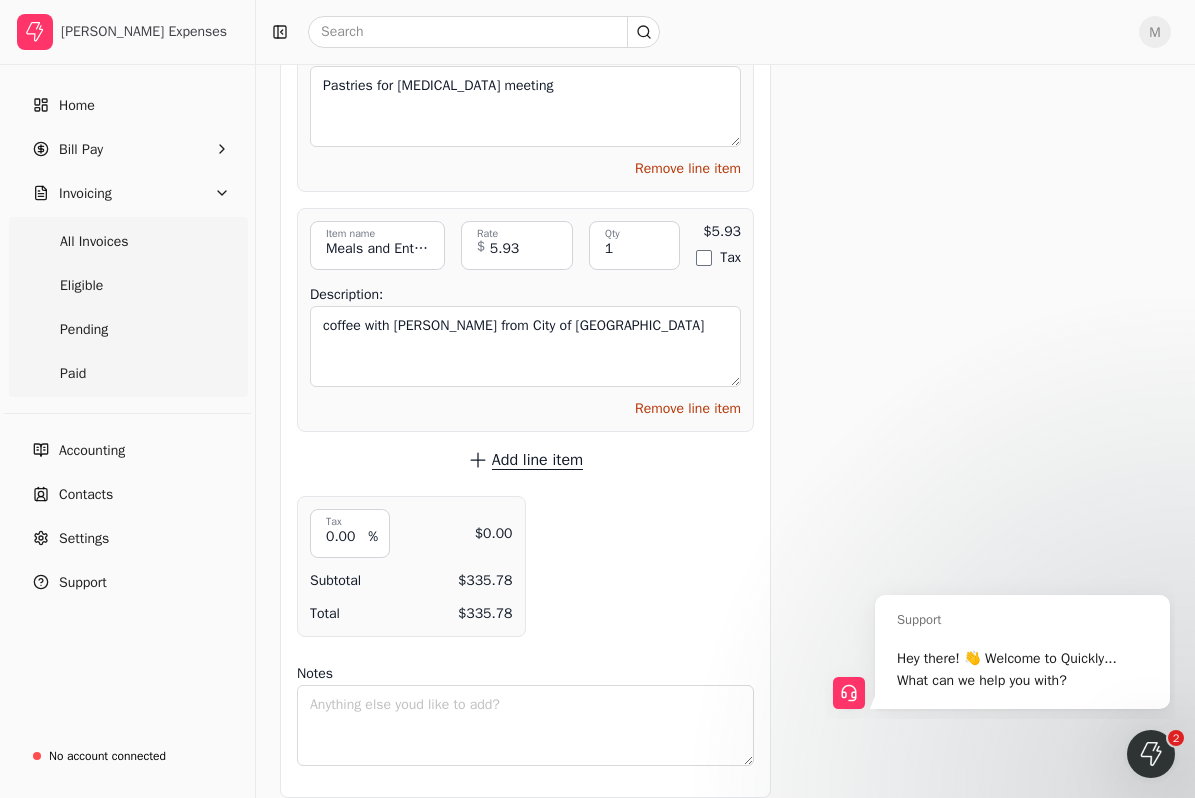 click on "Add line item" at bounding box center [537, 460] 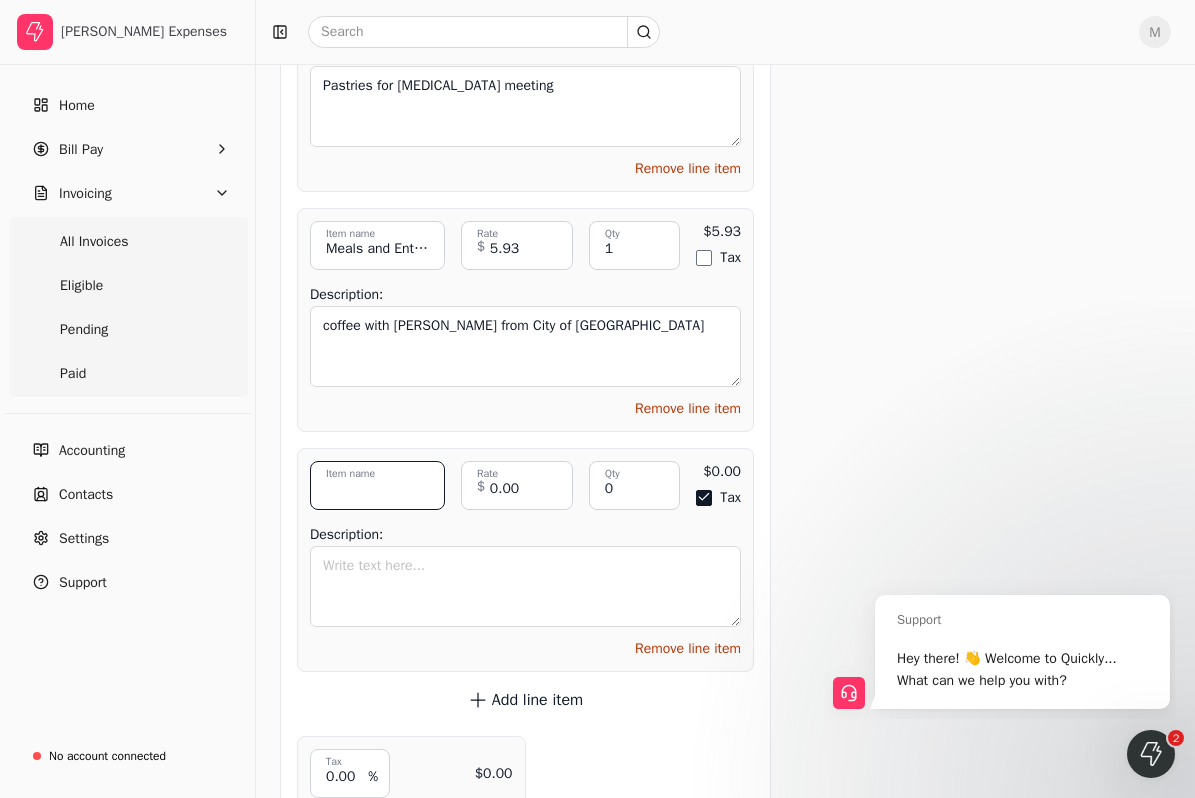 click on "Item name" at bounding box center [377, 485] 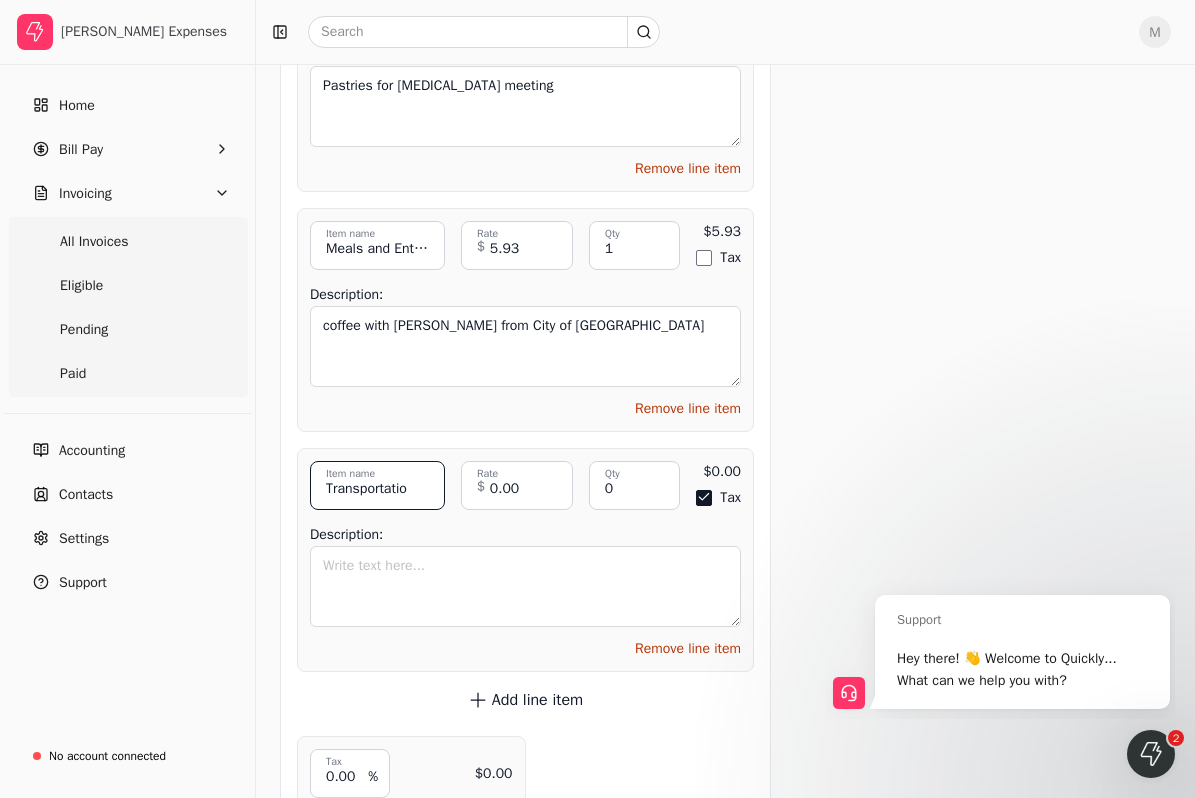type on "Transportation" 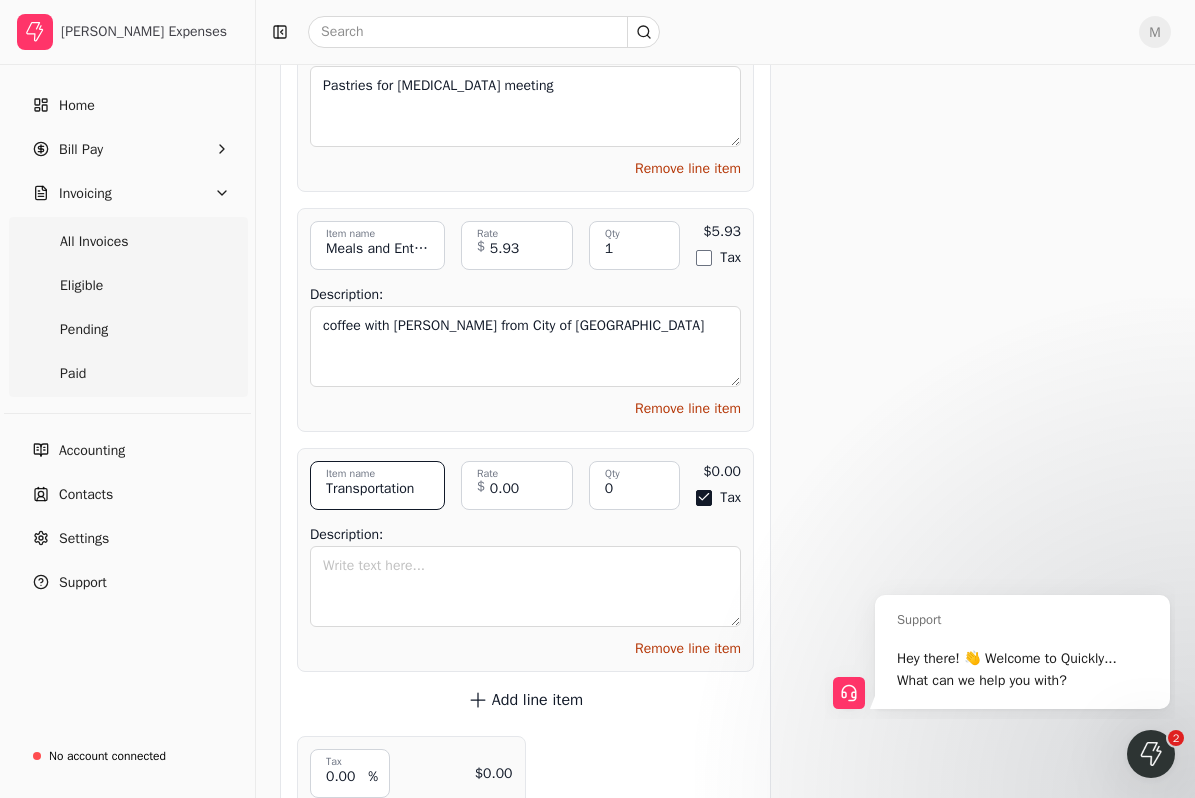 click on "Transportation" at bounding box center (377, 485) 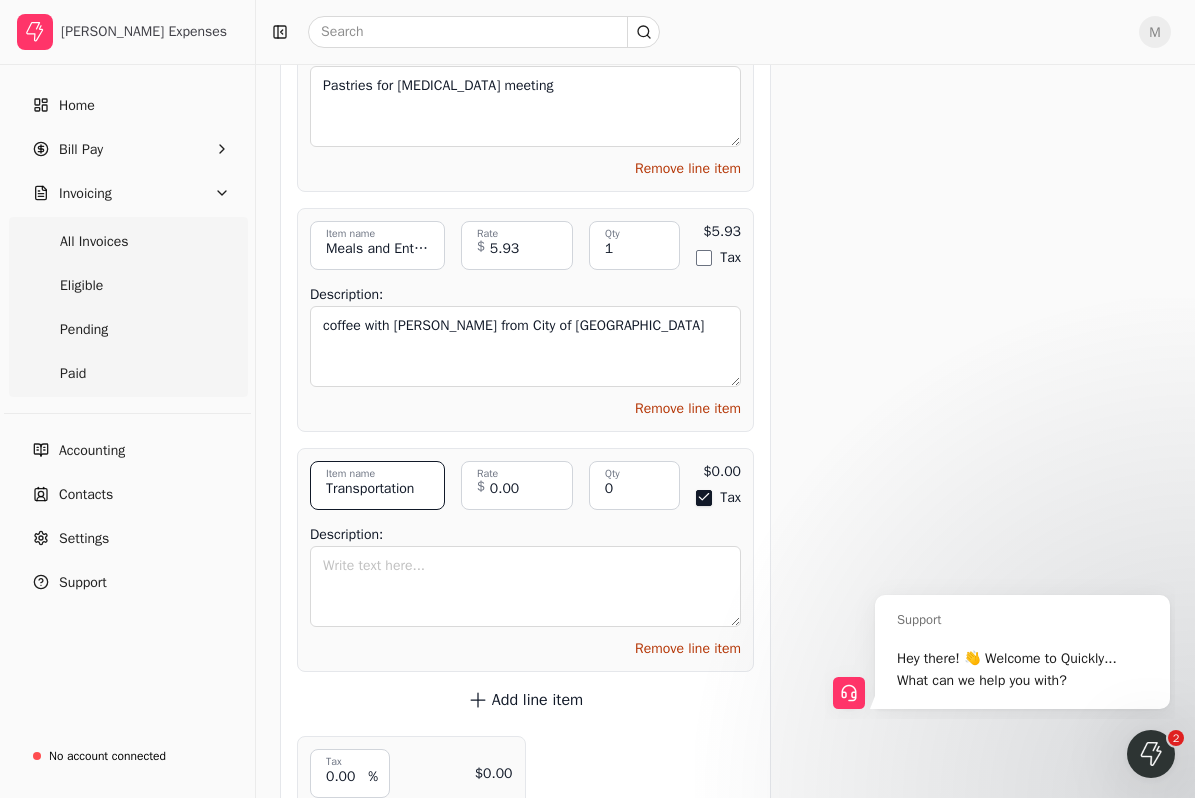 type on "Transportation" 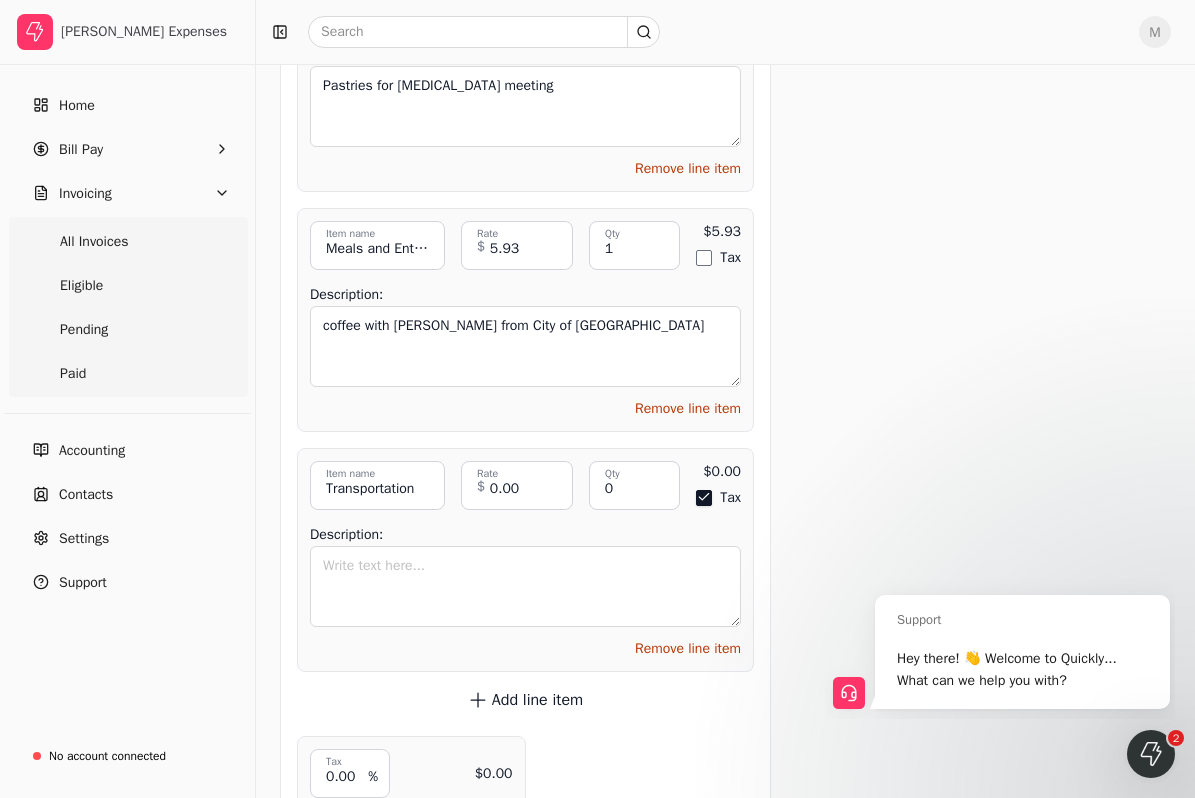 click on "Tax" at bounding box center (704, 498) 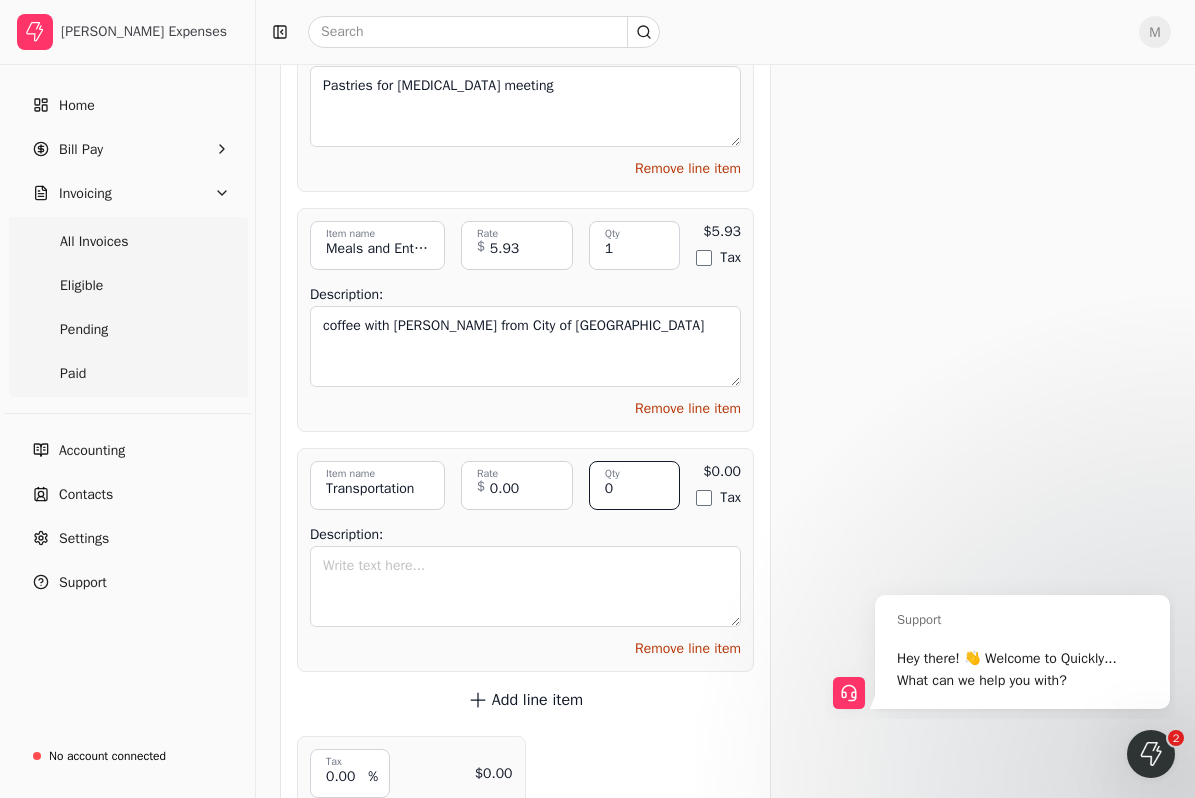 click on "0" at bounding box center [635, 485] 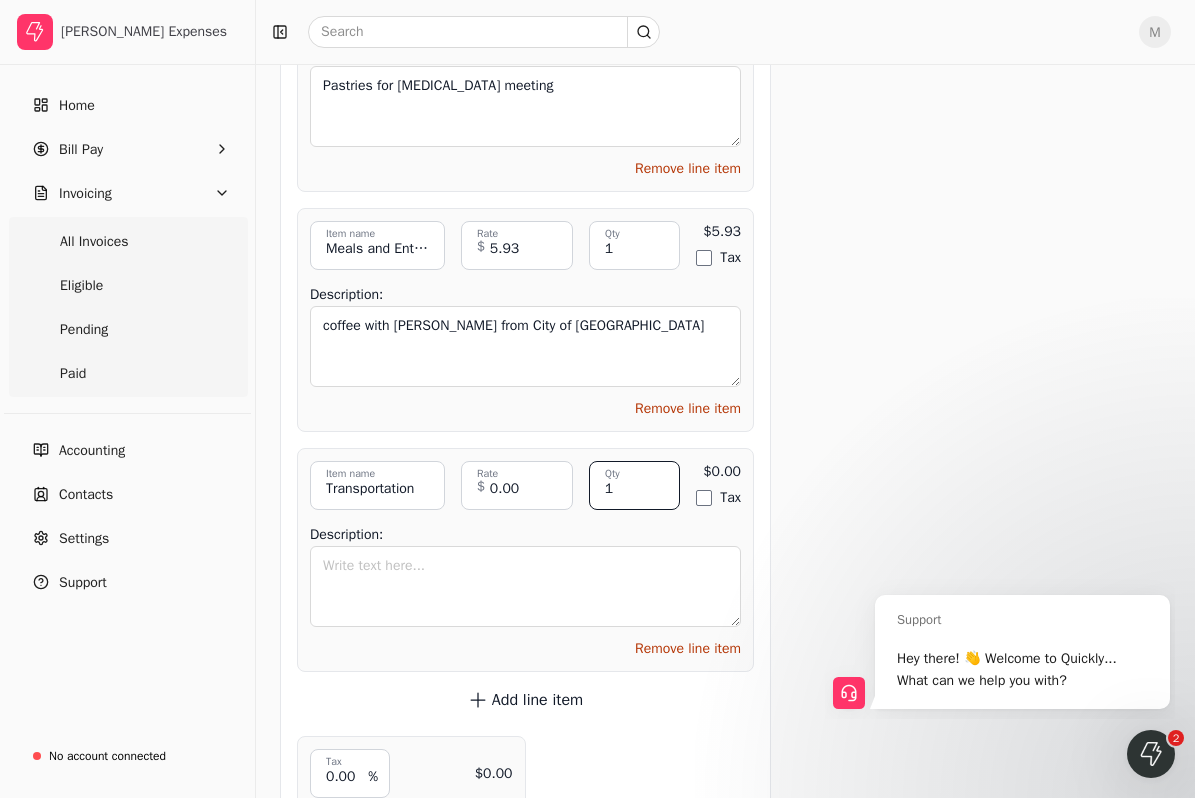 type on "1" 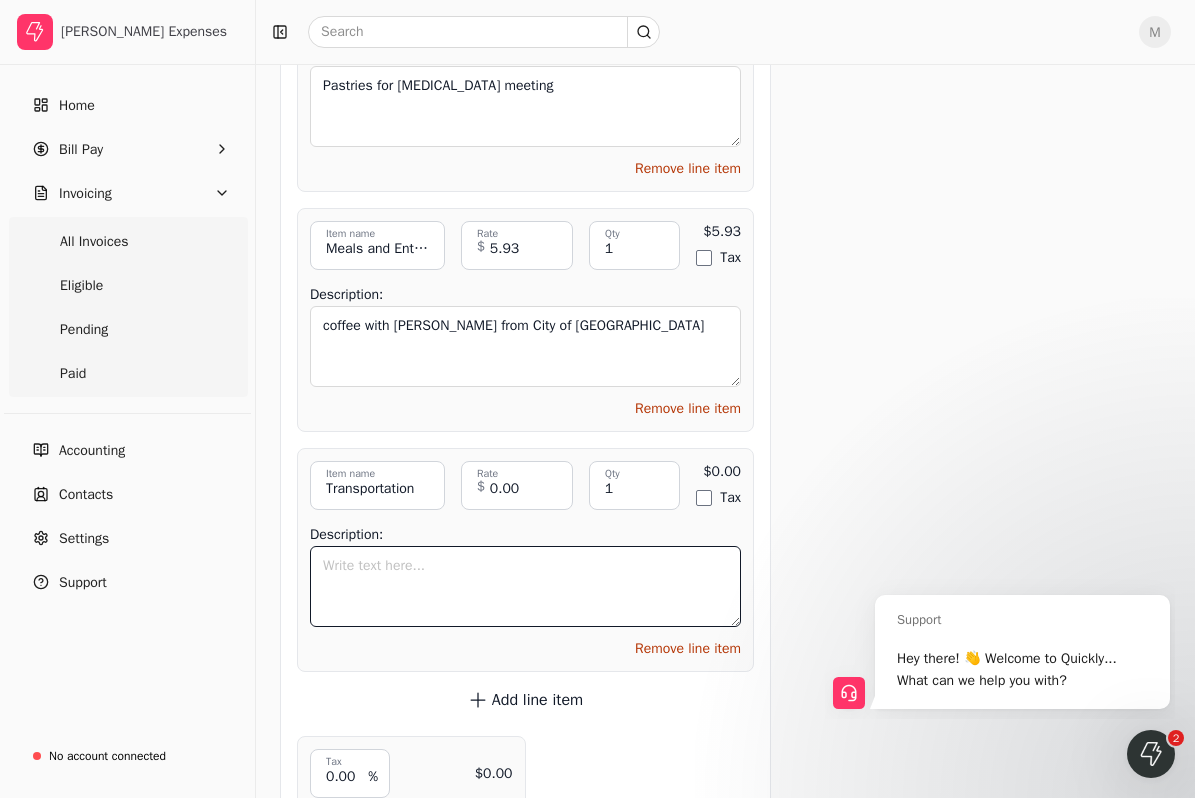 click on "Description:" at bounding box center (525, 586) 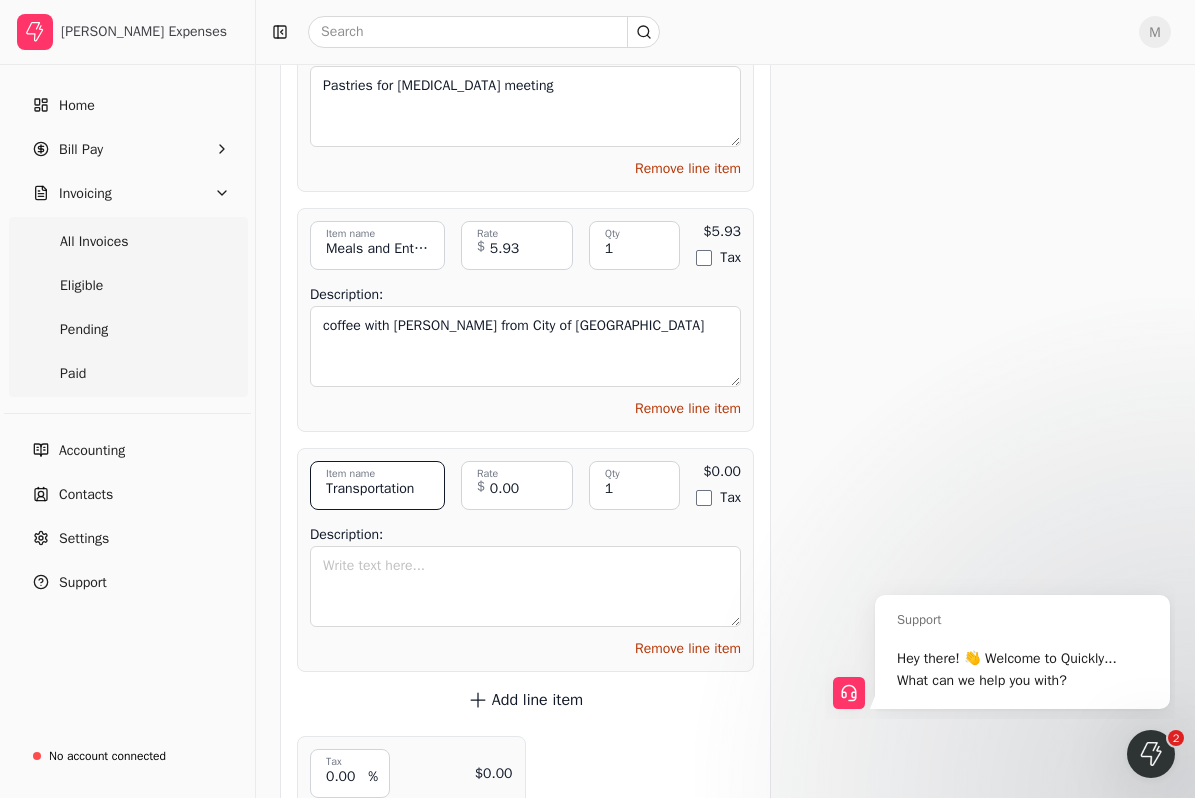 click on "Transportation" at bounding box center (377, 485) 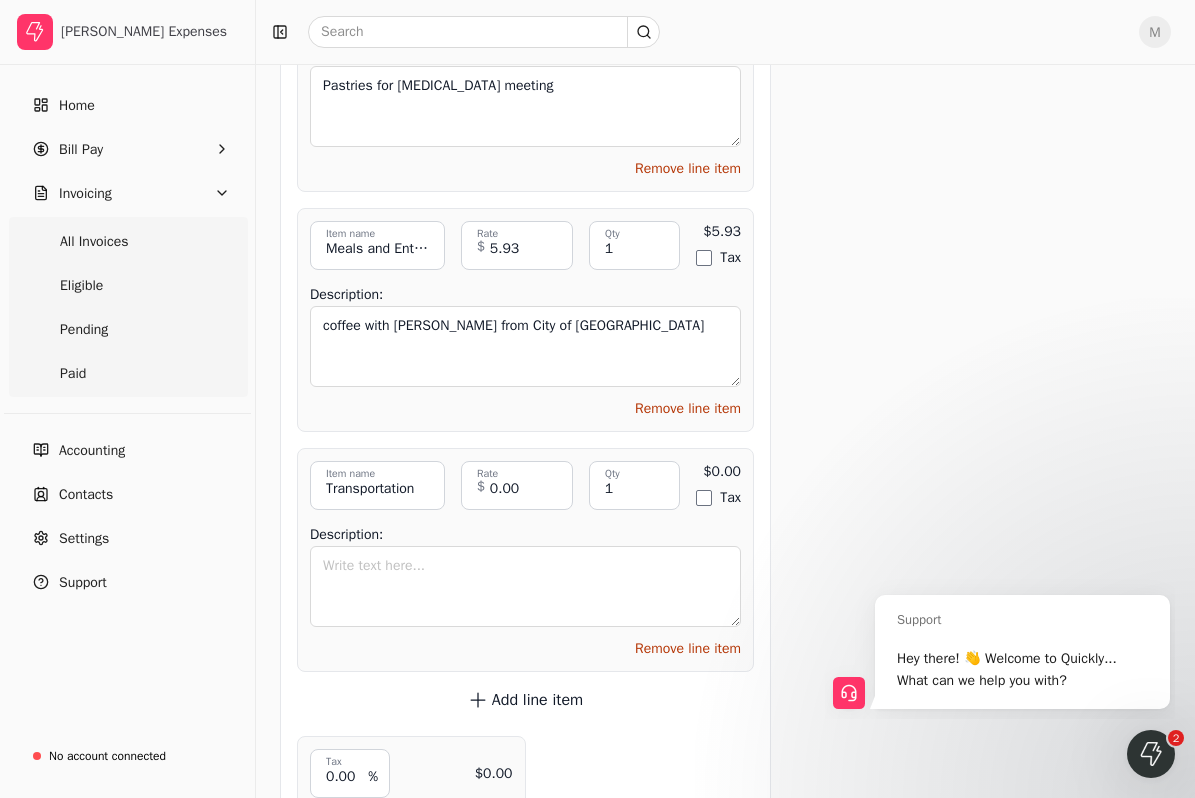 click on "Description:" at bounding box center [525, 578] 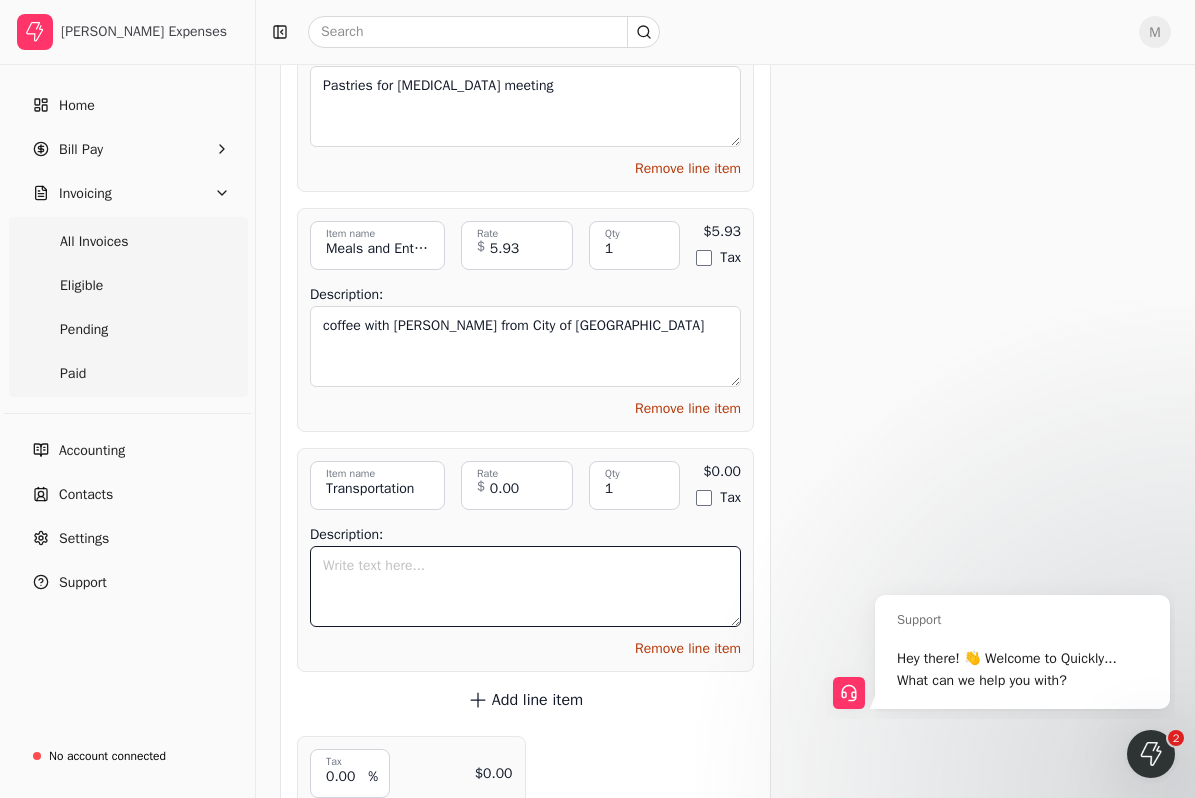 click on "Description:" at bounding box center [525, 586] 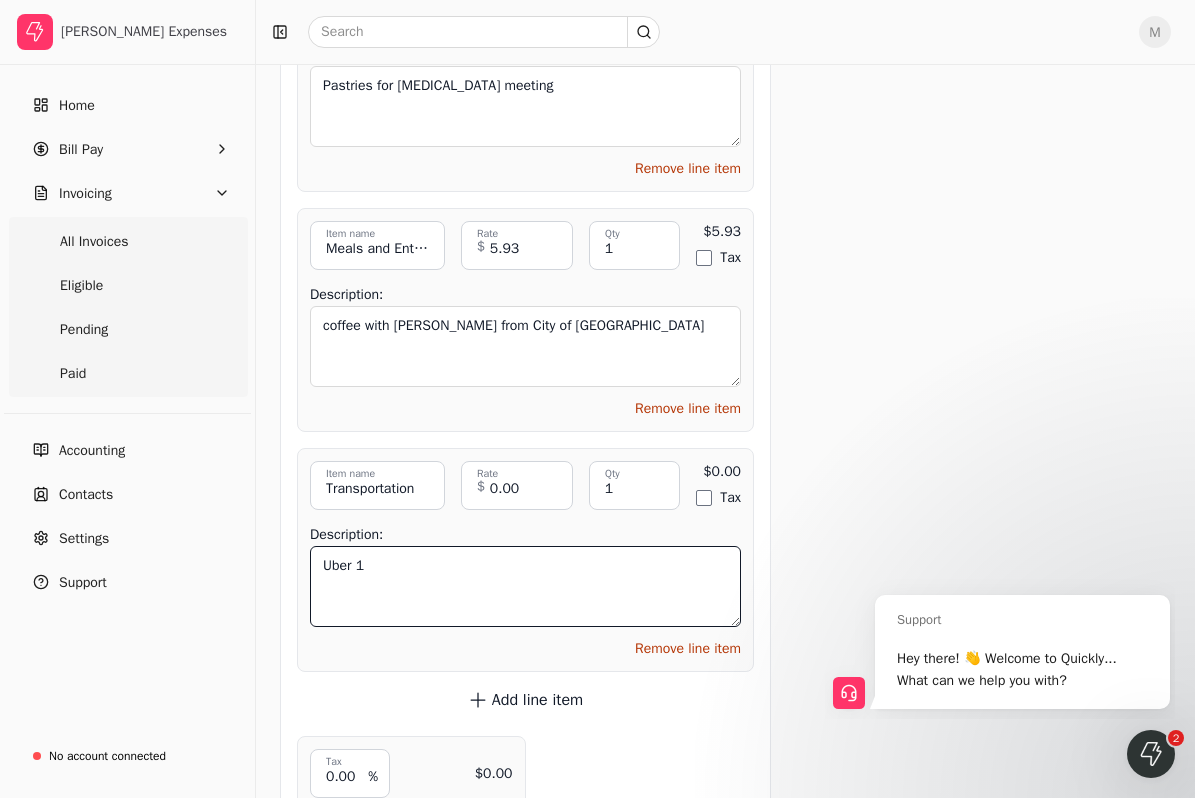 type on "Uber 1" 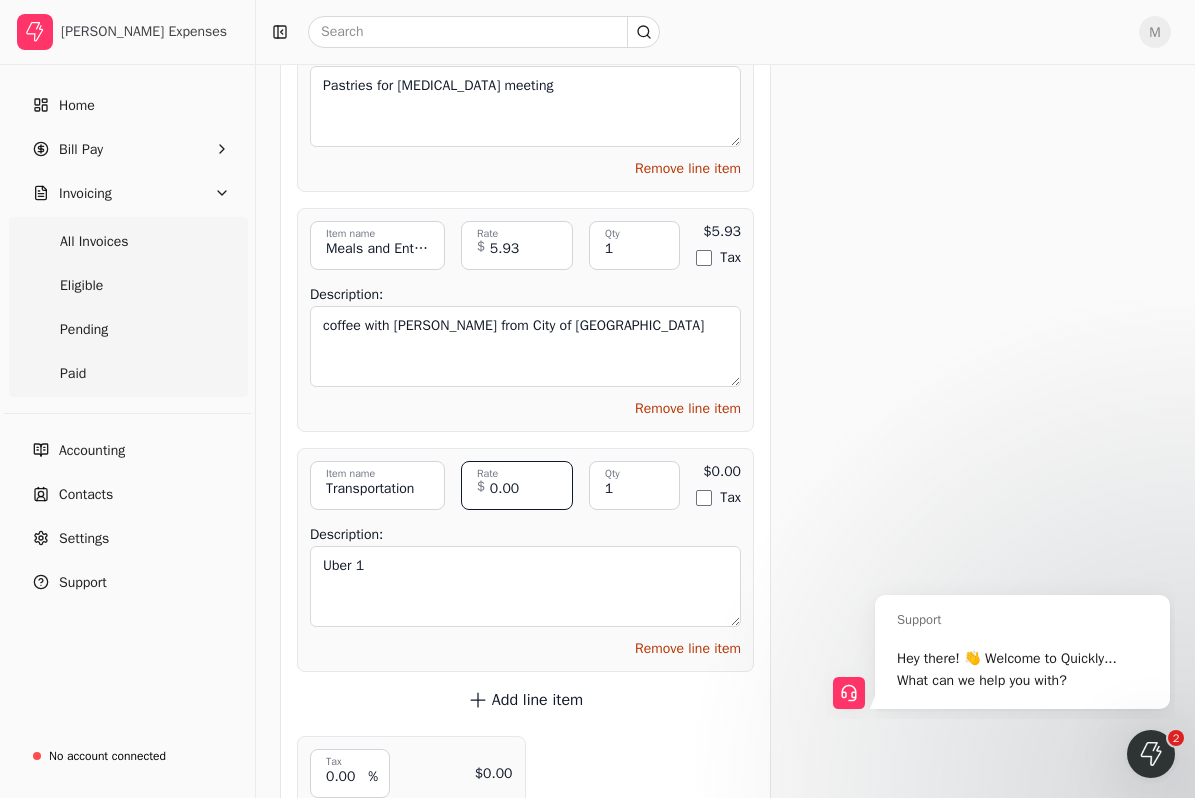 click on "0.00" at bounding box center [517, 485] 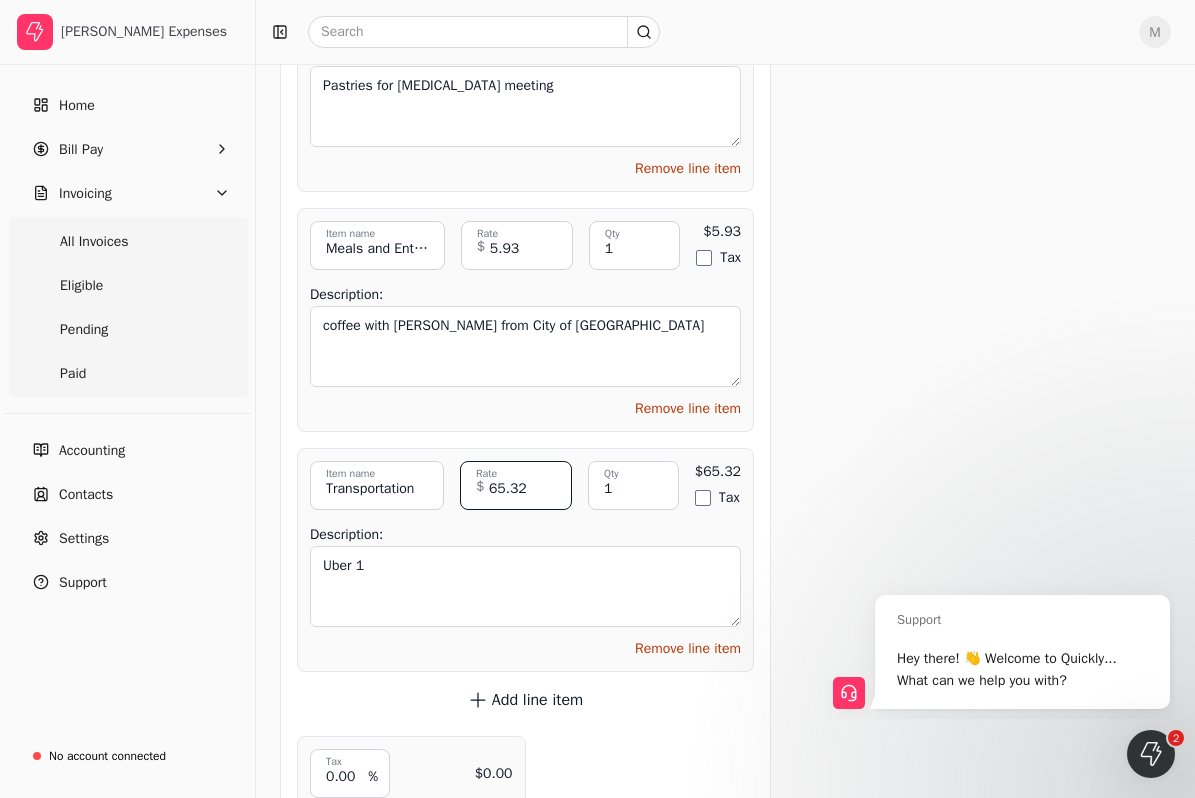 type on "65.32" 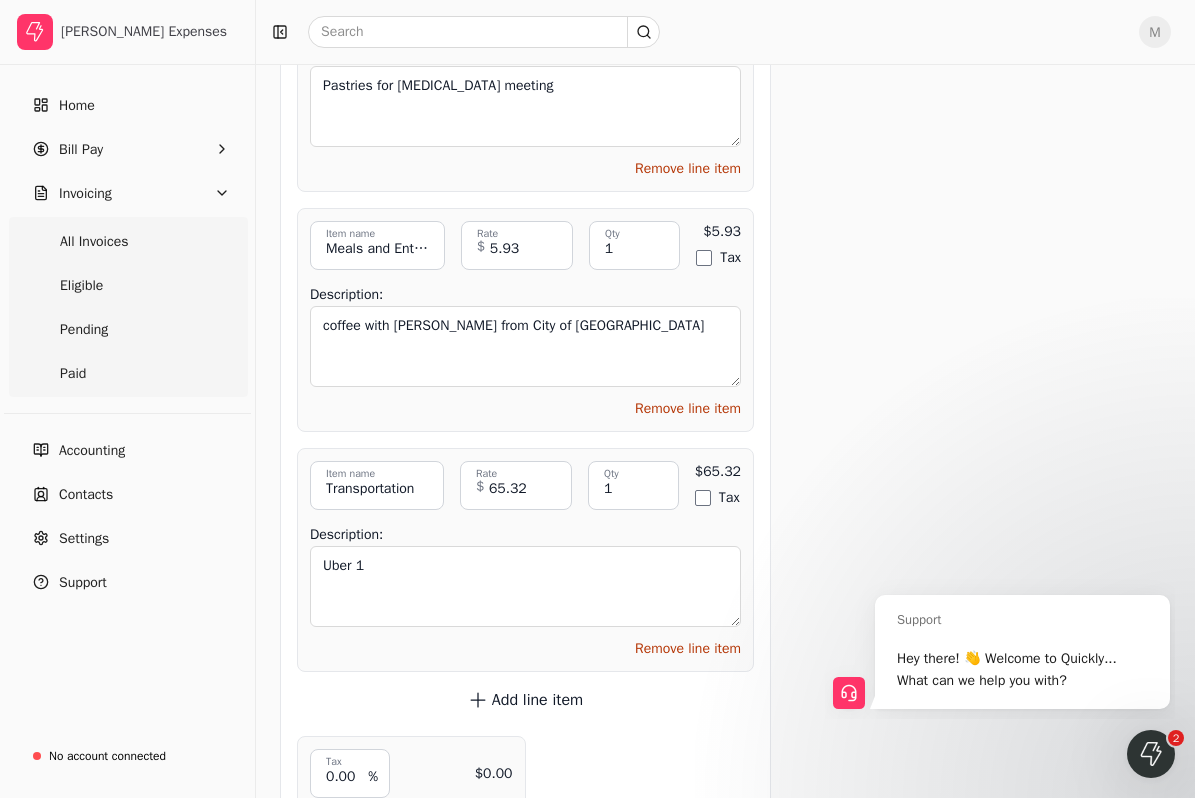 click on "Get paid up to  11  days faster! Request an early payment using Quickly! As little as 2.9% per transaction Funds directly deposited Paid within 24 hours of approval Request early payment By selecting Agree and Continue, I acknowledge and have read and understood, and agree to Quickly's   Terms of Service   and   Privacy Policy . Add to early payment batch Send invoice Request early payment Send invoice Attachments Upload multiple files Upload file No file chosen Bakery for Prominent.pdf trash Breakfast 1.pdf trash Breakfast 2.pdf trash Breakfast 3.pdf trash Breakfast 4.pdf trash Cake for Journey Energy.pdf trash Cake for Plan B Contractors.pdf trash Calgary Dinner 1.pdf trash Coffee.pdf trash Coffee 2.pdf trash Coffee with Outbuild.png trash Coffee with Outbuild 2.png trash Coffee with Ultimate Renovations.pdf trash Gas for rental.pdf trash Lunch 1.pdf trash Lunch 2.pdf trash Parking 1.png trash Parking 2.png trash Parking 3.pdf trash Stretch Construction Coffee Meeting.png trash Coffee with Axelle.pdf trash" at bounding box center [979, -2359] 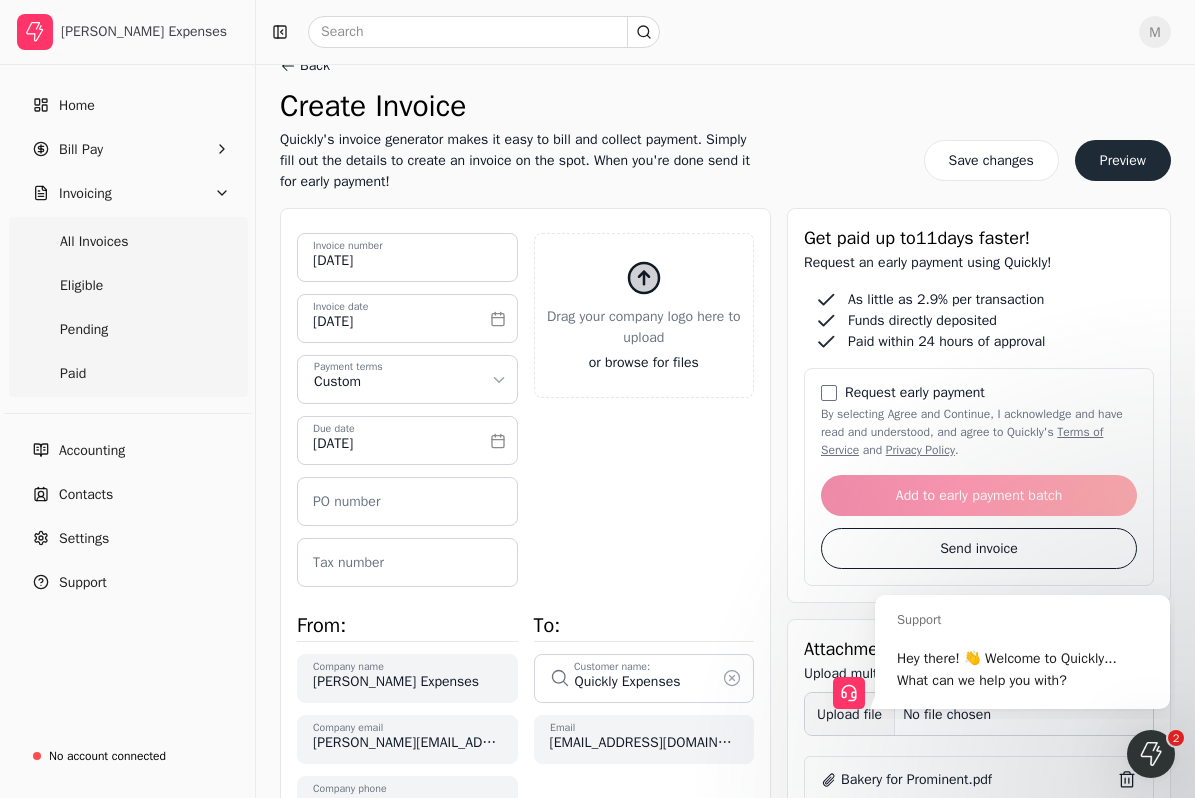 scroll, scrollTop: 248, scrollLeft: 0, axis: vertical 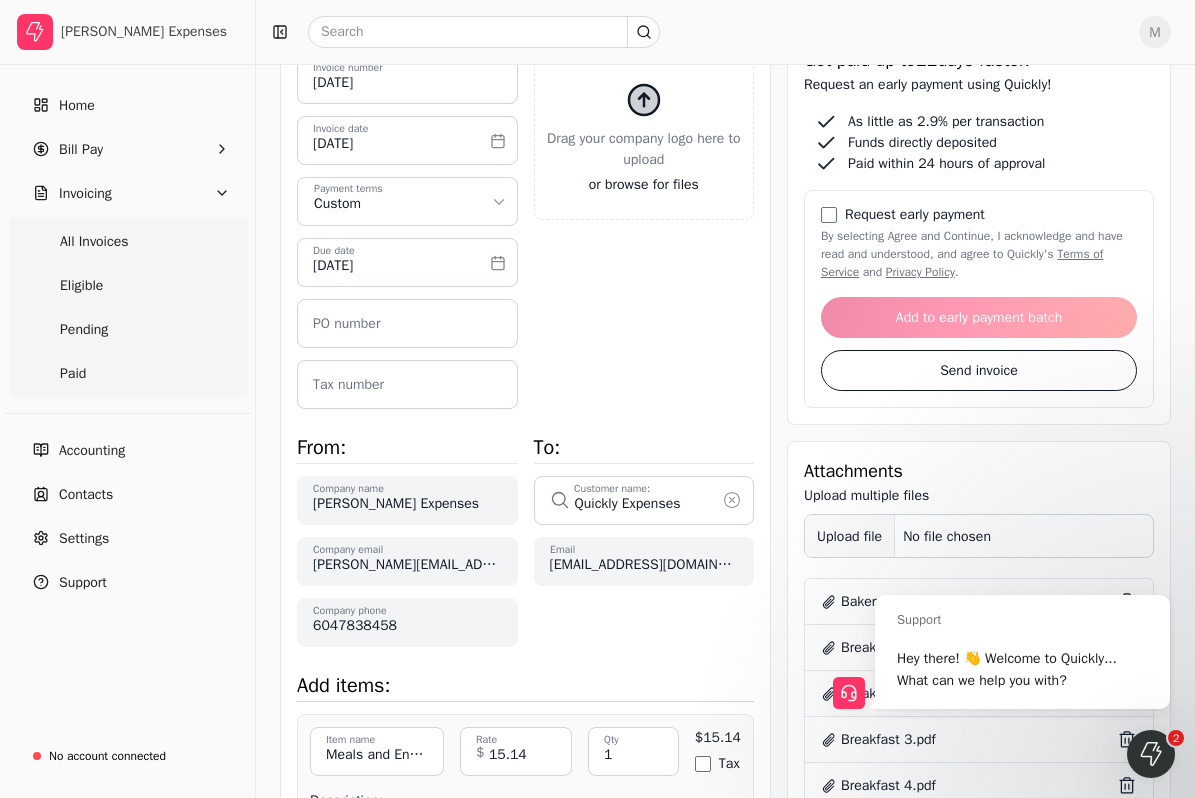 click on "Upload file" at bounding box center [850, 536] 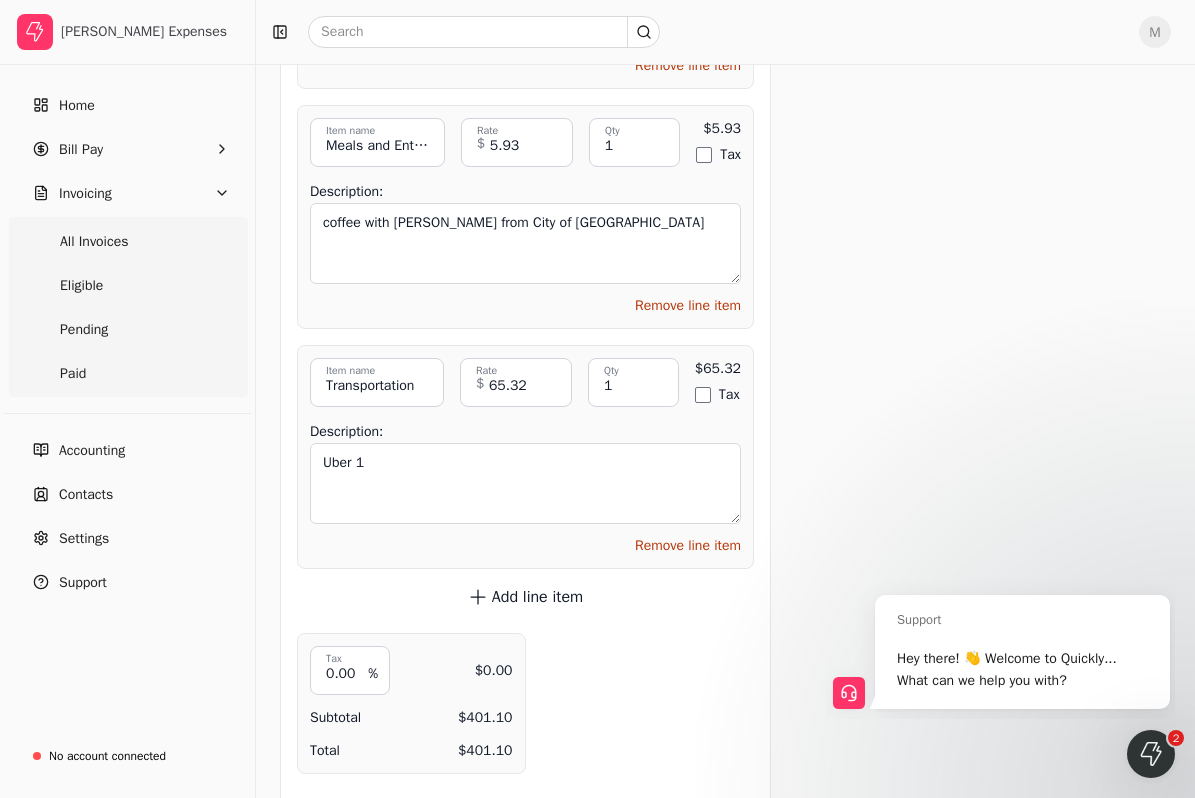 scroll, scrollTop: 6198, scrollLeft: 0, axis: vertical 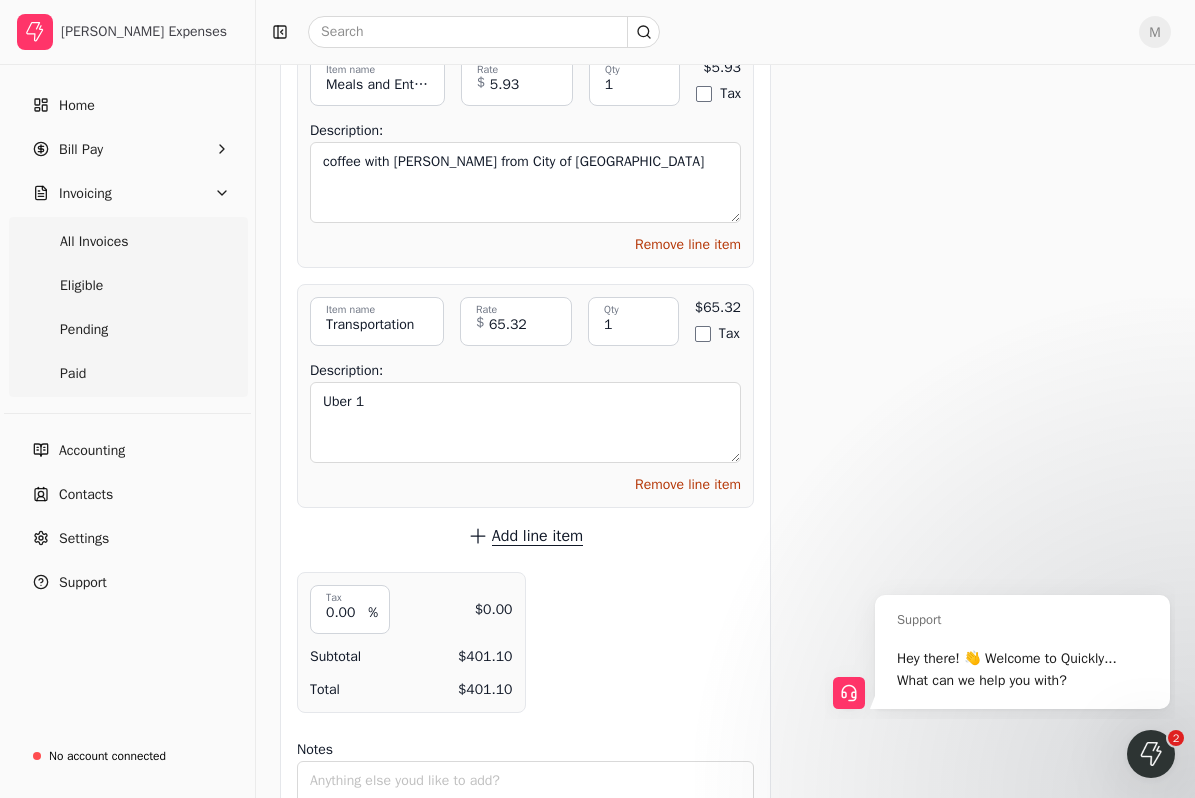 click on "Add line item" at bounding box center [537, 536] 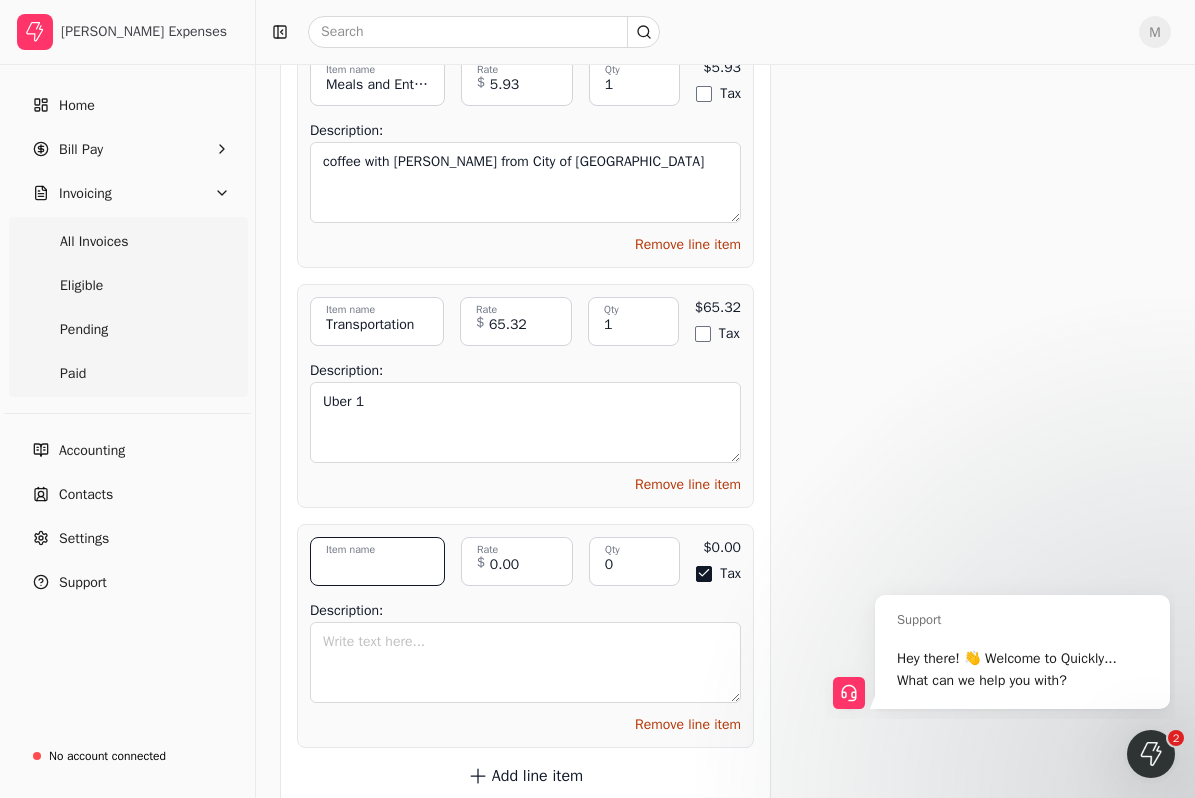 click on "Item name" at bounding box center (377, 561) 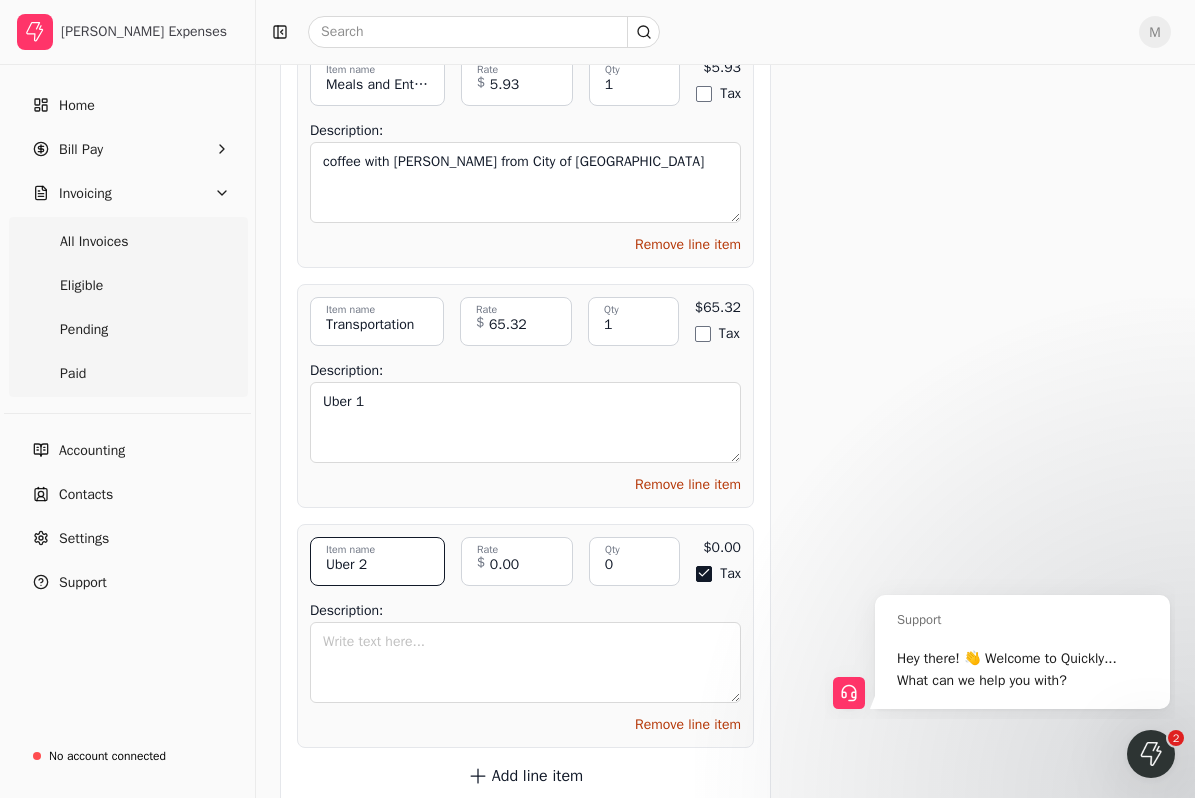 click on "Uber 2" at bounding box center [377, 561] 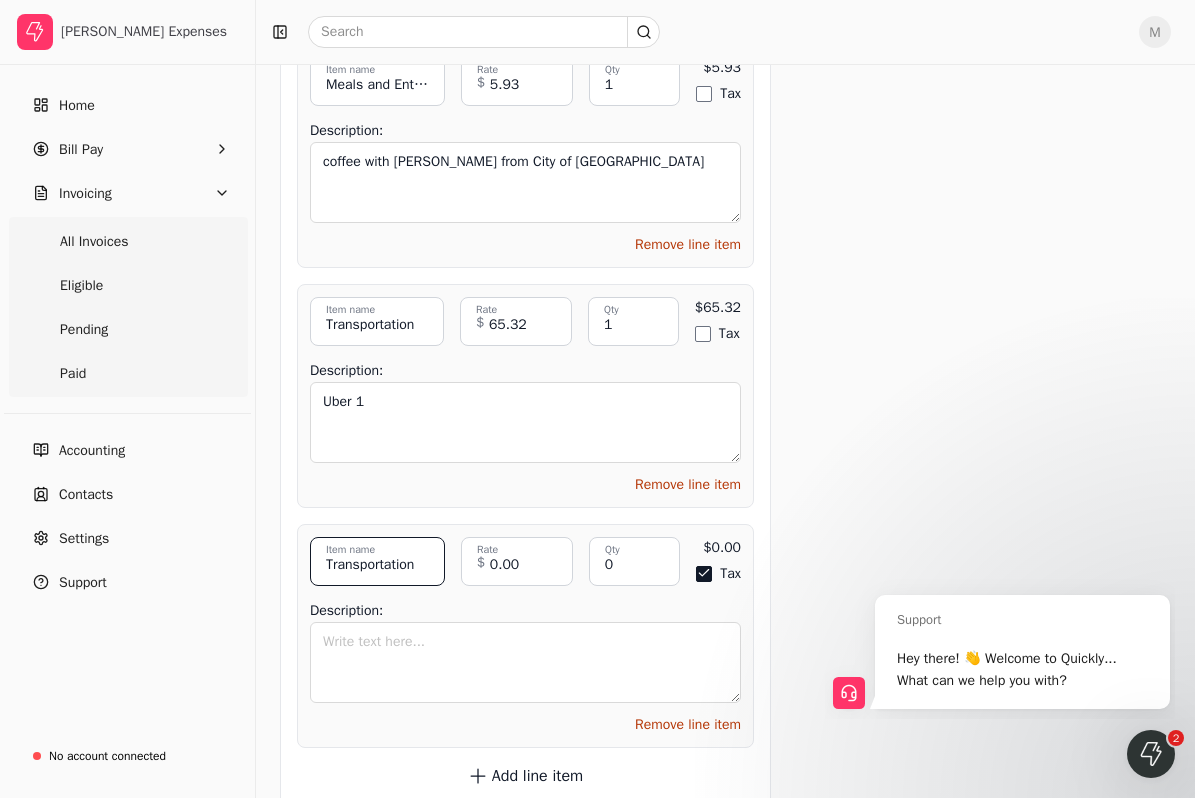 type on "Transportation" 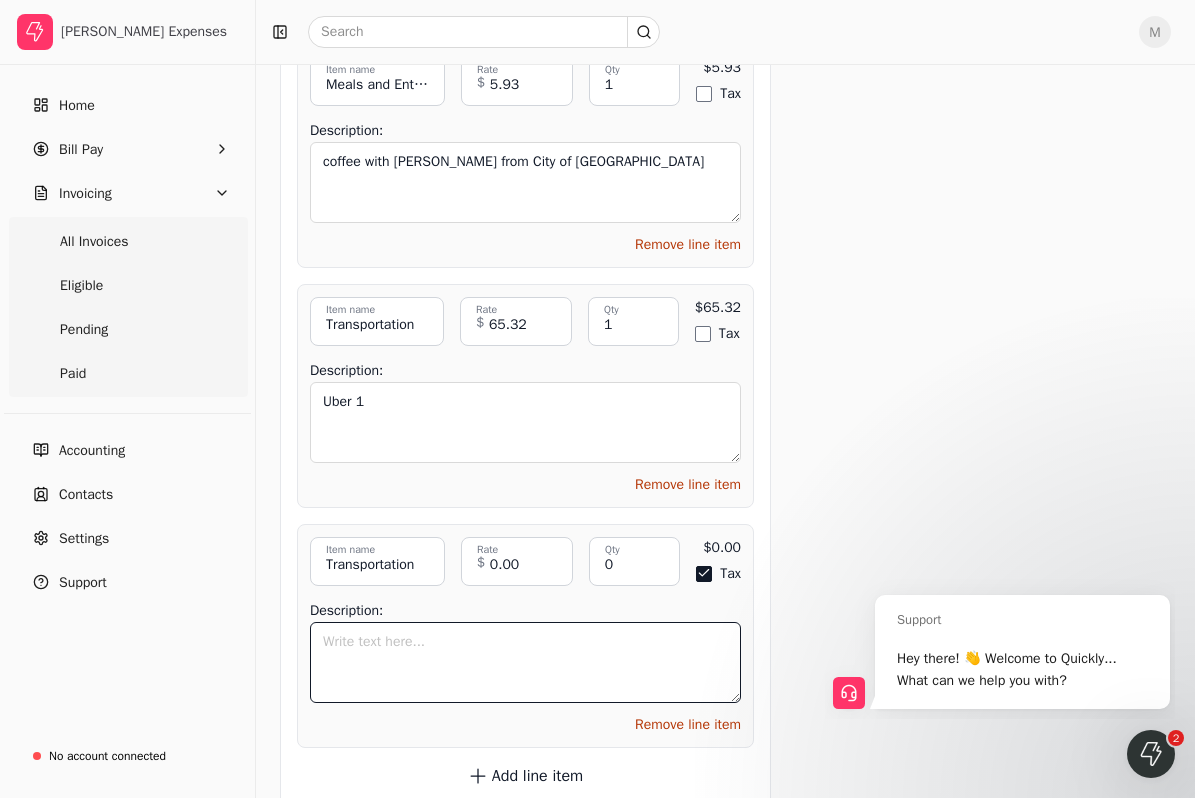 click on "Description:" at bounding box center [525, 662] 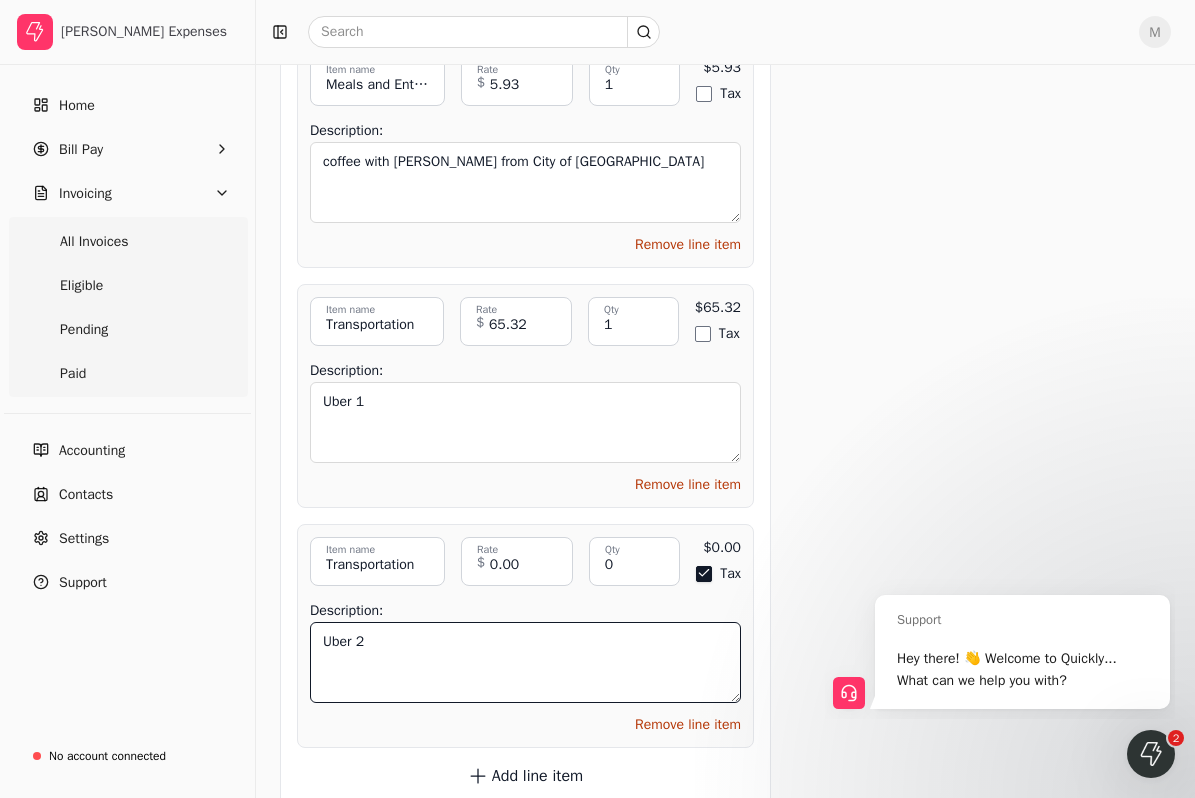type on "Uber 2" 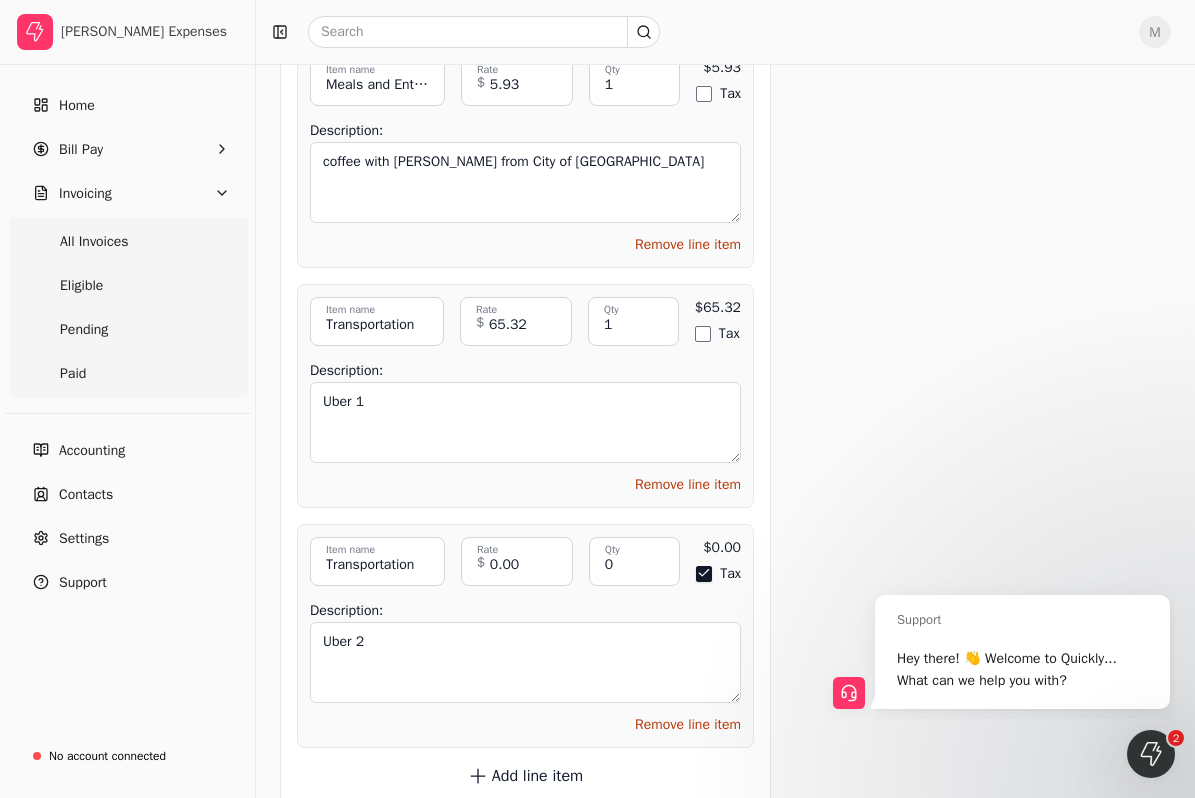 click on "Tax" at bounding box center (704, 574) 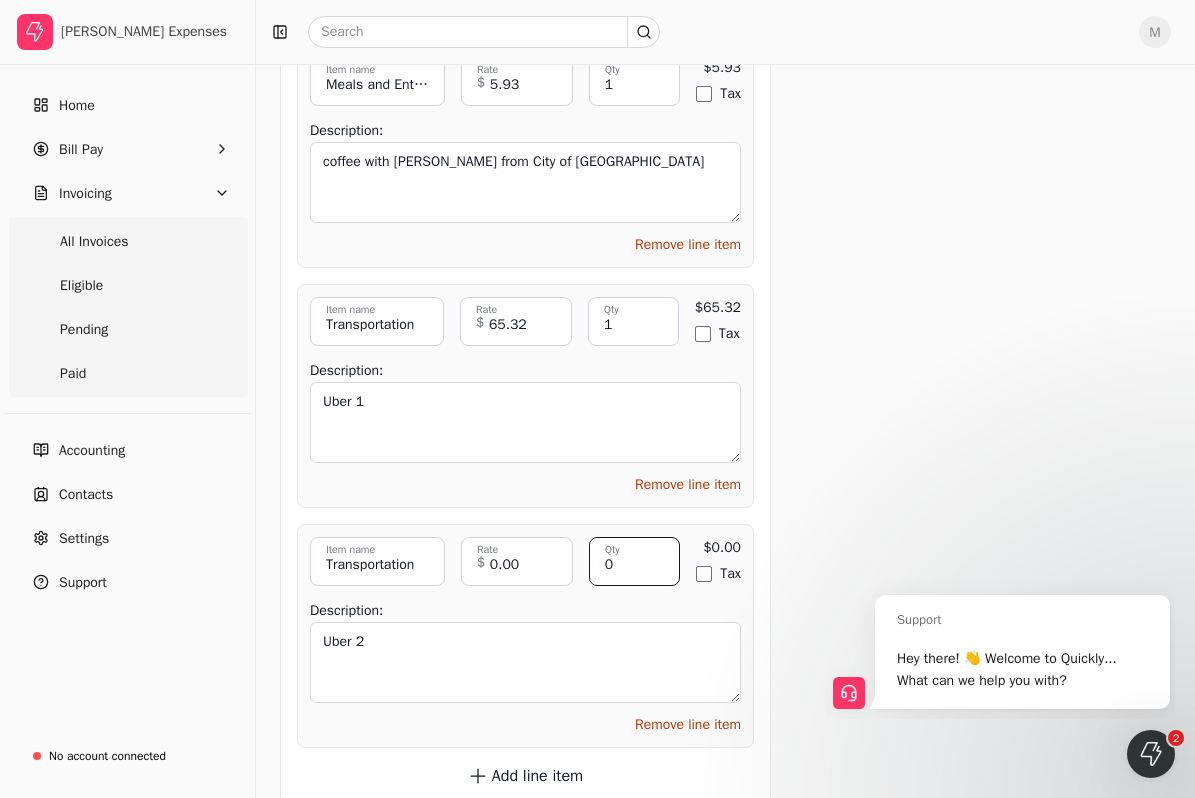 click on "0" at bounding box center (635, 561) 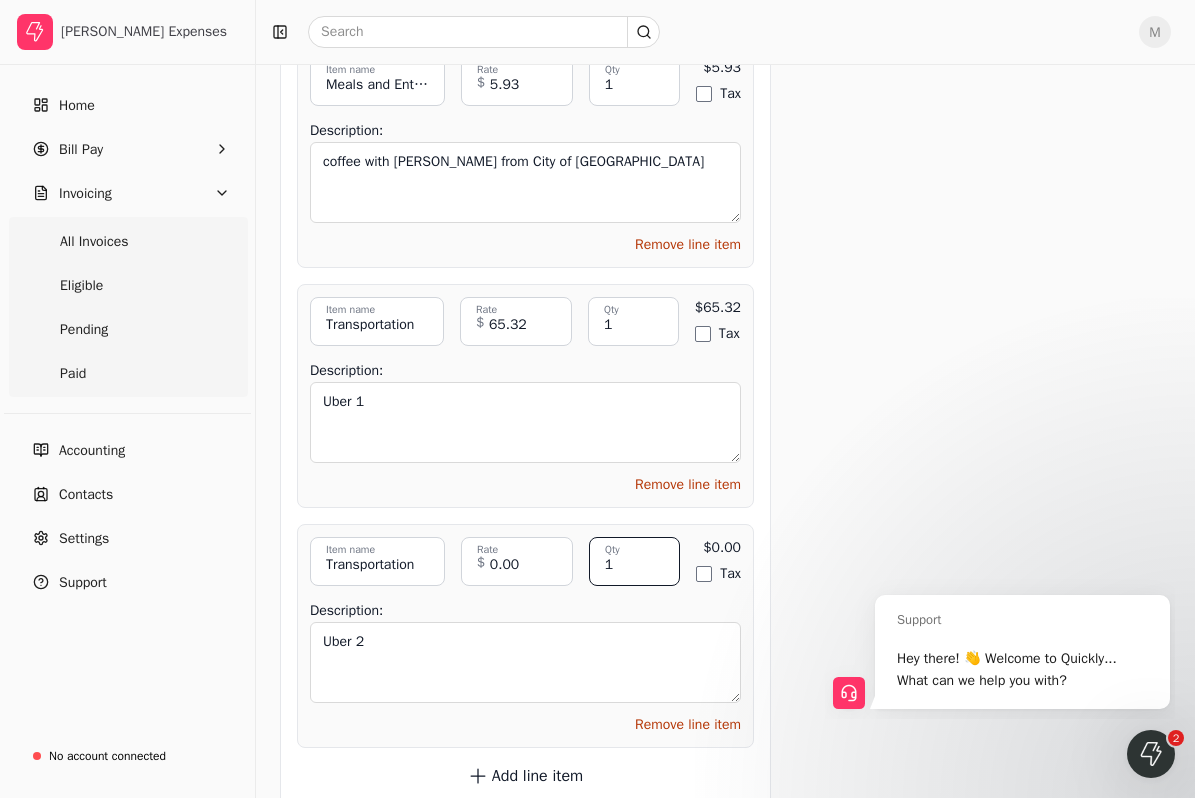 type on "1" 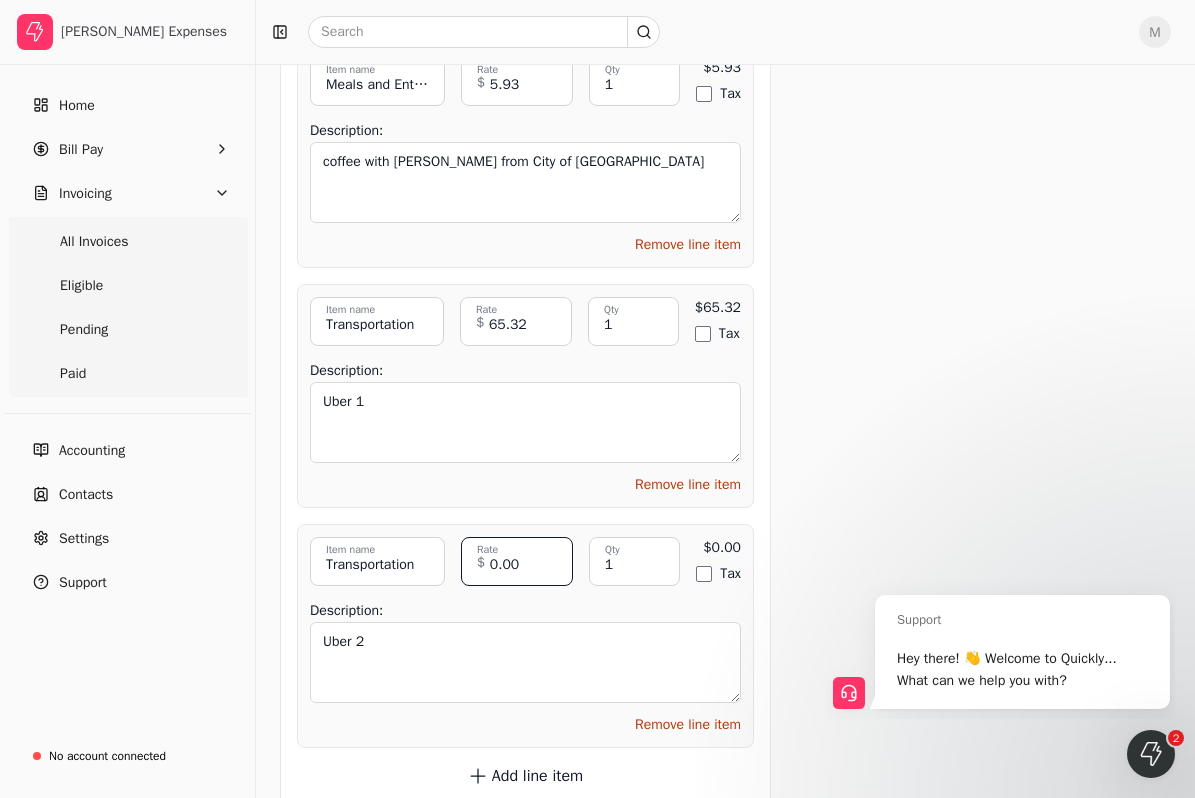 click on "0.00" at bounding box center (517, 561) 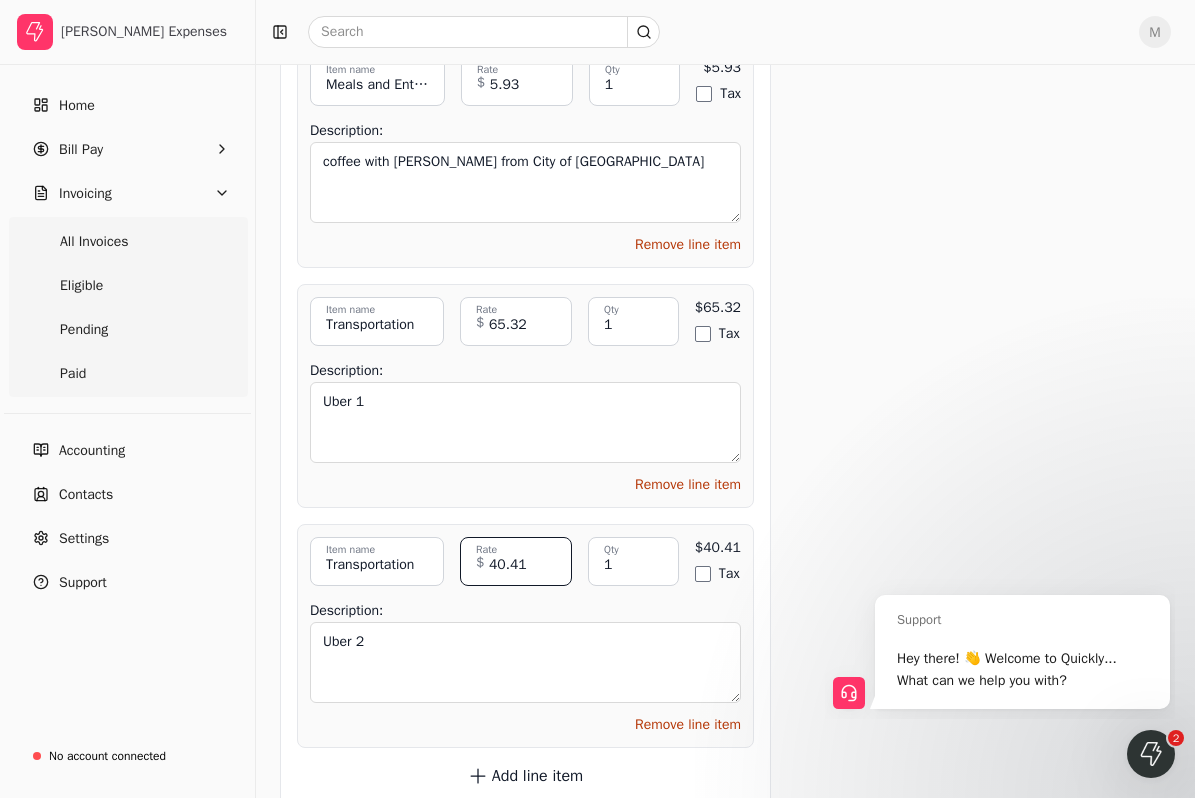 type on "40.41" 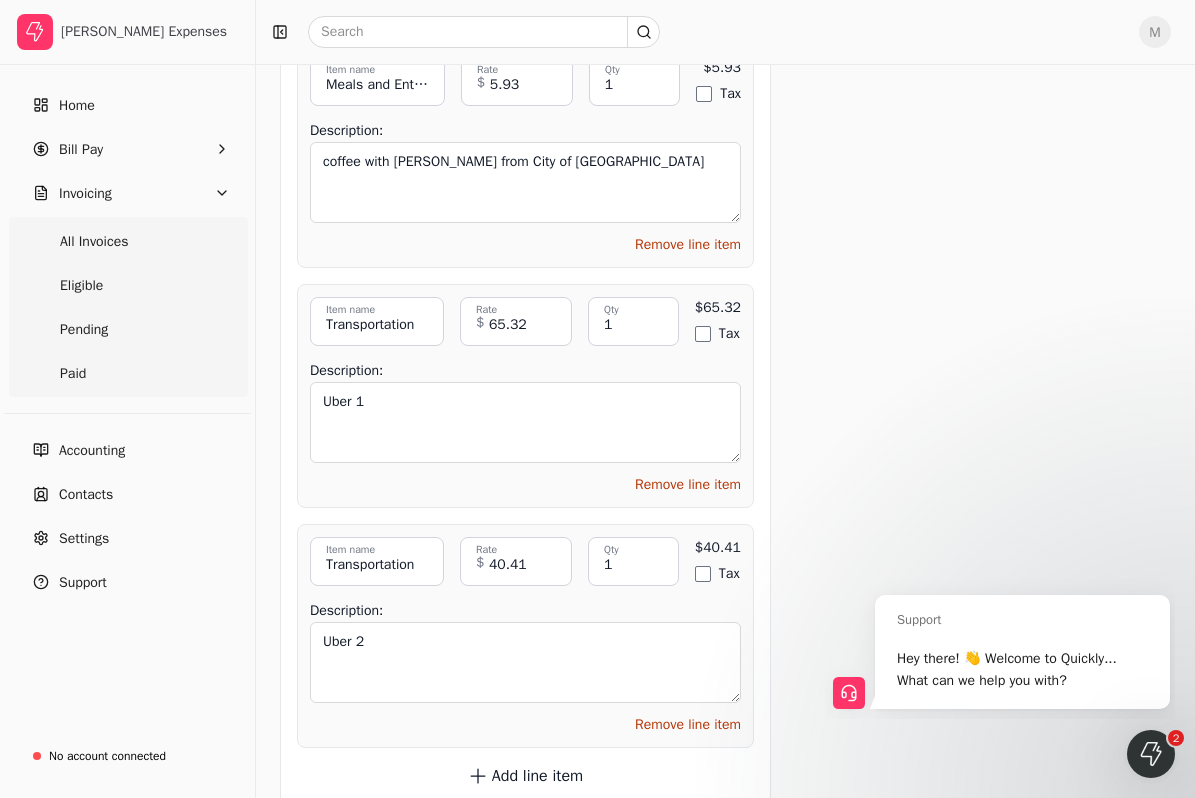 click on "Get paid up to  11  days faster! Request an early payment using Quickly! As little as 2.9% per transaction Funds directly deposited Paid within 24 hours of approval Request early payment By selecting Agree and Continue, I acknowledge and have read and understood, and agree to Quickly's   Terms of Service   and   Privacy Policy . Add to early payment batch Send invoice Request early payment Send invoice Attachments Upload multiple files Upload file No file chosen Bakery for Prominent.pdf trash Breakfast 1.pdf trash Breakfast 2.pdf trash Breakfast 3.pdf trash Breakfast 4.pdf trash Cake for Journey Energy.pdf trash Cake for Plan B Contractors.pdf trash Calgary Dinner 1.pdf trash Coffee.pdf trash Coffee 2.pdf trash Coffee with Outbuild.png trash Coffee with Outbuild 2.png trash Coffee with Ultimate Renovations.pdf trash Gas for rental.pdf trash Lunch 1.pdf trash Lunch 2.pdf trash Parking 1.png trash Parking 2.png trash Parking 3.pdf trash Stretch Construction Coffee Meeting.png trash Coffee with Axelle.pdf trash" at bounding box center [979, -2403] 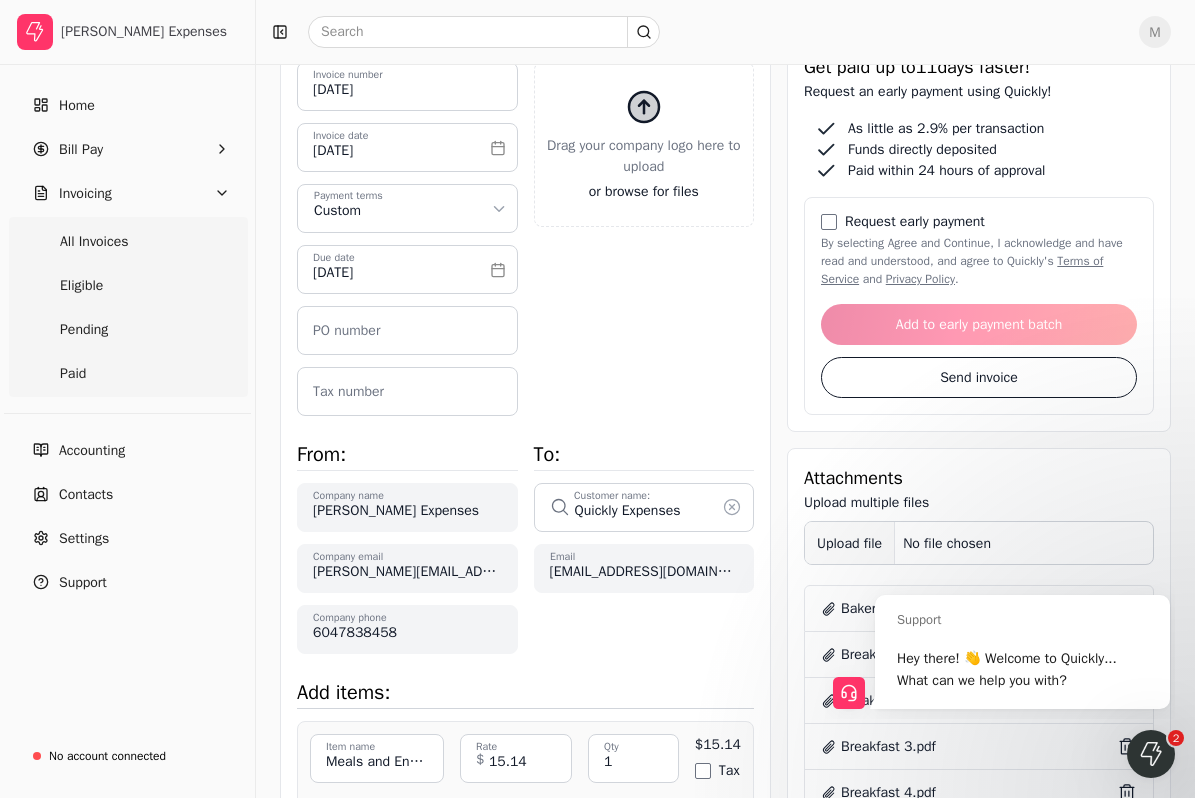 scroll, scrollTop: 604, scrollLeft: 0, axis: vertical 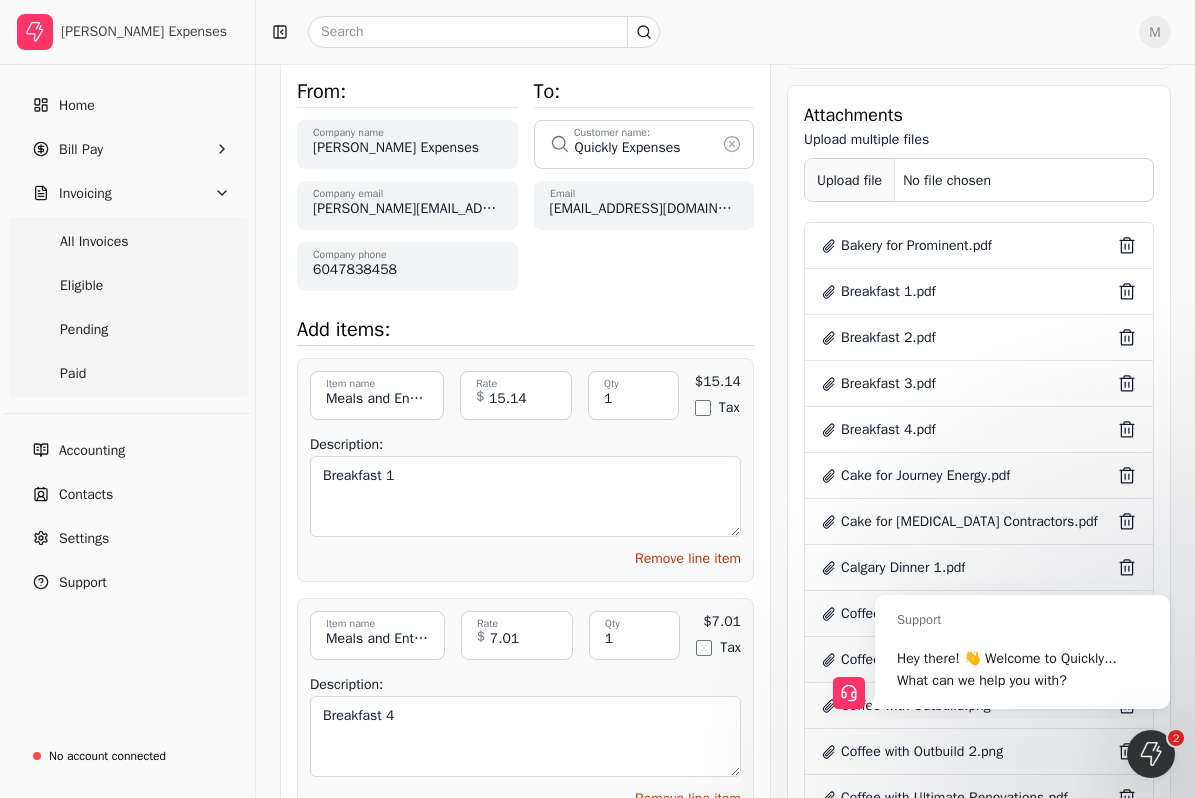 click on "Upload file" at bounding box center [850, 180] 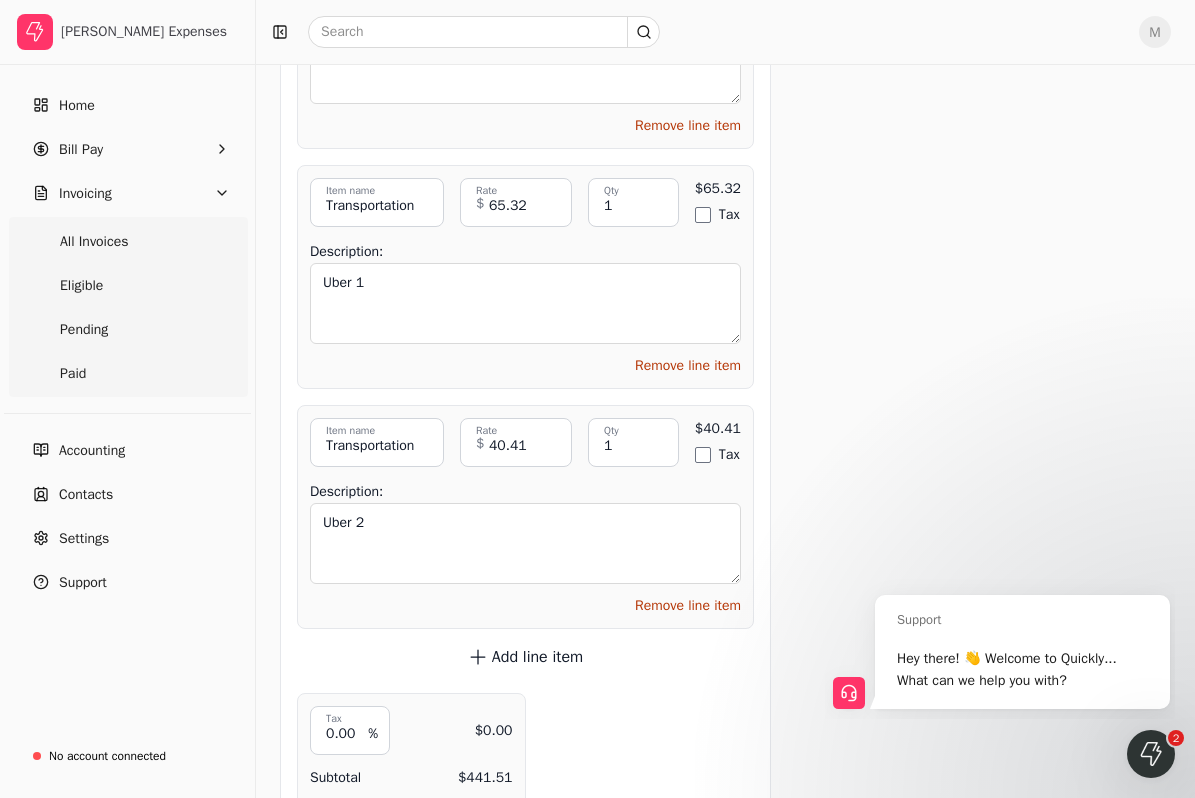 scroll, scrollTop: 6512, scrollLeft: 0, axis: vertical 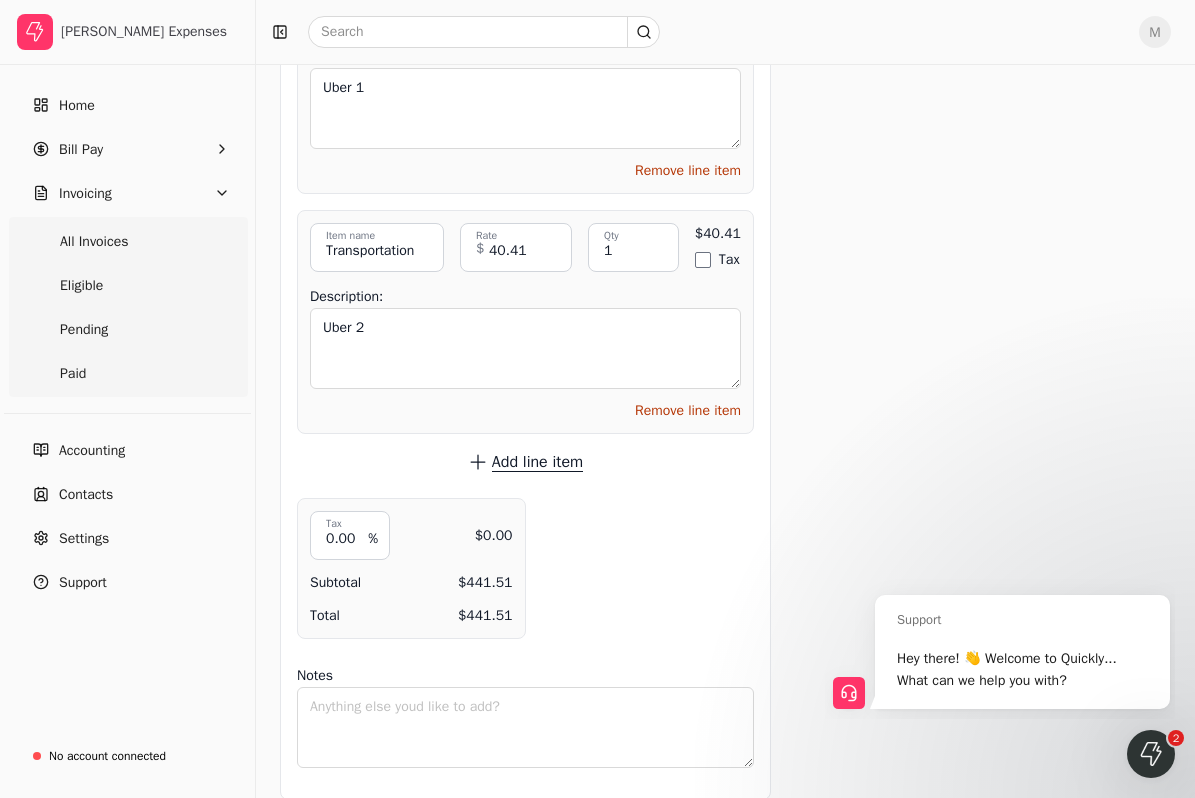 click on "Add line item" at bounding box center (537, 462) 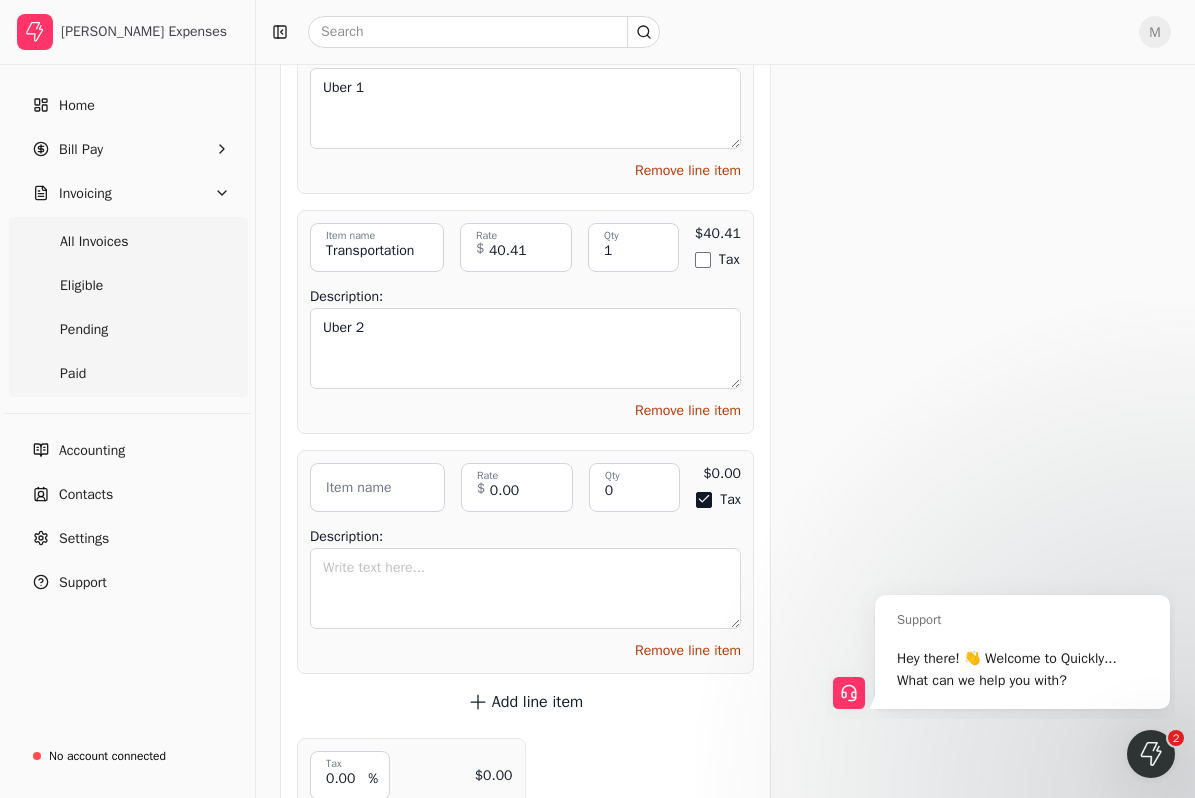 click on "Item name" at bounding box center [358, 487] 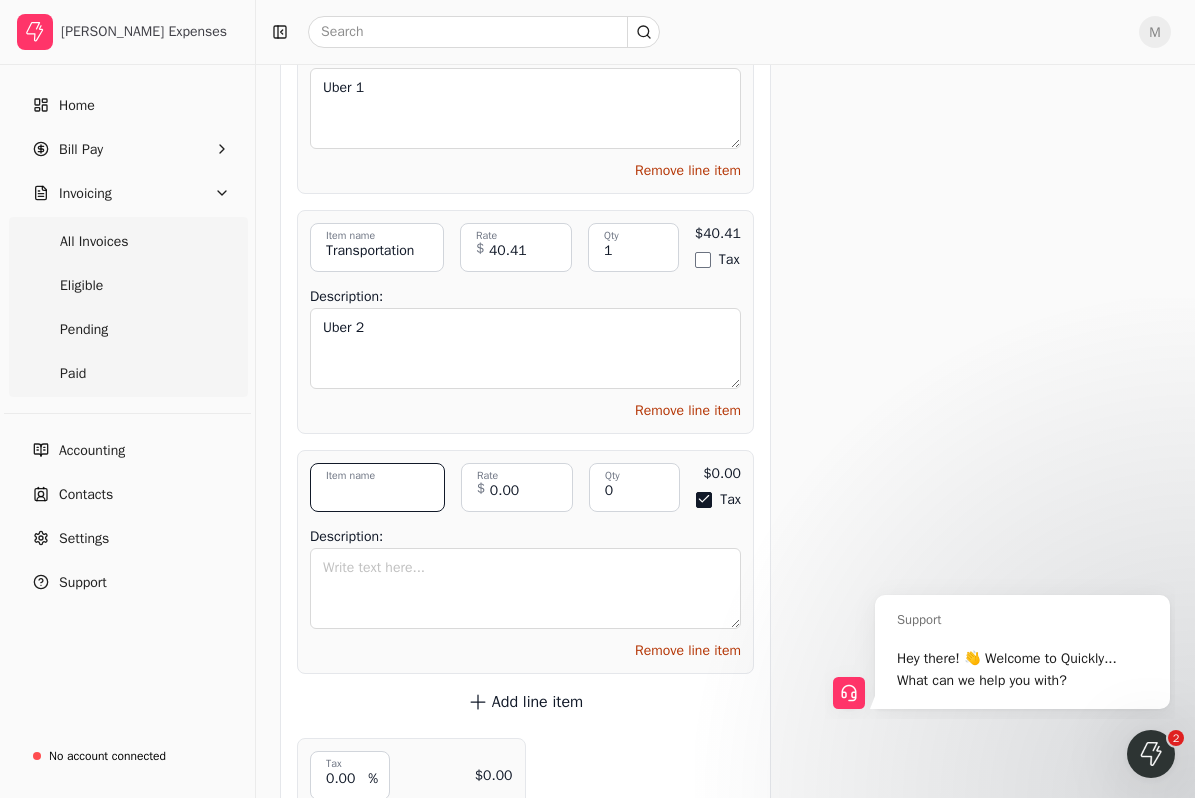 click on "Item name" at bounding box center (377, 487) 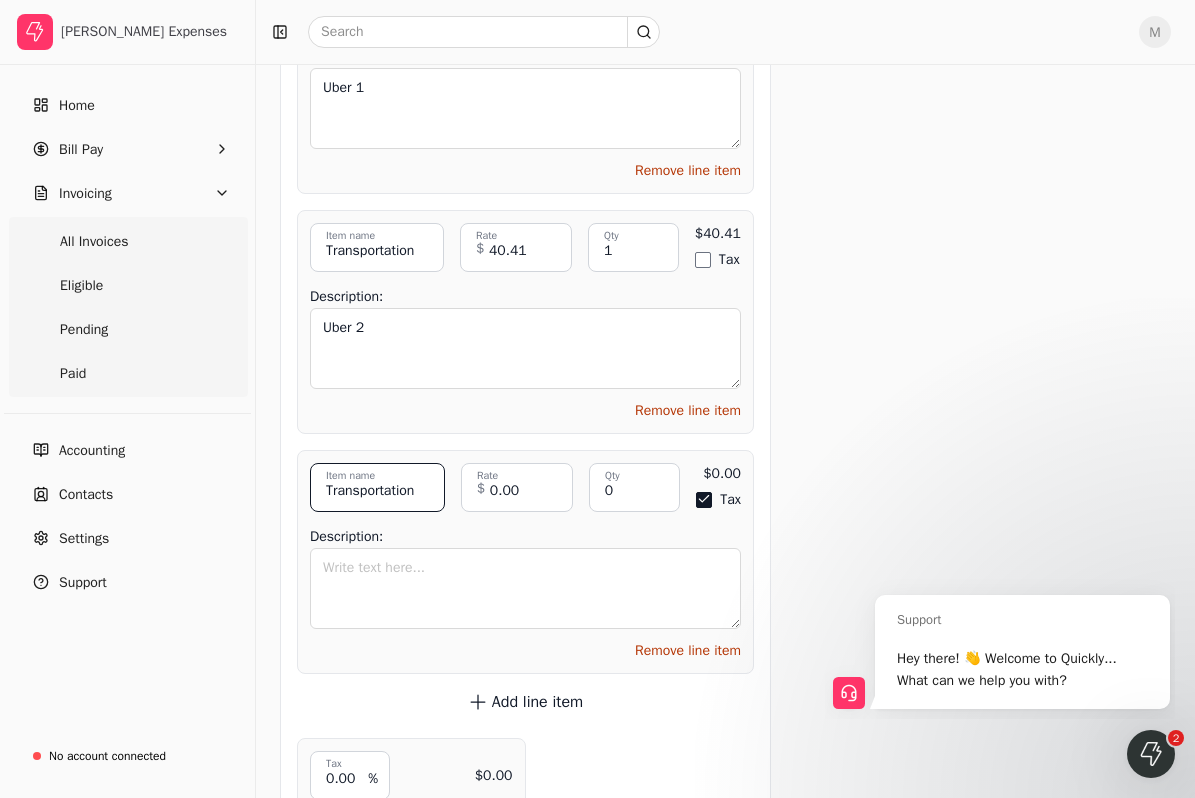 type on "Transportation" 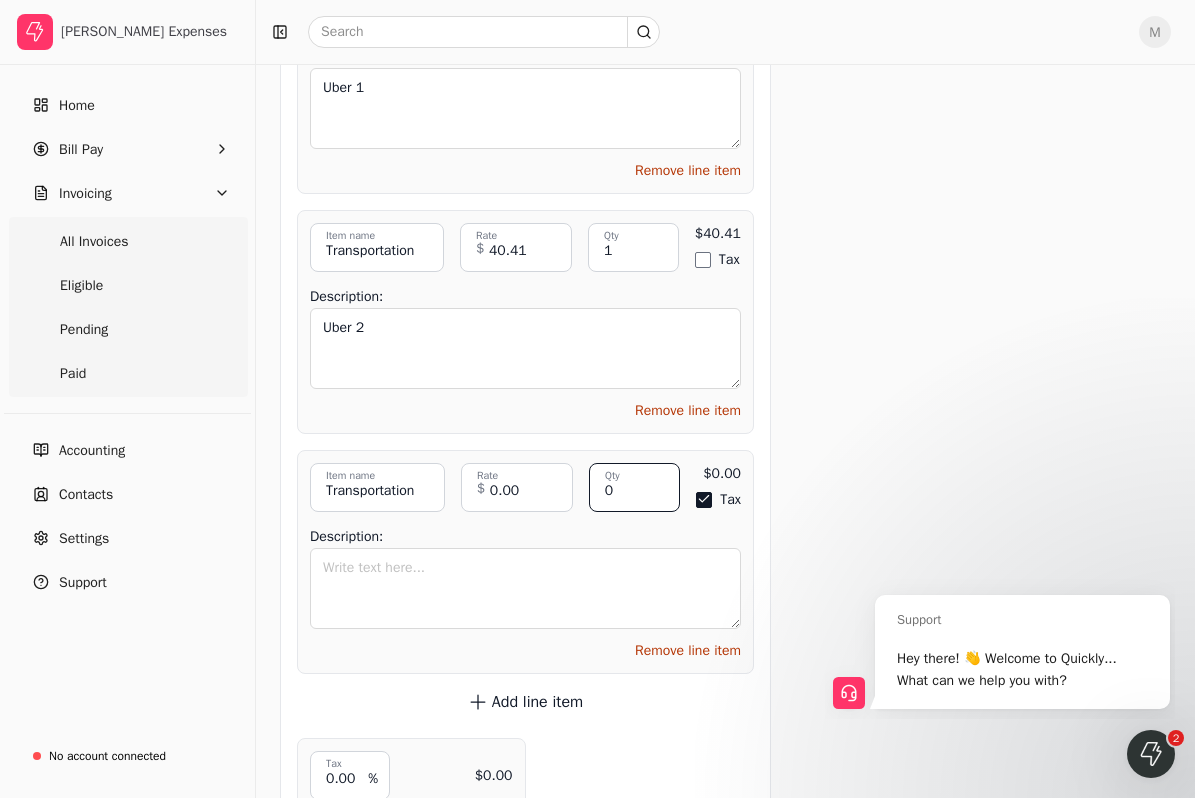click on "0" at bounding box center (635, 487) 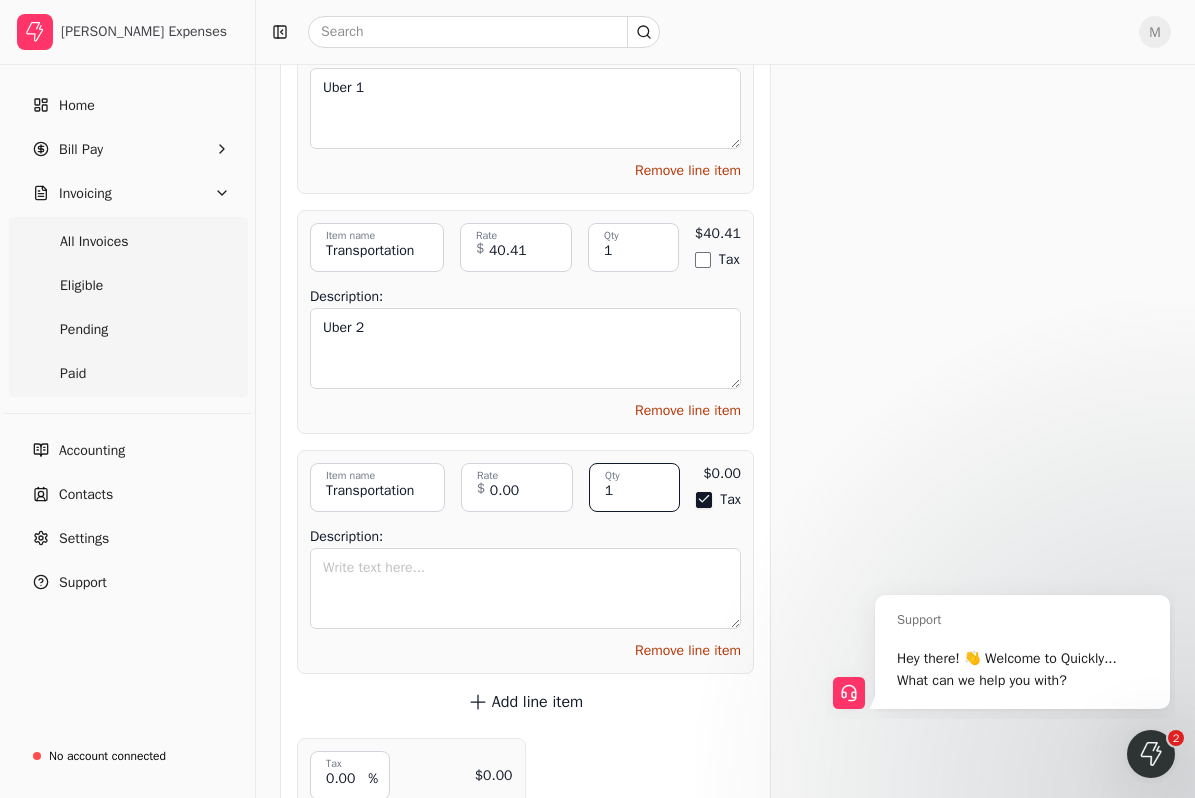 type on "1" 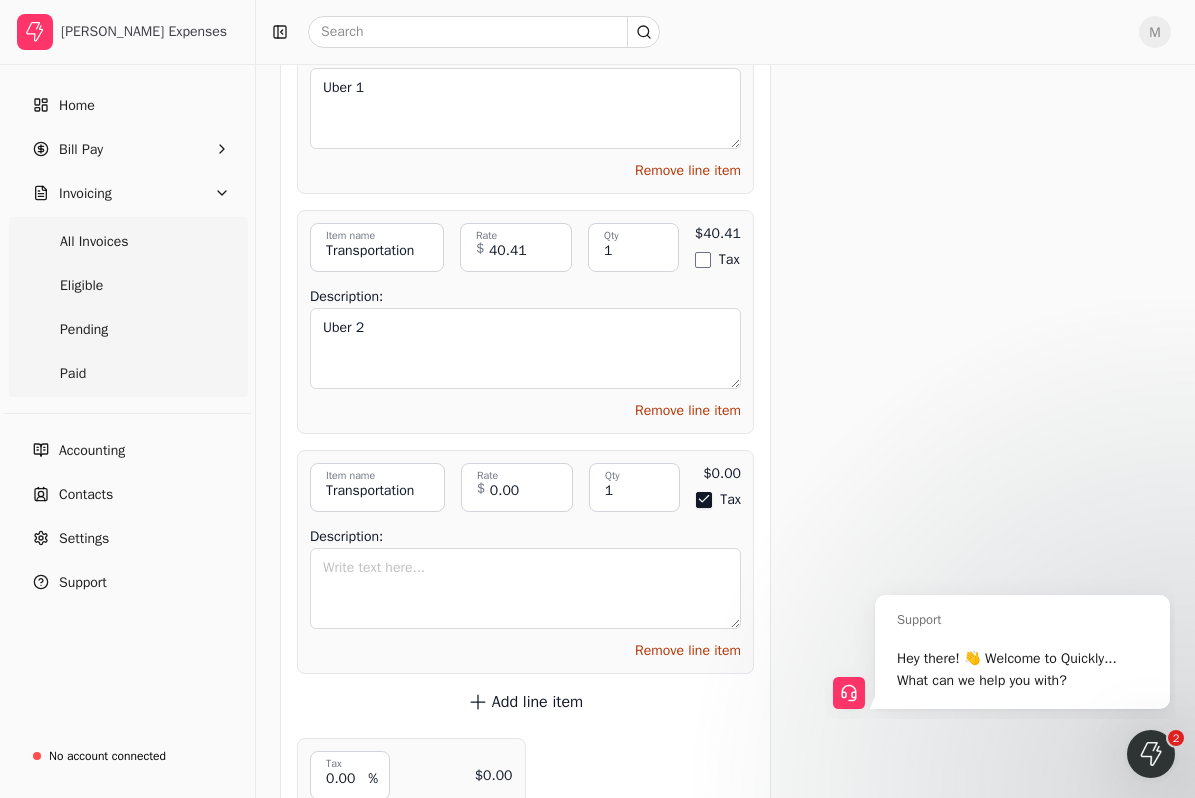 click on "Tax" at bounding box center [704, 500] 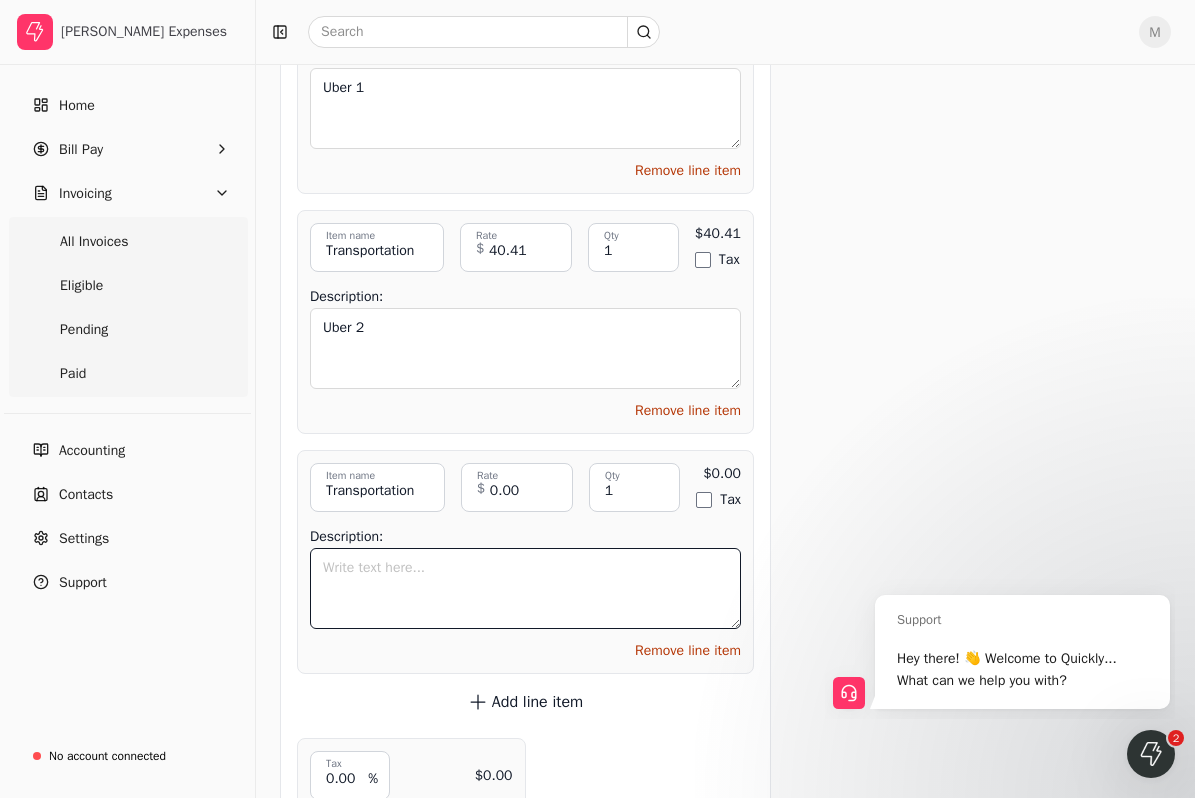 click on "Description:" at bounding box center (525, 588) 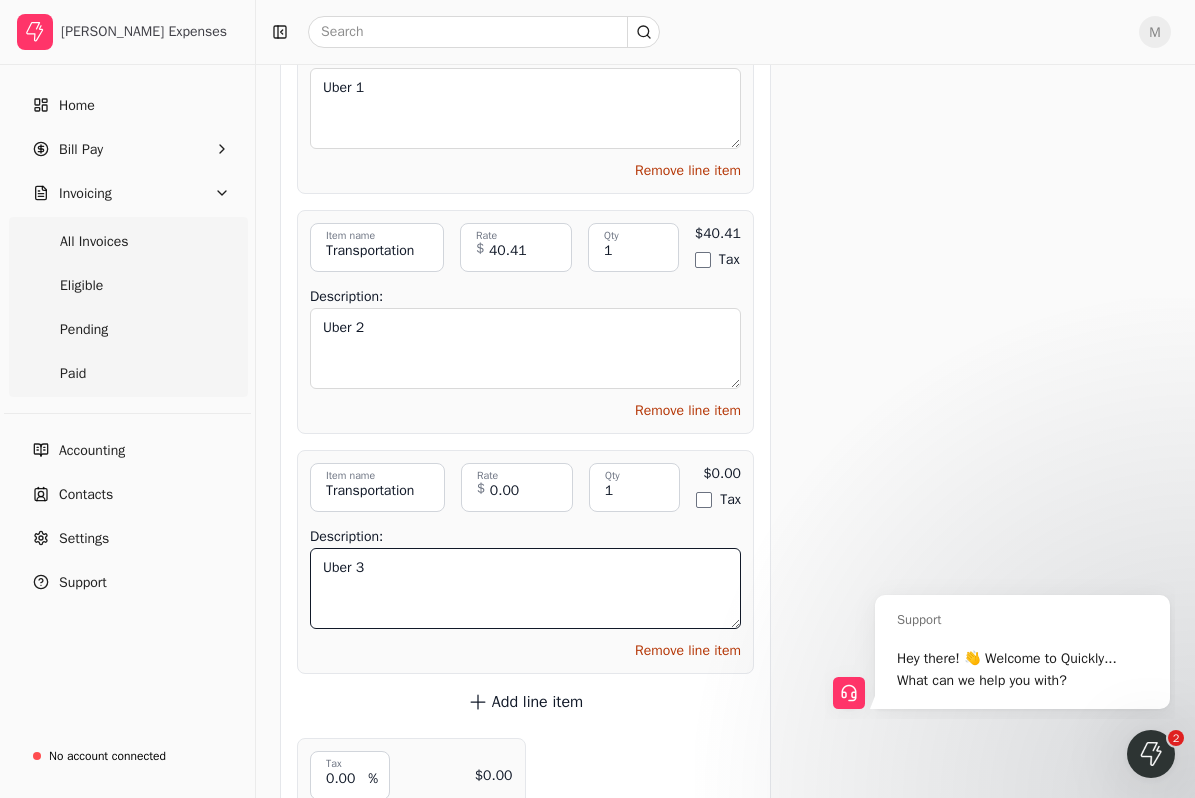 type on "Uber 3" 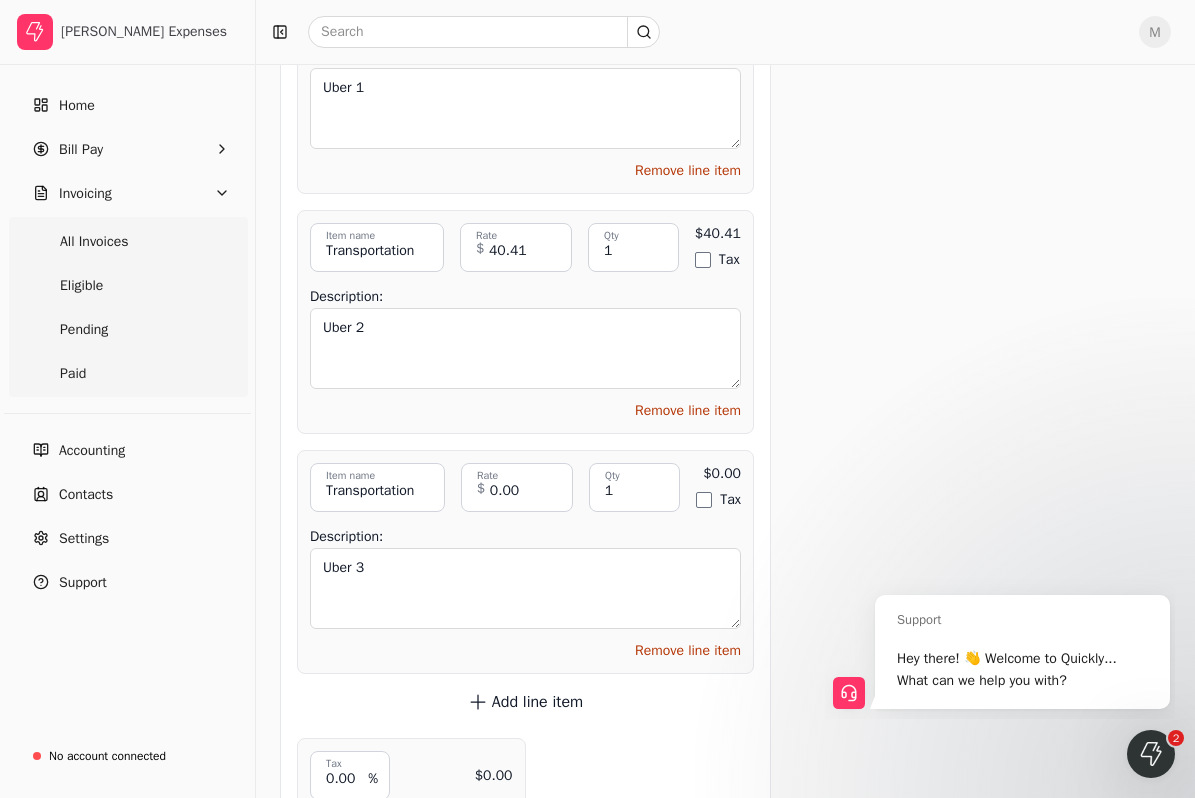 click on "Get paid up to  11  days faster! Request an early payment using Quickly! As little as 2.9% per transaction Funds directly deposited Paid within 24 hours of approval Request early payment By selecting Agree and Continue, I acknowledge and have read and understood, and agree to Quickly's   Terms of Service   and   Privacy Policy . Add to early payment batch Send invoice Request early payment Send invoice Attachments Upload multiple files Upload file No file chosen Bakery for Prominent.pdf trash Breakfast 1.pdf trash Breakfast 2.pdf trash Breakfast 3.pdf trash Breakfast 4.pdf trash Cake for Journey Energy.pdf trash Cake for Plan B Contractors.pdf trash Calgary Dinner 1.pdf trash Coffee.pdf trash Coffee 2.pdf trash Coffee with Outbuild.png trash Coffee with Outbuild 2.png trash Coffee with Ultimate Renovations.pdf trash Gas for rental.pdf trash Lunch 1.pdf trash Lunch 2.pdf trash Parking 1.png trash Parking 2.png trash Parking 3.pdf trash Stretch Construction Coffee Meeting.png trash Coffee with Axelle.pdf trash" at bounding box center [979, -2597] 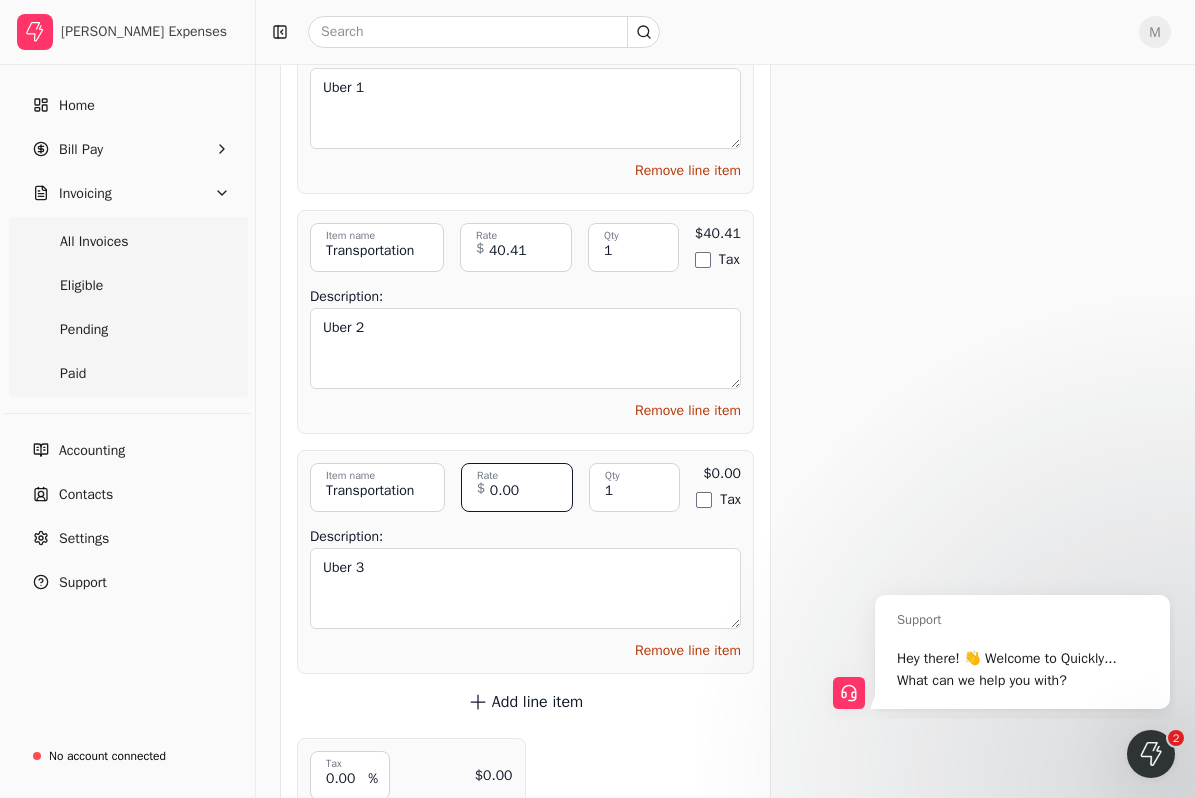click on "0.00" at bounding box center (517, 487) 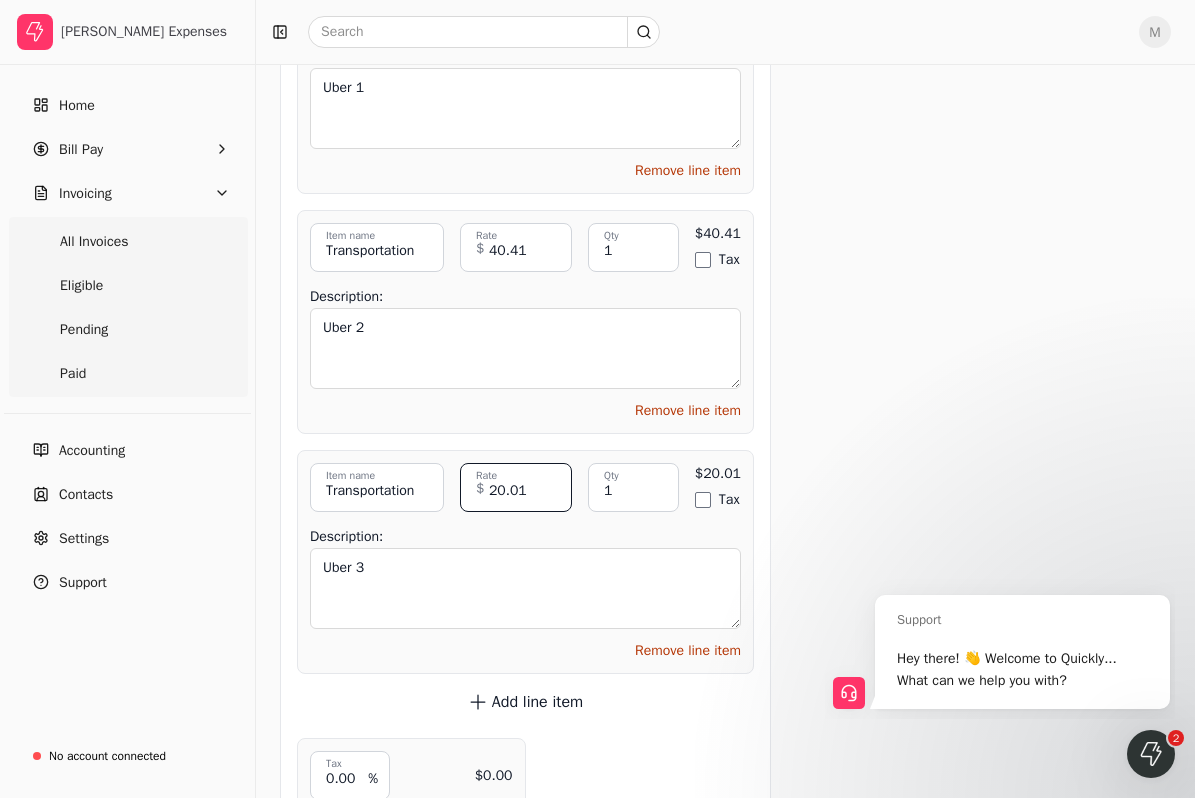 type on "20.01" 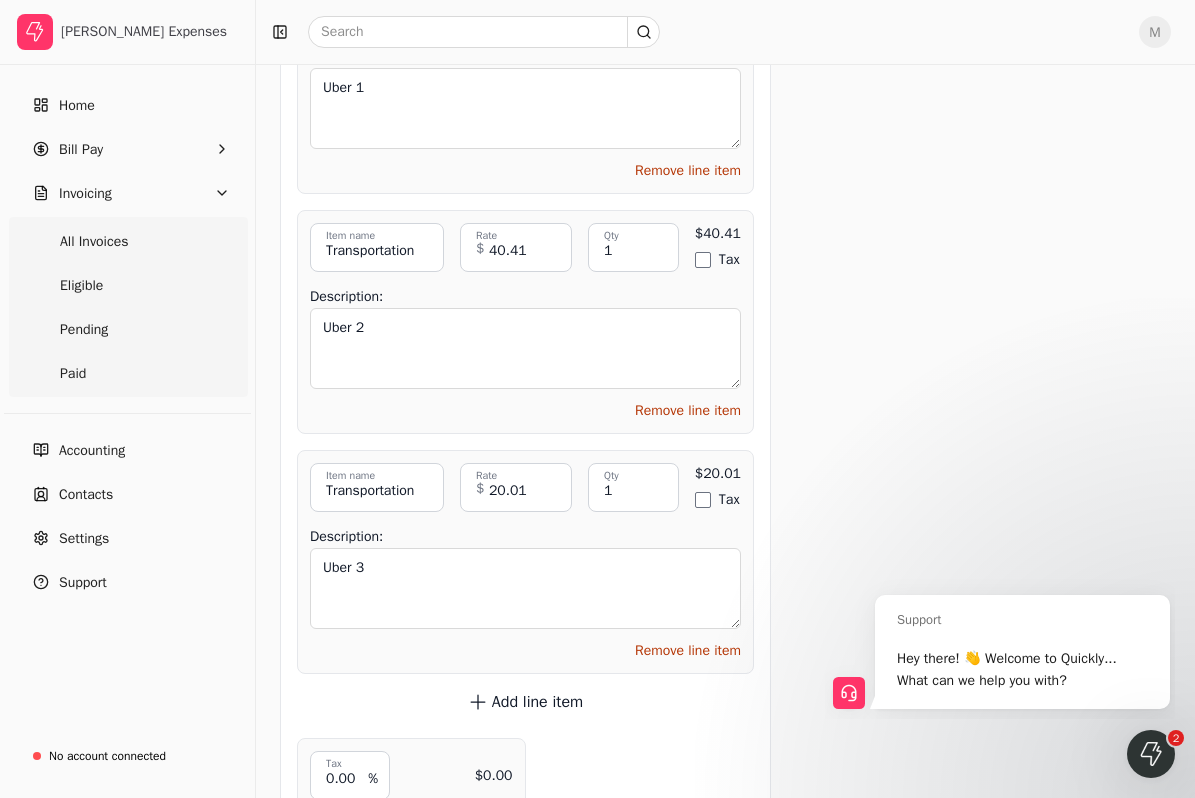 click on "Get paid up to  11  days faster! Request an early payment using Quickly! As little as 2.9% per transaction Funds directly deposited Paid within 24 hours of approval Request early payment By selecting Agree and Continue, I acknowledge and have read and understood, and agree to Quickly's   Terms of Service   and   Privacy Policy . Add to early payment batch Send invoice Request early payment Send invoice Attachments Upload multiple files Upload file No file chosen Bakery for Prominent.pdf trash Breakfast 1.pdf trash Breakfast 2.pdf trash Breakfast 3.pdf trash Breakfast 4.pdf trash Cake for Journey Energy.pdf trash Cake for Plan B Contractors.pdf trash Calgary Dinner 1.pdf trash Coffee.pdf trash Coffee 2.pdf trash Coffee with Outbuild.png trash Coffee with Outbuild 2.png trash Coffee with Ultimate Renovations.pdf trash Gas for rental.pdf trash Lunch 1.pdf trash Lunch 2.pdf trash Parking 1.png trash Parking 2.png trash Parking 3.pdf trash Stretch Construction Coffee Meeting.png trash Coffee with Axelle.pdf trash" at bounding box center (979, -2597) 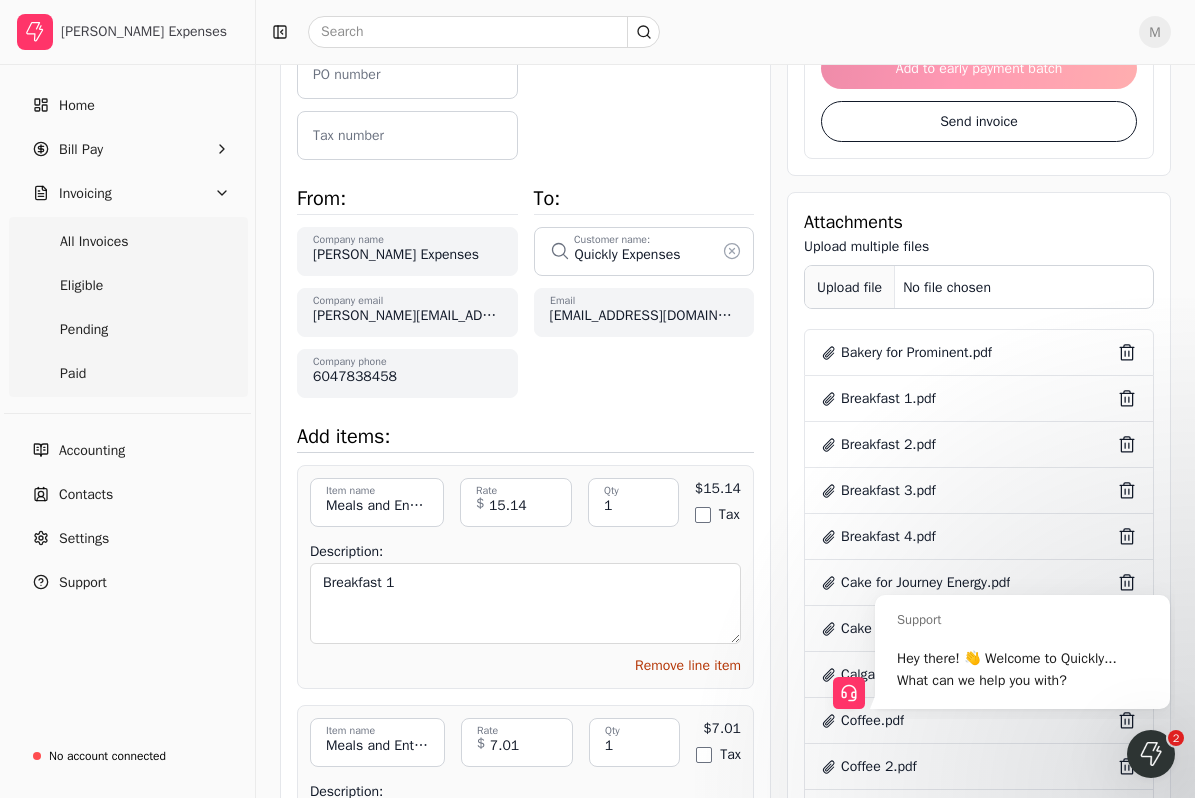 scroll, scrollTop: 395, scrollLeft: 0, axis: vertical 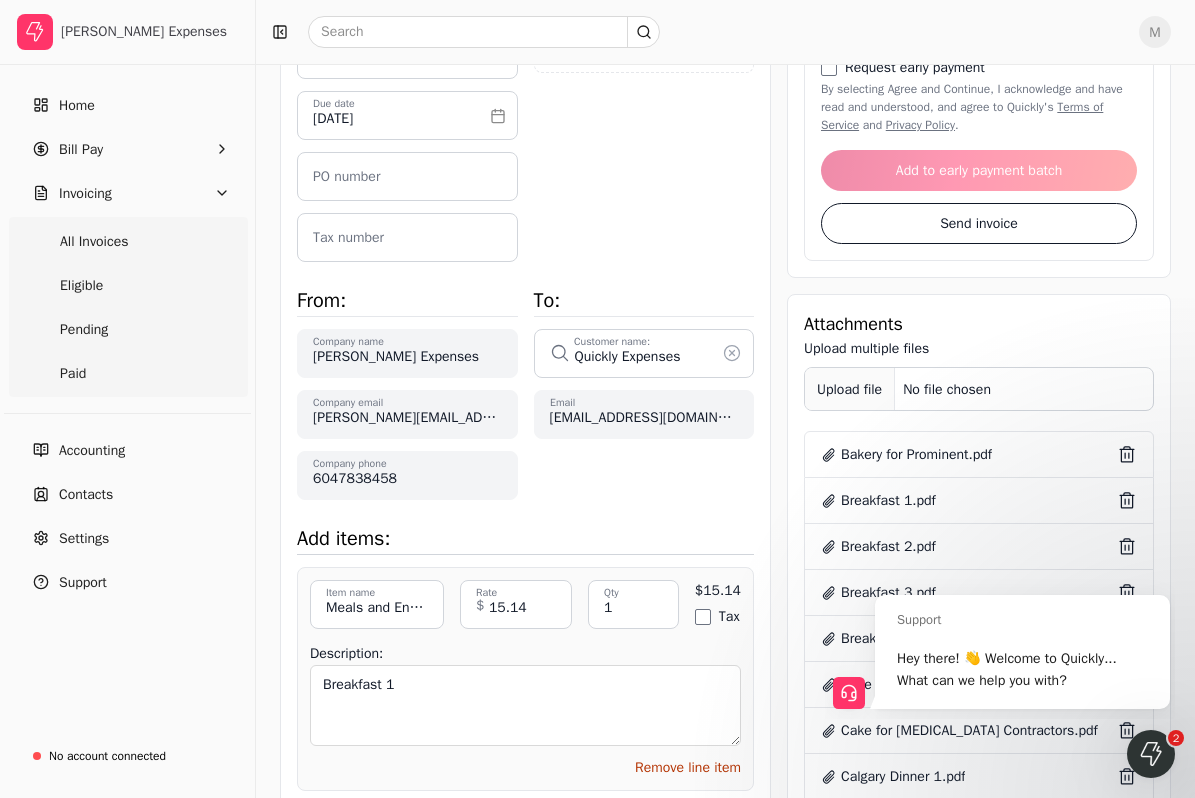 click on "Upload file" at bounding box center (850, 389) 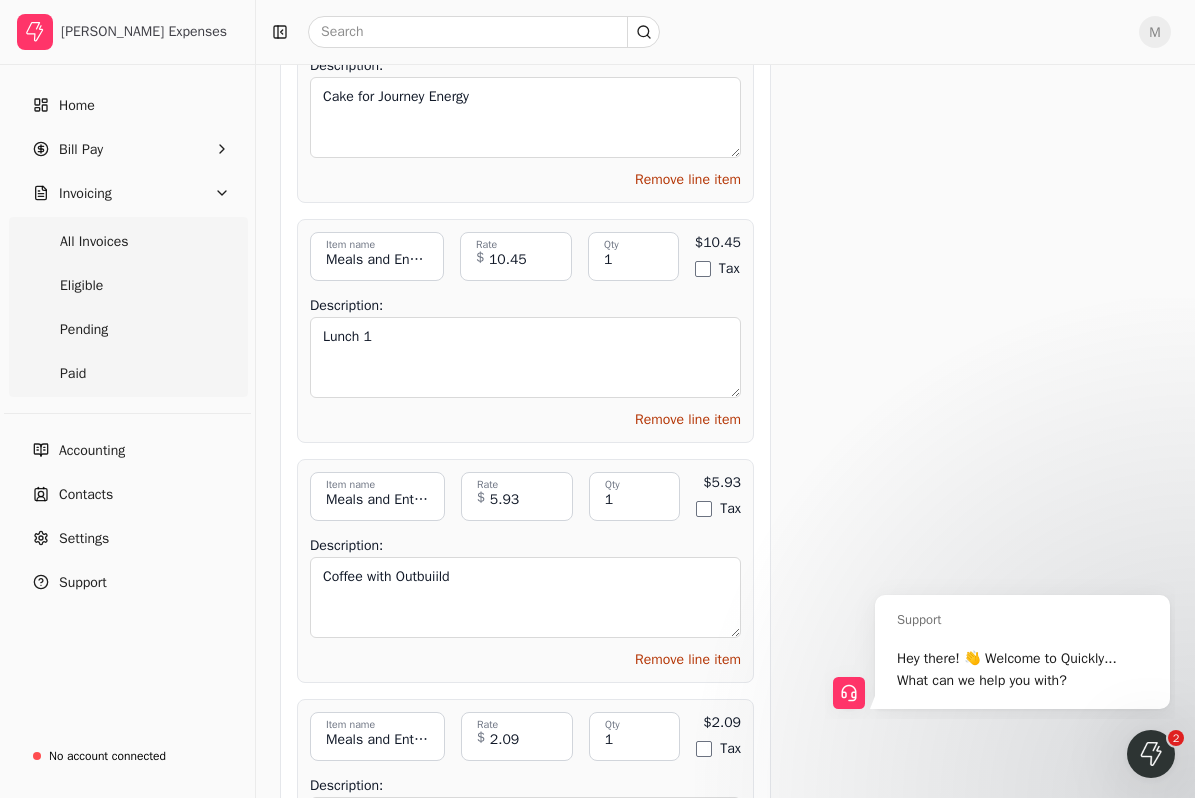 scroll, scrollTop: 6751, scrollLeft: 0, axis: vertical 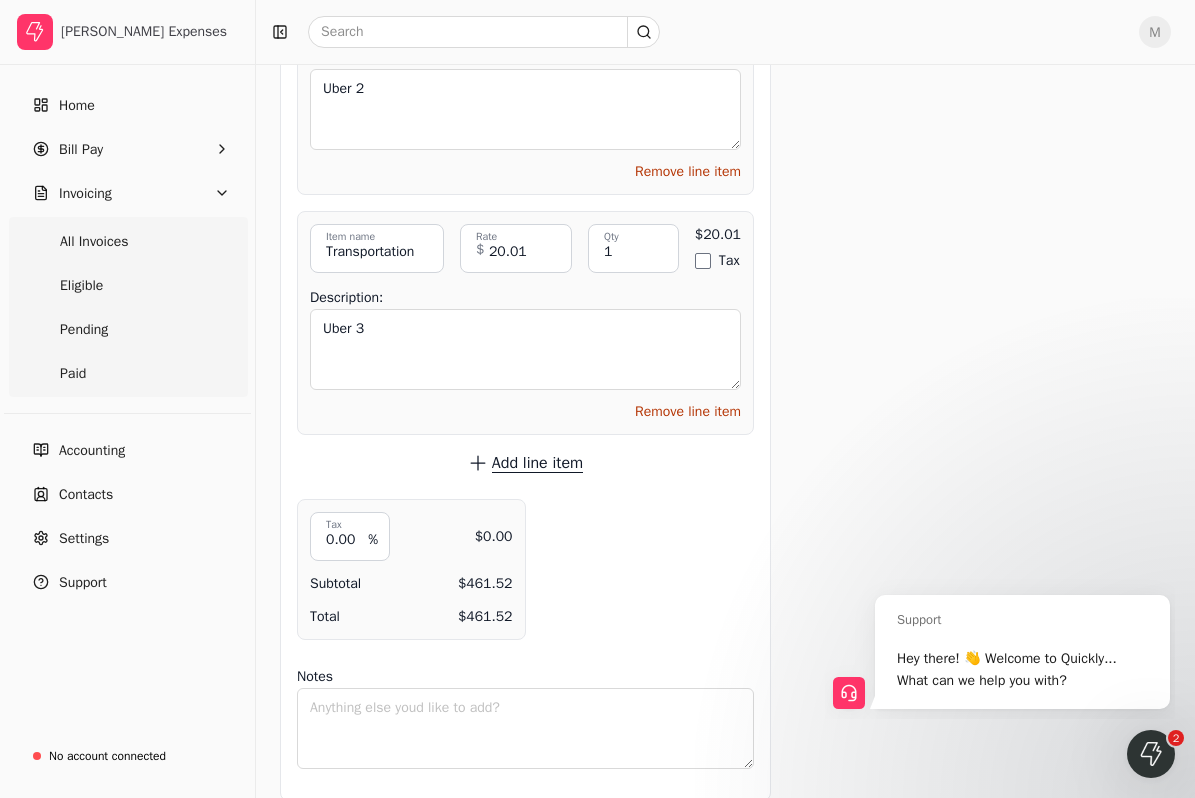 click on "Add line item" at bounding box center [537, 463] 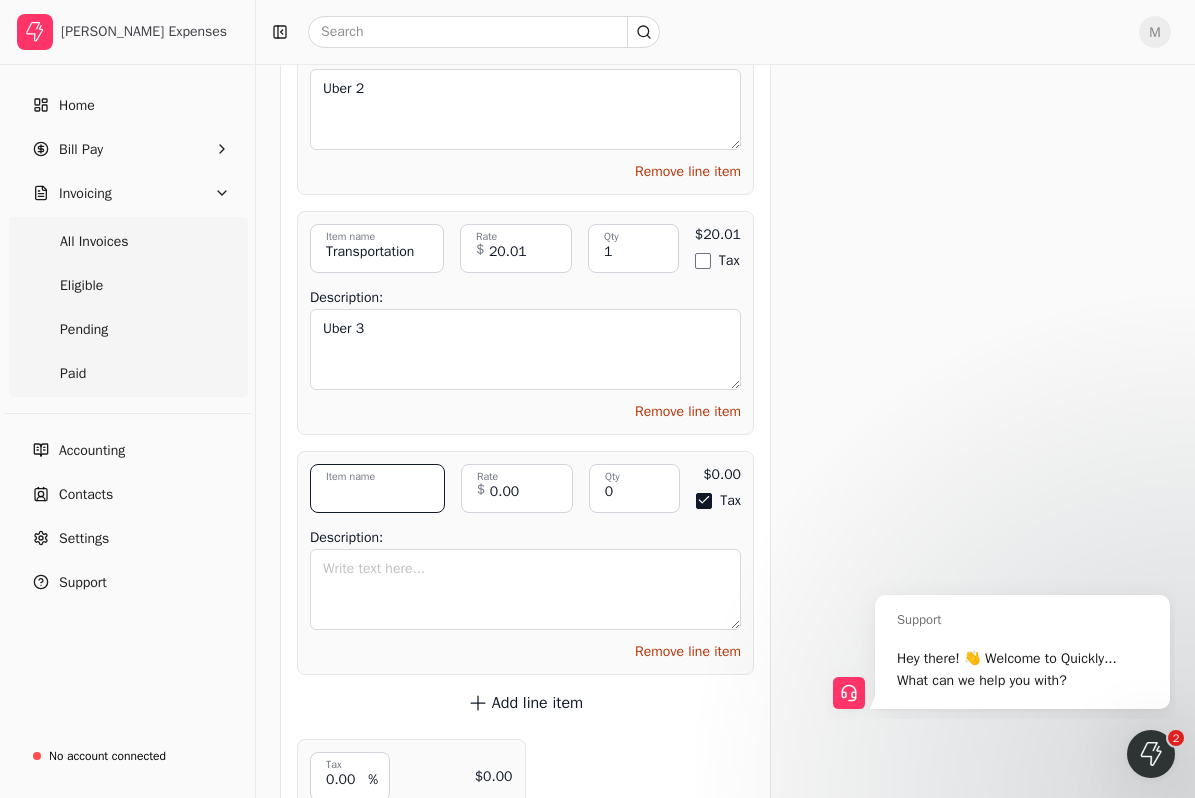 click on "Item name" at bounding box center (377, 488) 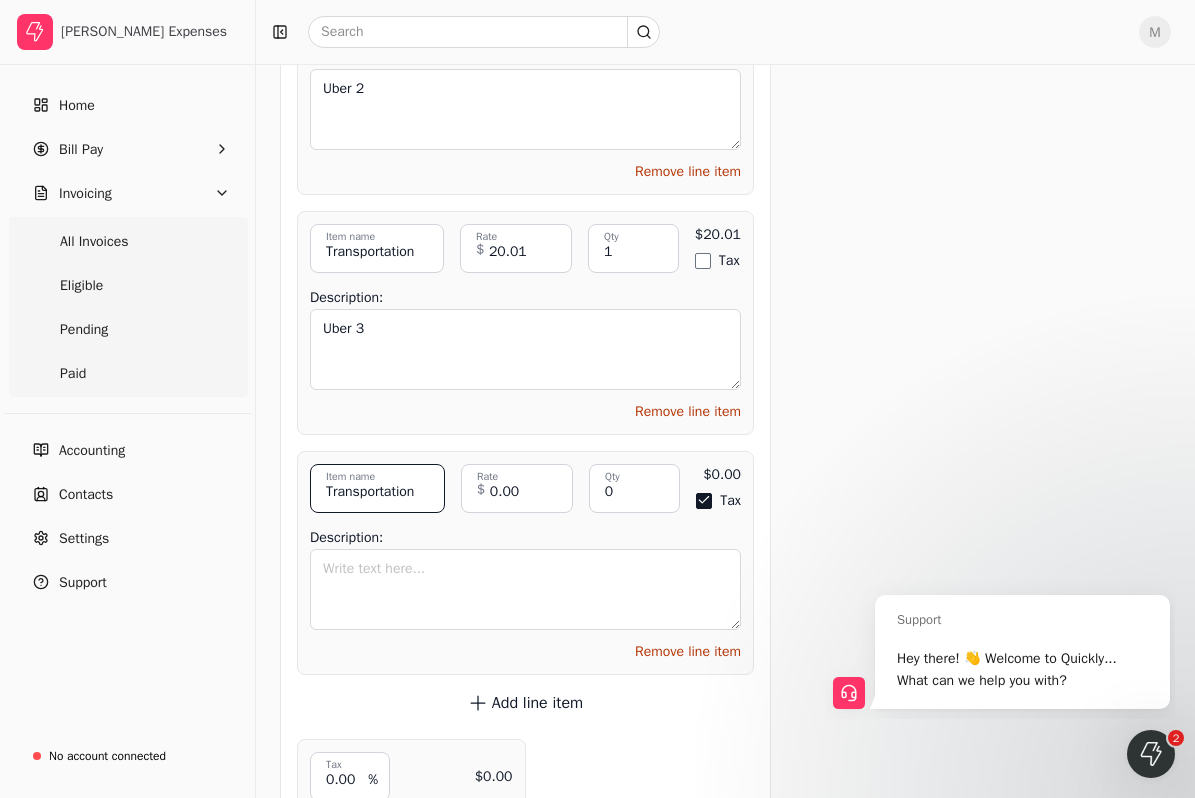 type on "Transportation" 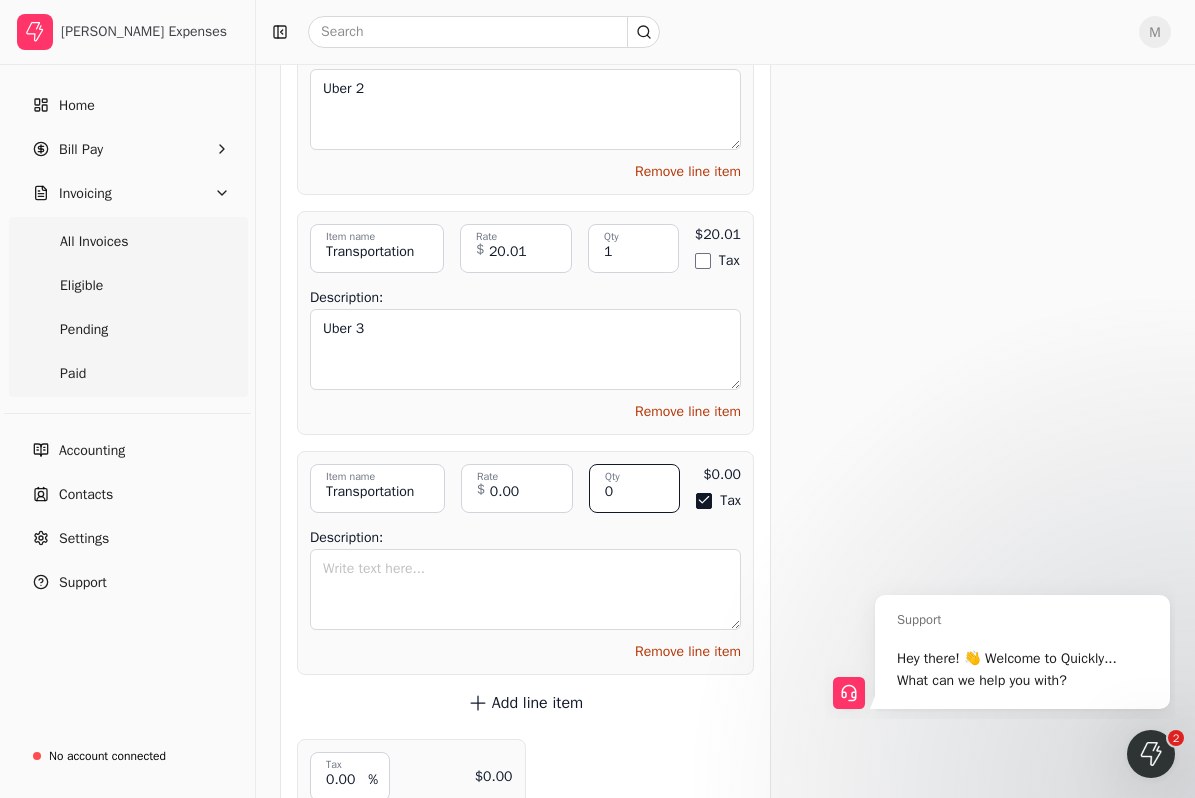 click on "0" at bounding box center [635, 488] 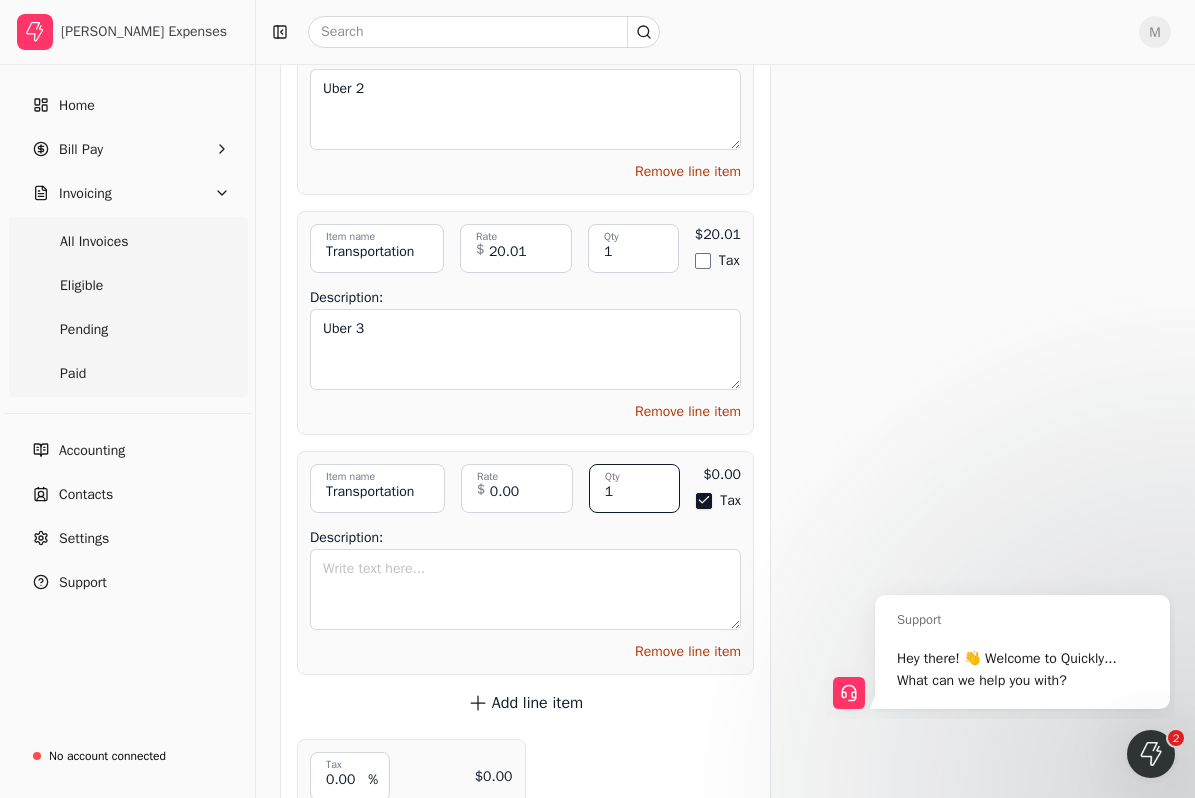 type on "1" 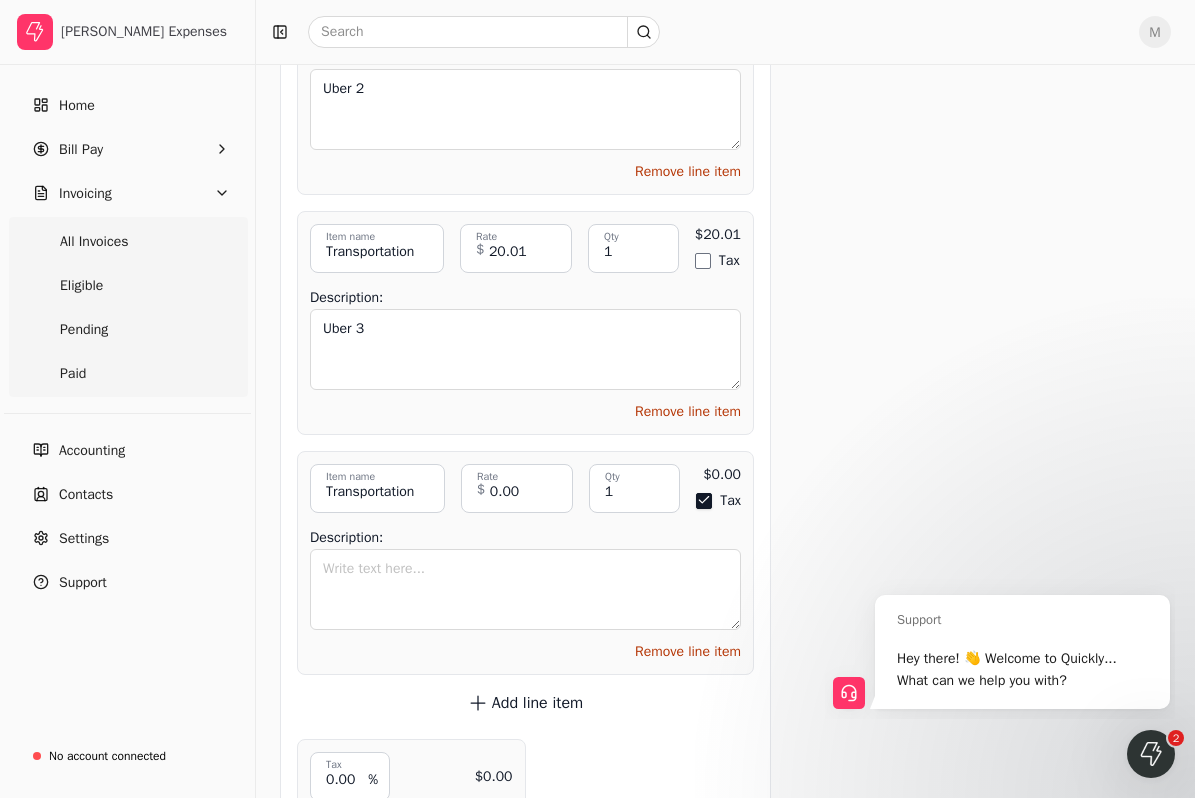 click on "Tax" at bounding box center (704, 501) 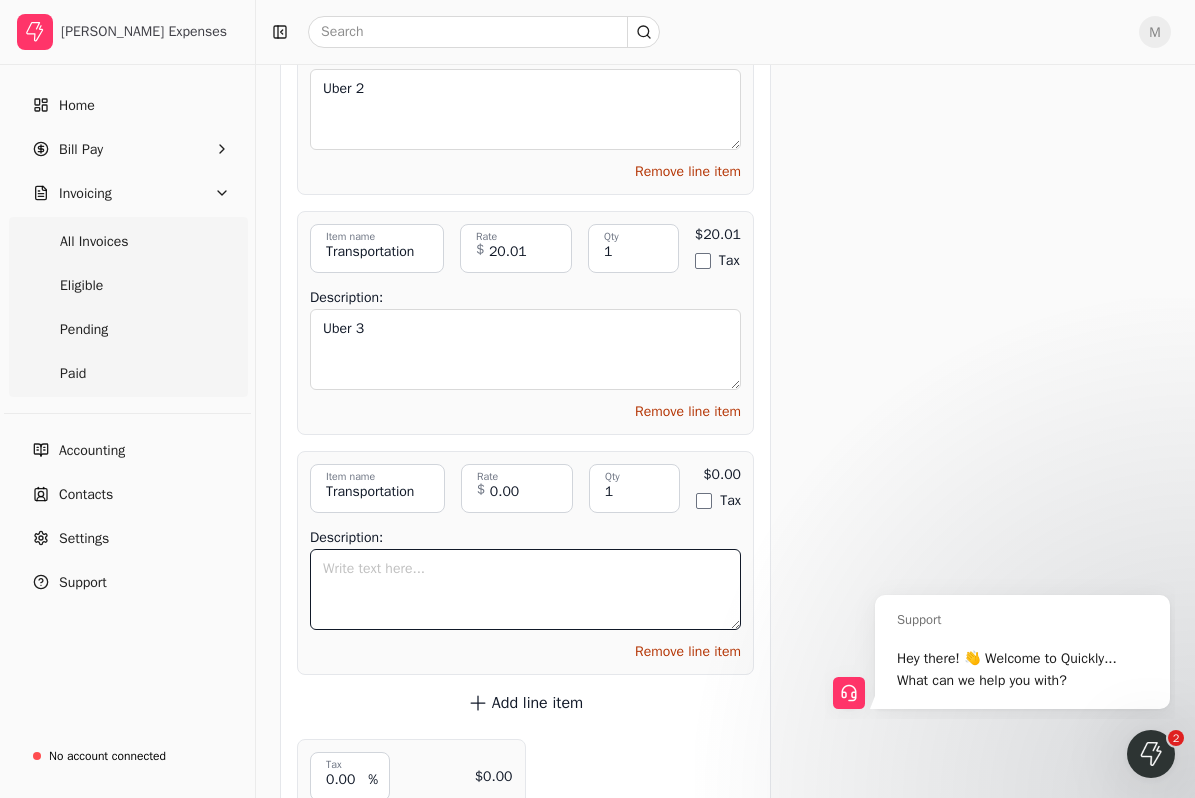 click on "Description:" at bounding box center (525, 589) 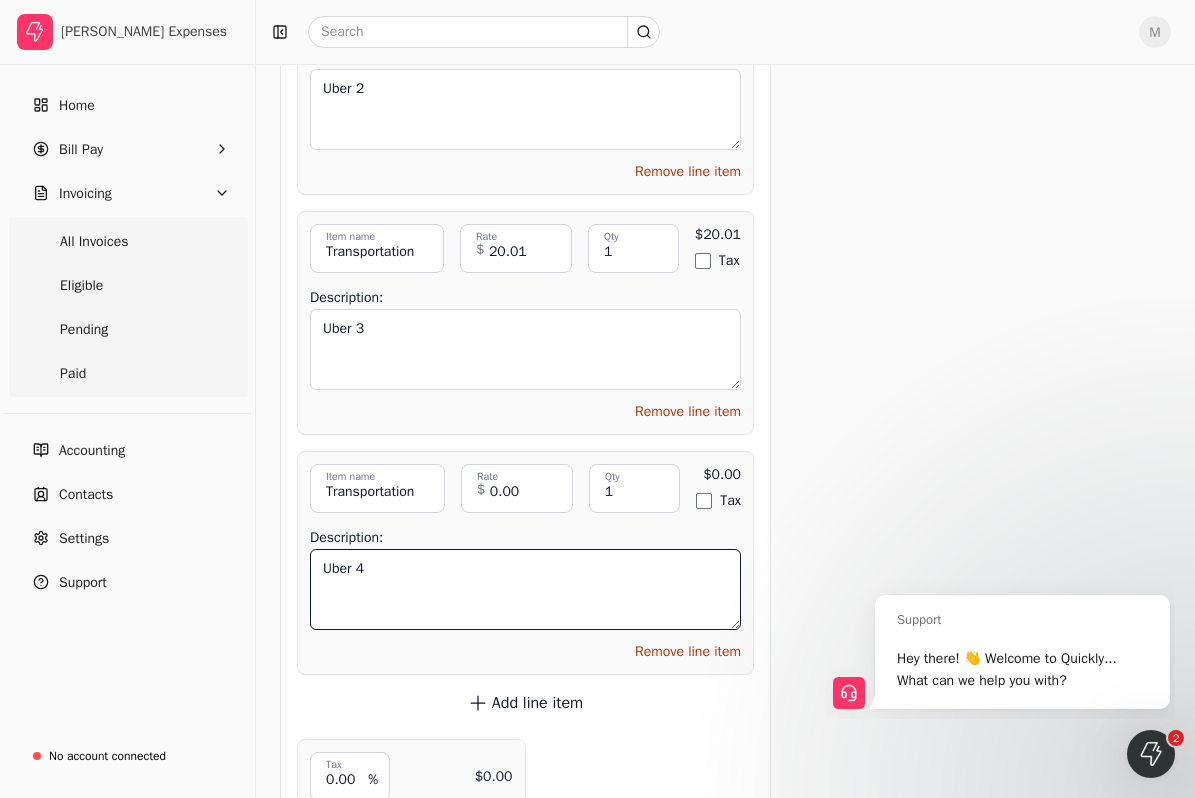 type on "Uber 4" 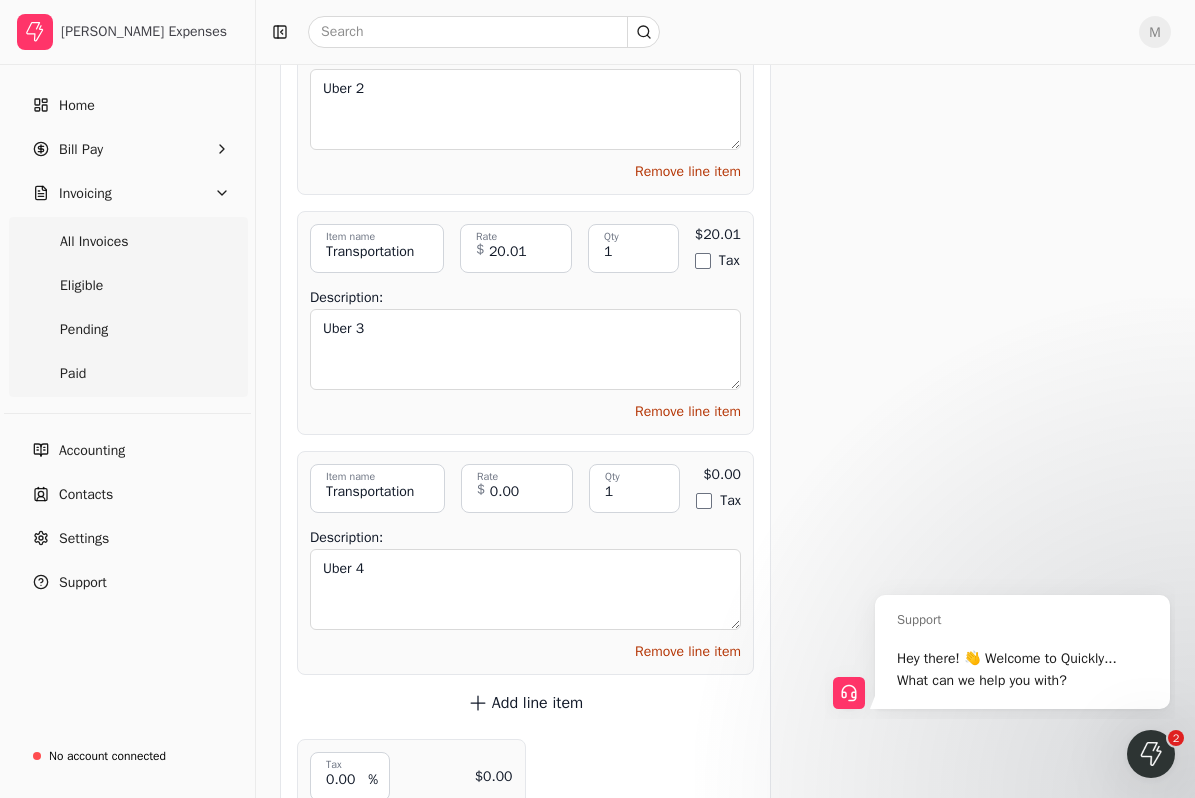click on "Get paid up to  11  days faster! Request an early payment using Quickly! As little as 2.9% per transaction Funds directly deposited Paid within 24 hours of approval Request early payment By selecting Agree and Continue, I acknowledge and have read and understood, and agree to Quickly's   Terms of Service   and   Privacy Policy . Add to early payment batch Send invoice Request early payment Send invoice Attachments Upload multiple files Upload file No file chosen Bakery for Prominent.pdf trash Breakfast 1.pdf trash Breakfast 2.pdf trash Breakfast 3.pdf trash Breakfast 4.pdf trash Cake for Journey Energy.pdf trash Cake for Plan B Contractors.pdf trash Calgary Dinner 1.pdf trash Coffee.pdf trash Coffee 2.pdf trash Coffee with Outbuild.png trash Coffee with Outbuild 2.png trash Coffee with Ultimate Renovations.pdf trash Gas for rental.pdf trash Lunch 1.pdf trash Lunch 2.pdf trash Parking 1.png trash Parking 2.png trash Parking 3.pdf trash Stretch Construction Coffee Meeting.png trash Coffee with Axelle.pdf trash" at bounding box center (979, -2716) 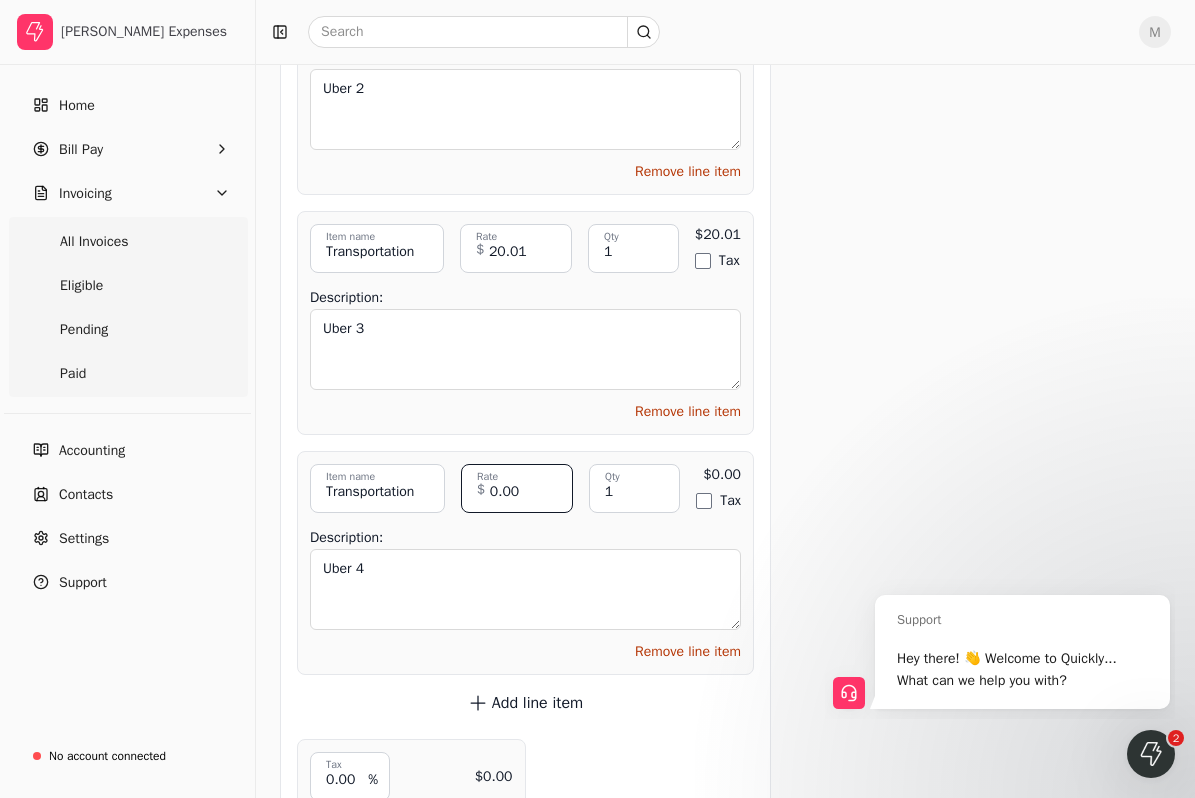 click on "0.00" at bounding box center [517, 488] 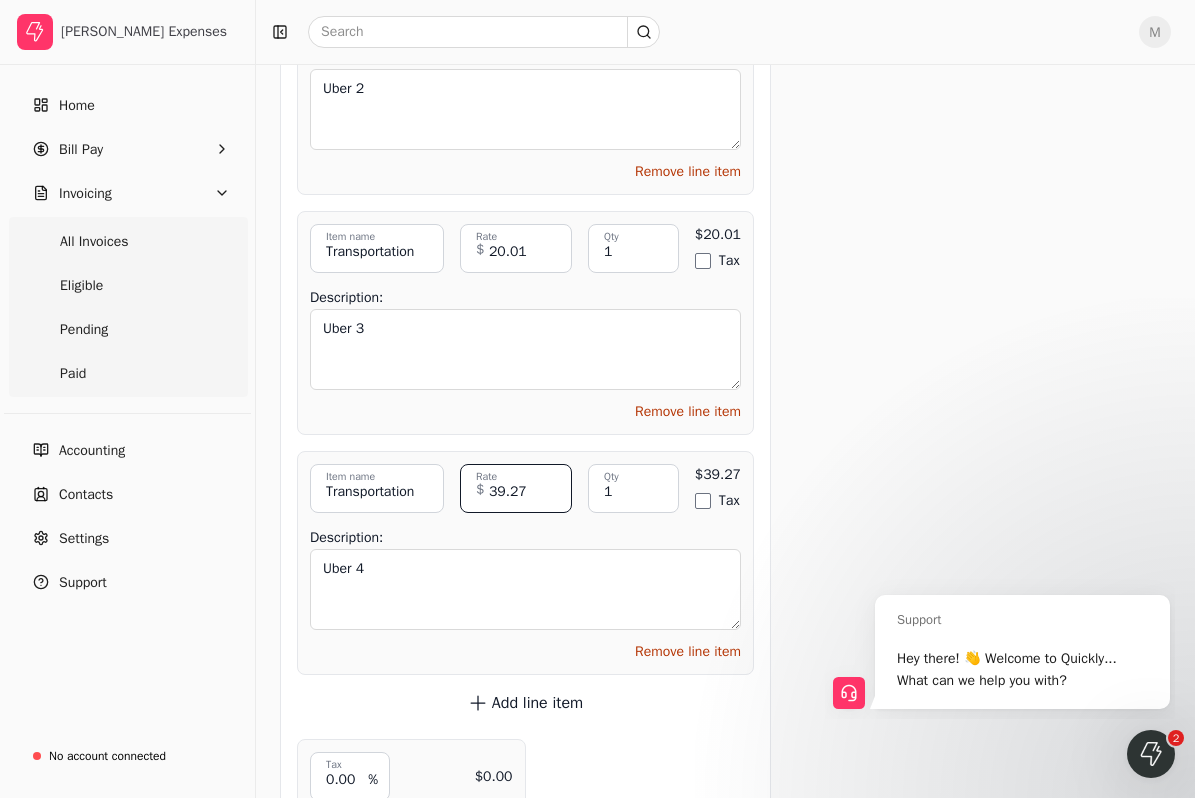 type on "39.27" 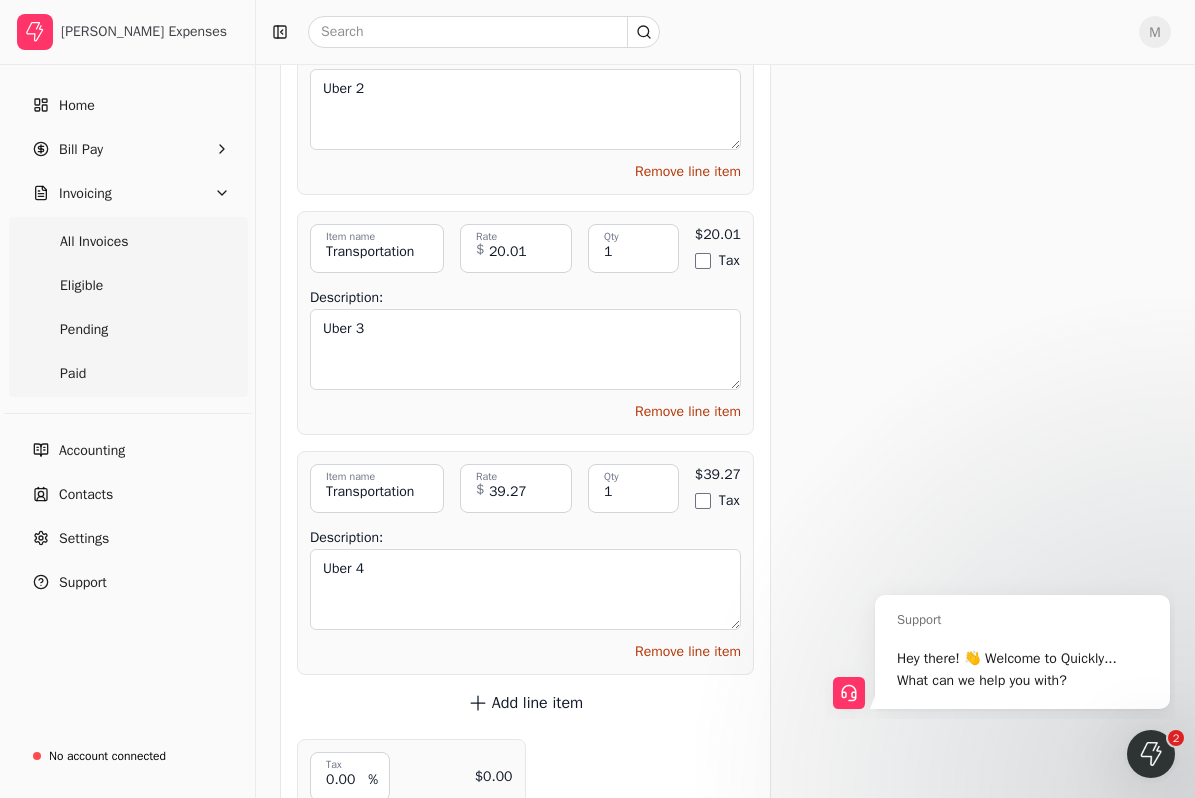 click on "Get paid up to  11  days faster! Request an early payment using Quickly! As little as 2.9% per transaction Funds directly deposited Paid within 24 hours of approval Request early payment By selecting Agree and Continue, I acknowledge and have read and understood, and agree to Quickly's   Terms of Service   and   Privacy Policy . Add to early payment batch Send invoice Request early payment Send invoice Attachments Upload multiple files Upload file No file chosen Bakery for Prominent.pdf trash Breakfast 1.pdf trash Breakfast 2.pdf trash Breakfast 3.pdf trash Breakfast 4.pdf trash Cake for Journey Energy.pdf trash Cake for Plan B Contractors.pdf trash Calgary Dinner 1.pdf trash Coffee.pdf trash Coffee 2.pdf trash Coffee with Outbuild.png trash Coffee with Outbuild 2.png trash Coffee with Ultimate Renovations.pdf trash Gas for rental.pdf trash Lunch 1.pdf trash Lunch 2.pdf trash Parking 1.png trash Parking 2.png trash Parking 3.pdf trash Stretch Construction Coffee Meeting.png trash Coffee with Axelle.pdf trash" at bounding box center (979, -2716) 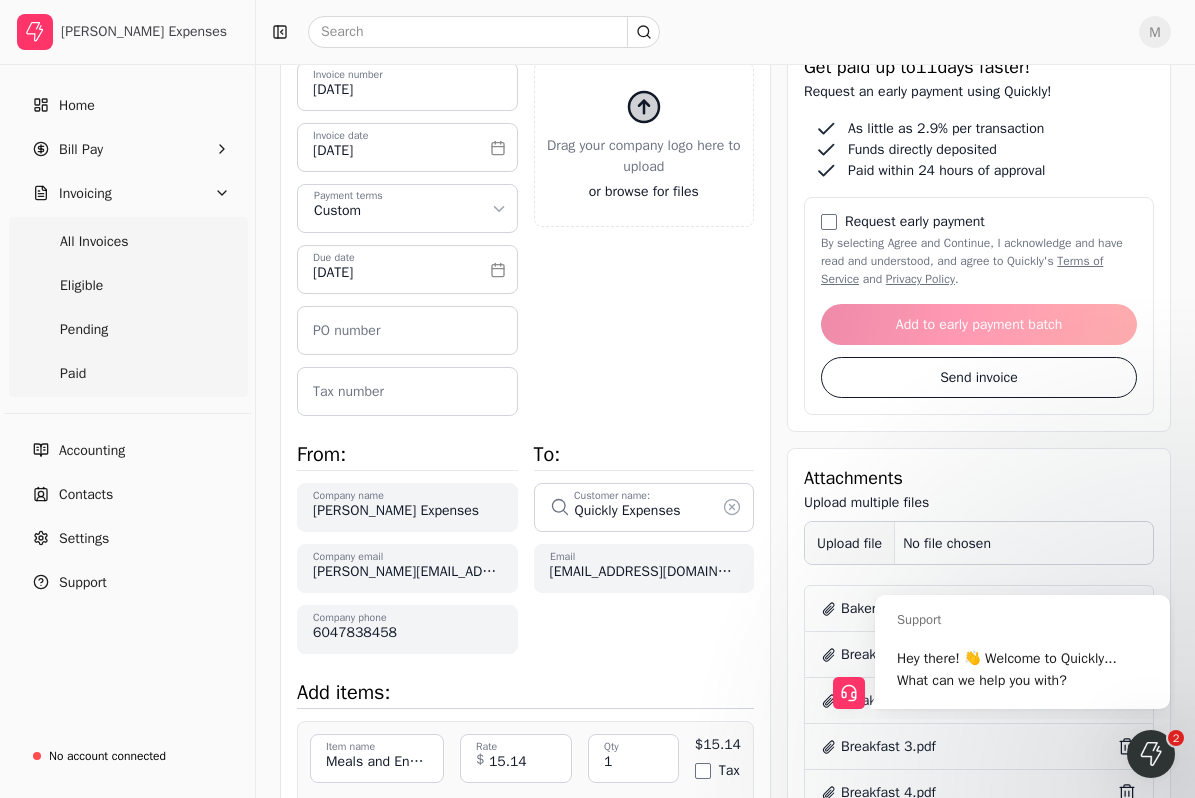 scroll, scrollTop: 621, scrollLeft: 0, axis: vertical 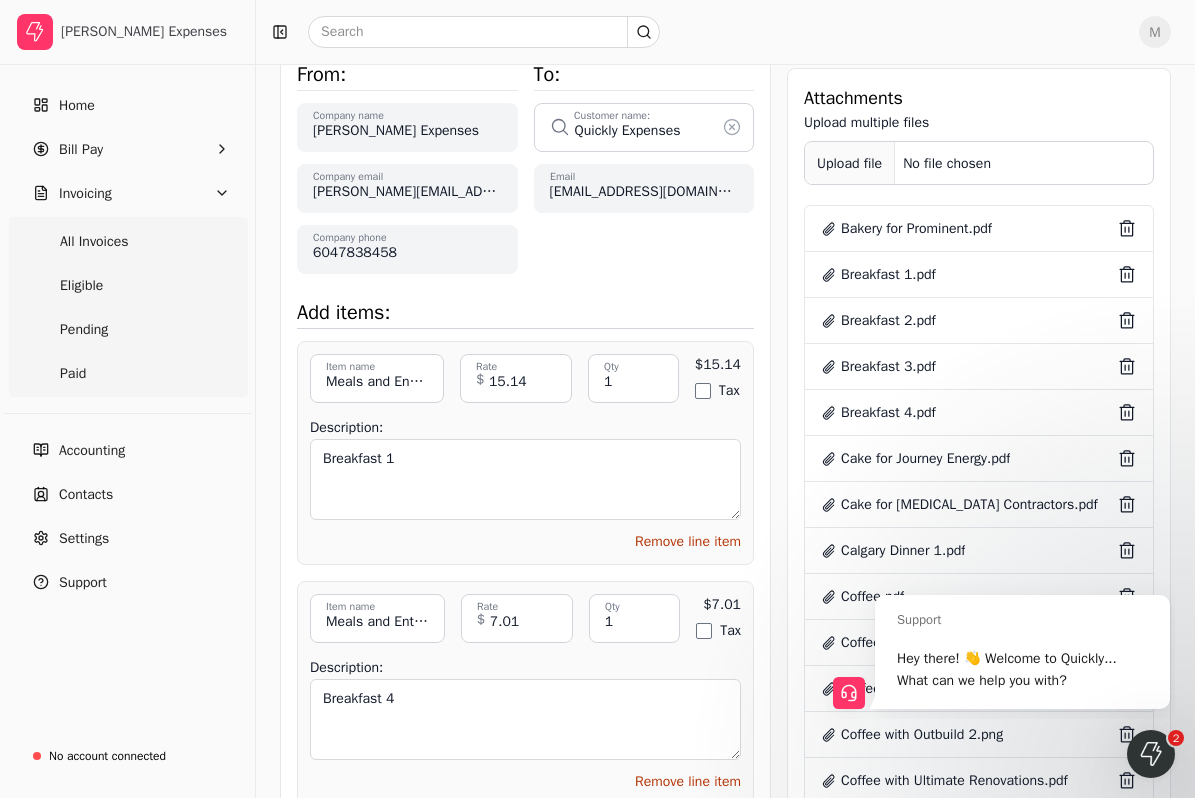 click on "Upload file" at bounding box center [850, 163] 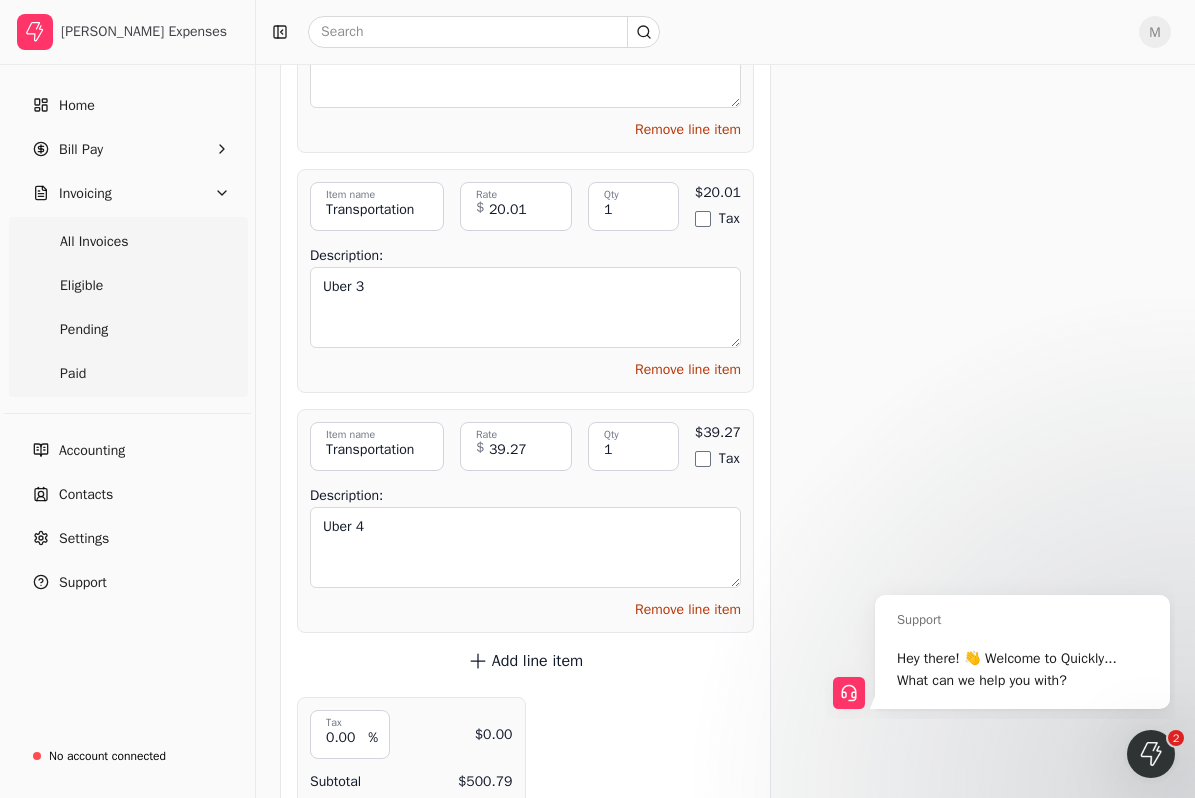scroll, scrollTop: 6990, scrollLeft: 0, axis: vertical 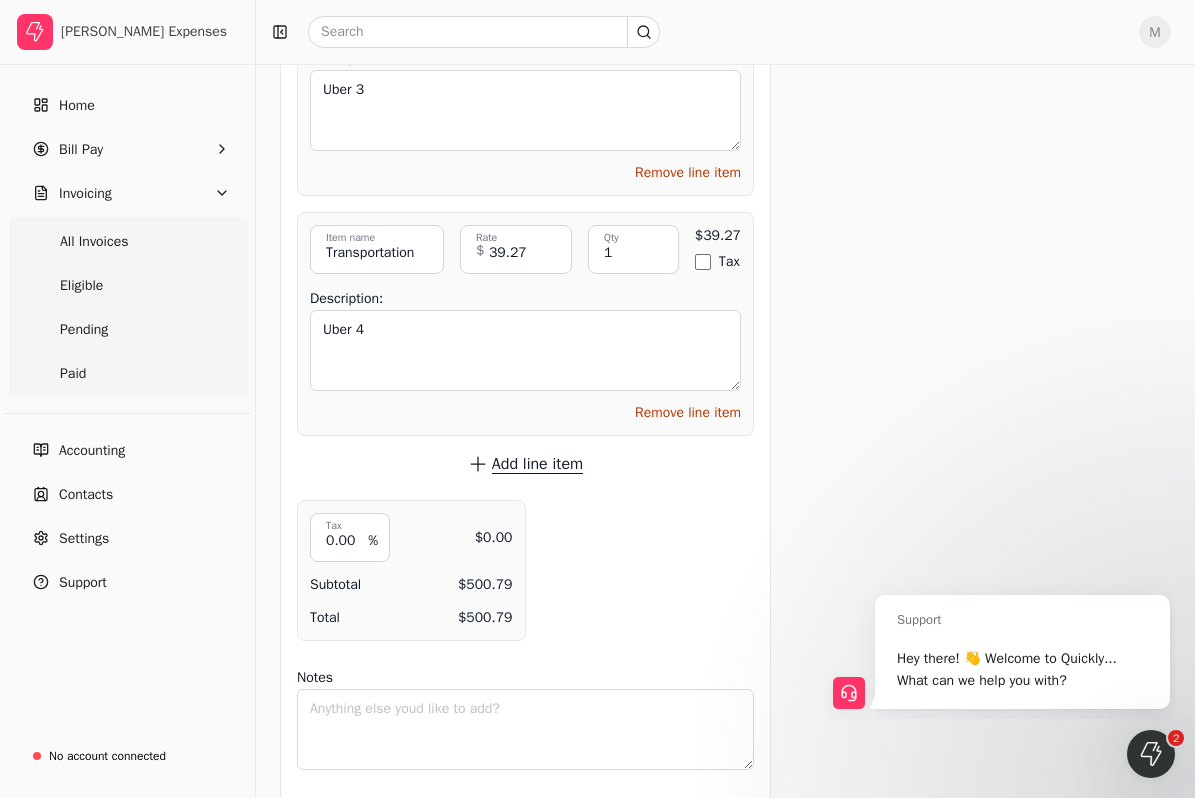 click on "Add line item" at bounding box center (537, 464) 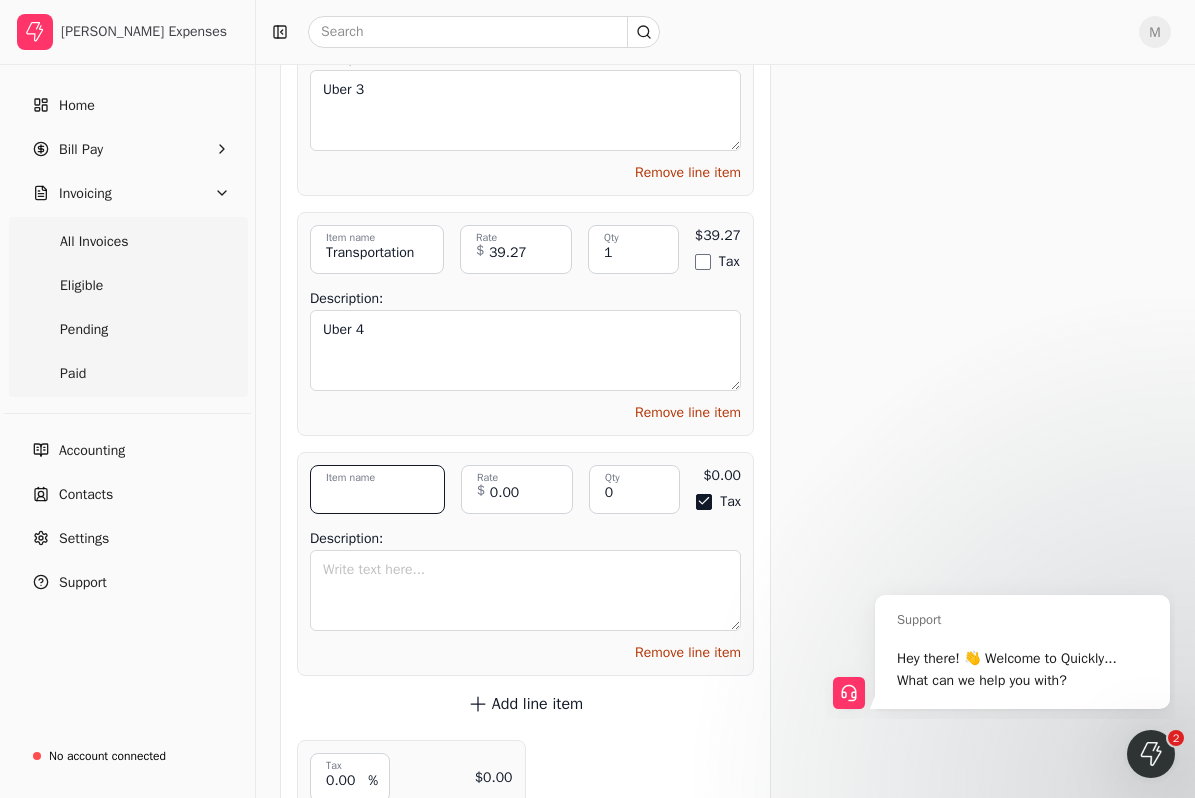 click on "Item name" at bounding box center [377, 489] 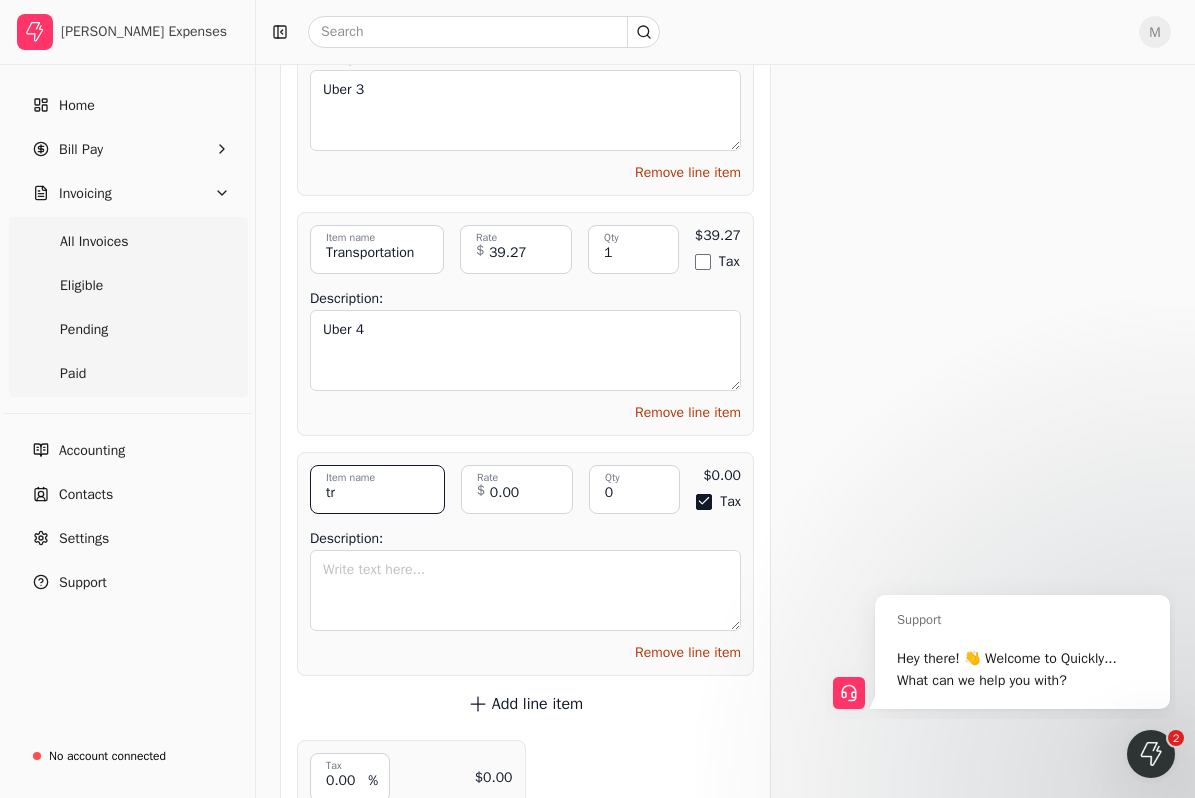 type on "t" 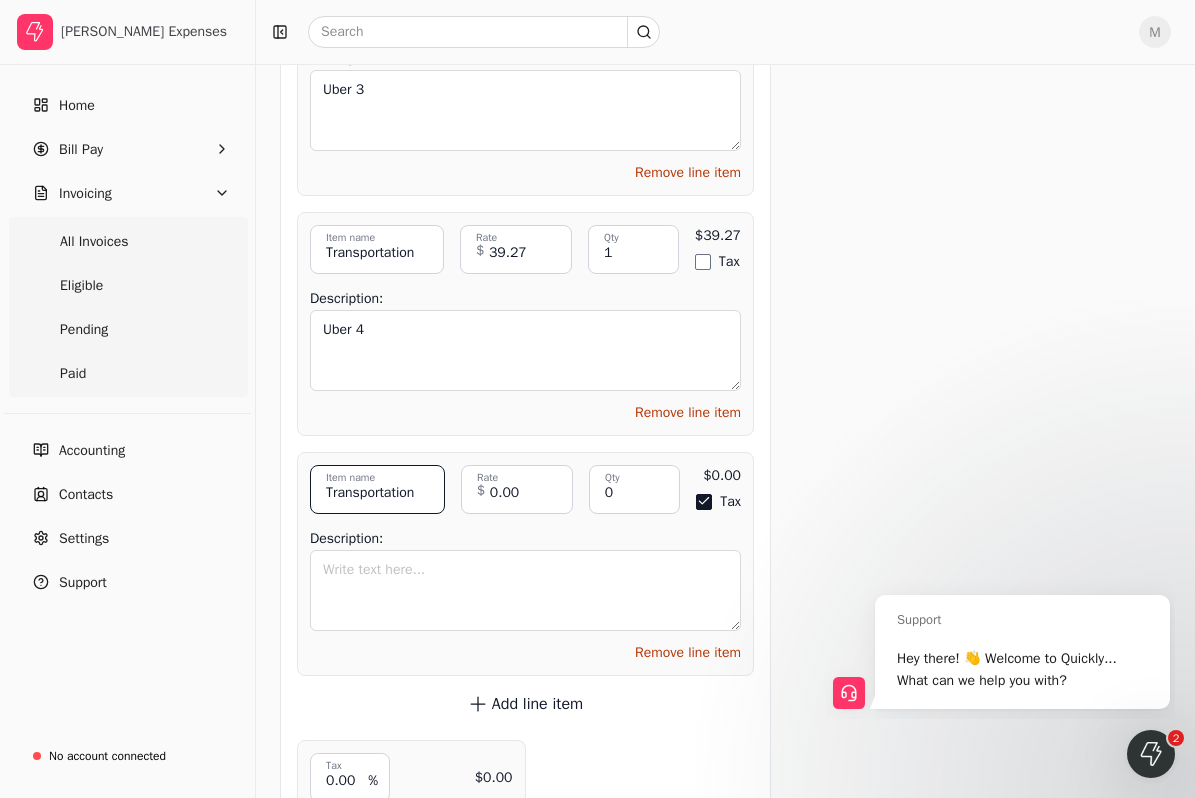type on "Transportation" 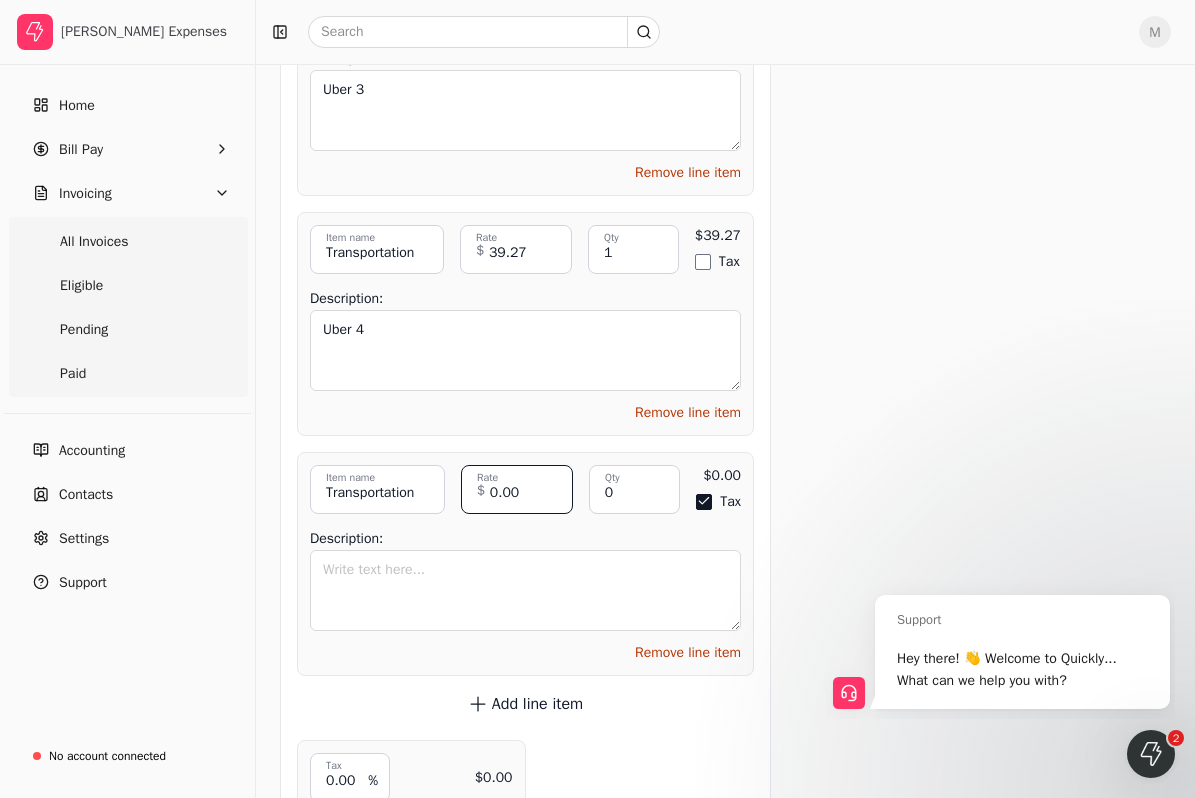click on "0.00" at bounding box center [517, 489] 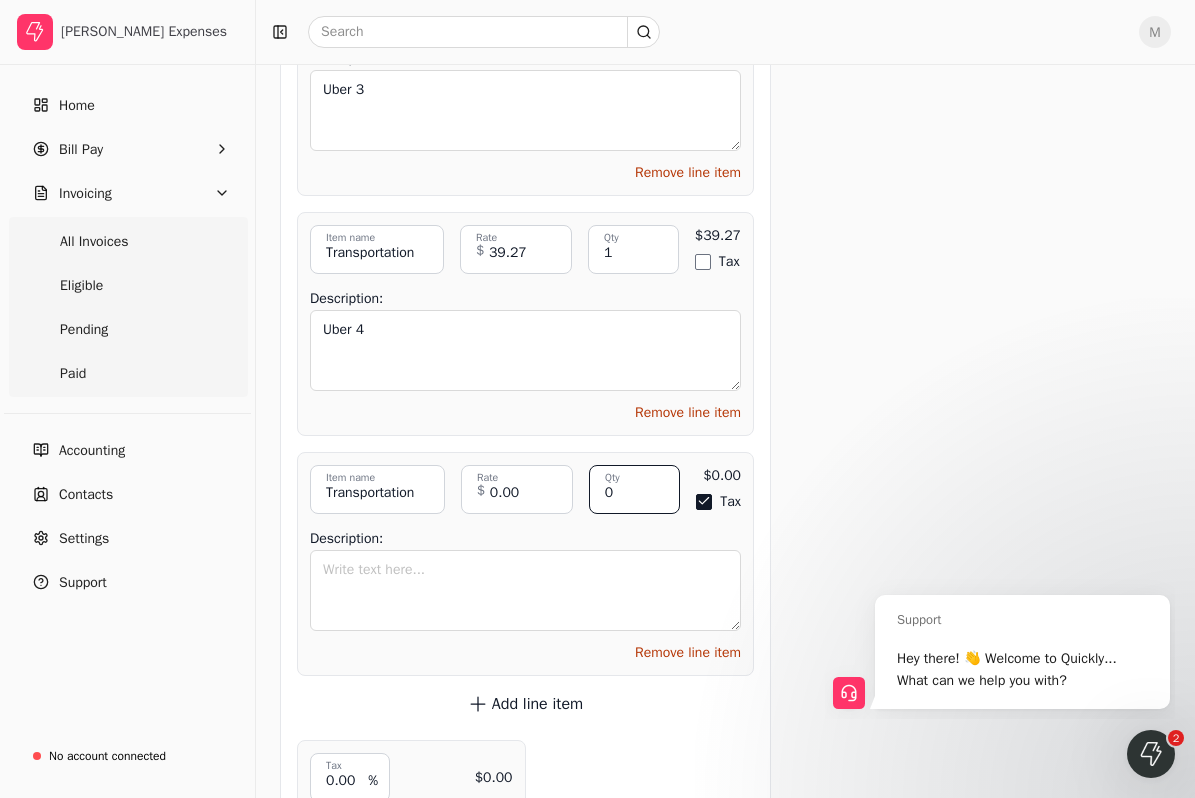 click on "0" at bounding box center [635, 489] 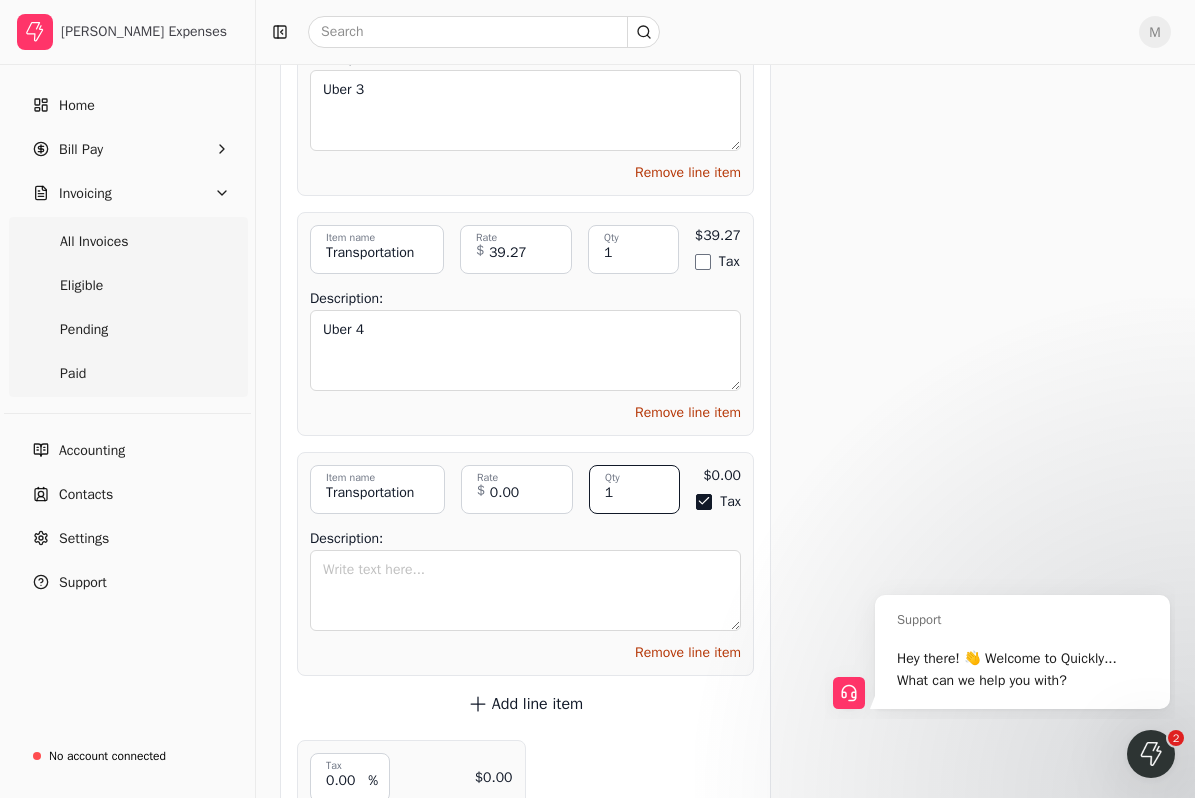 type on "1" 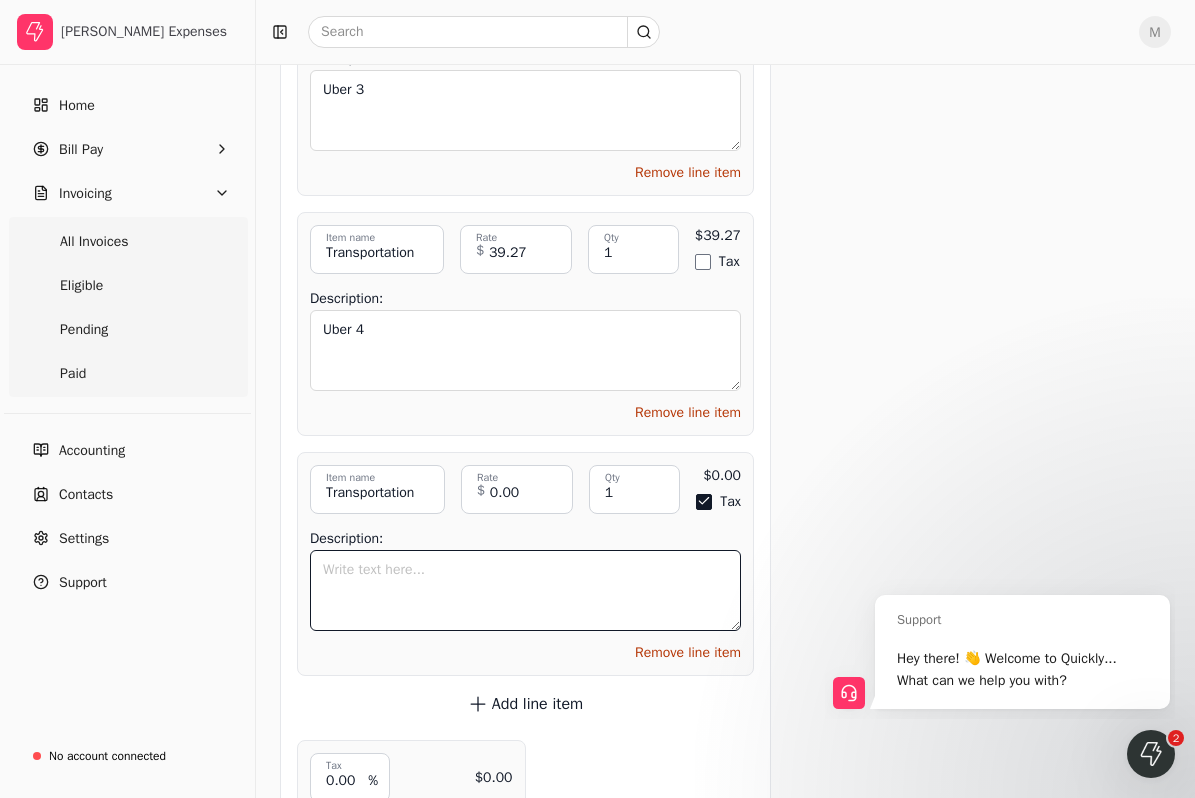 click on "Description:" at bounding box center (525, 590) 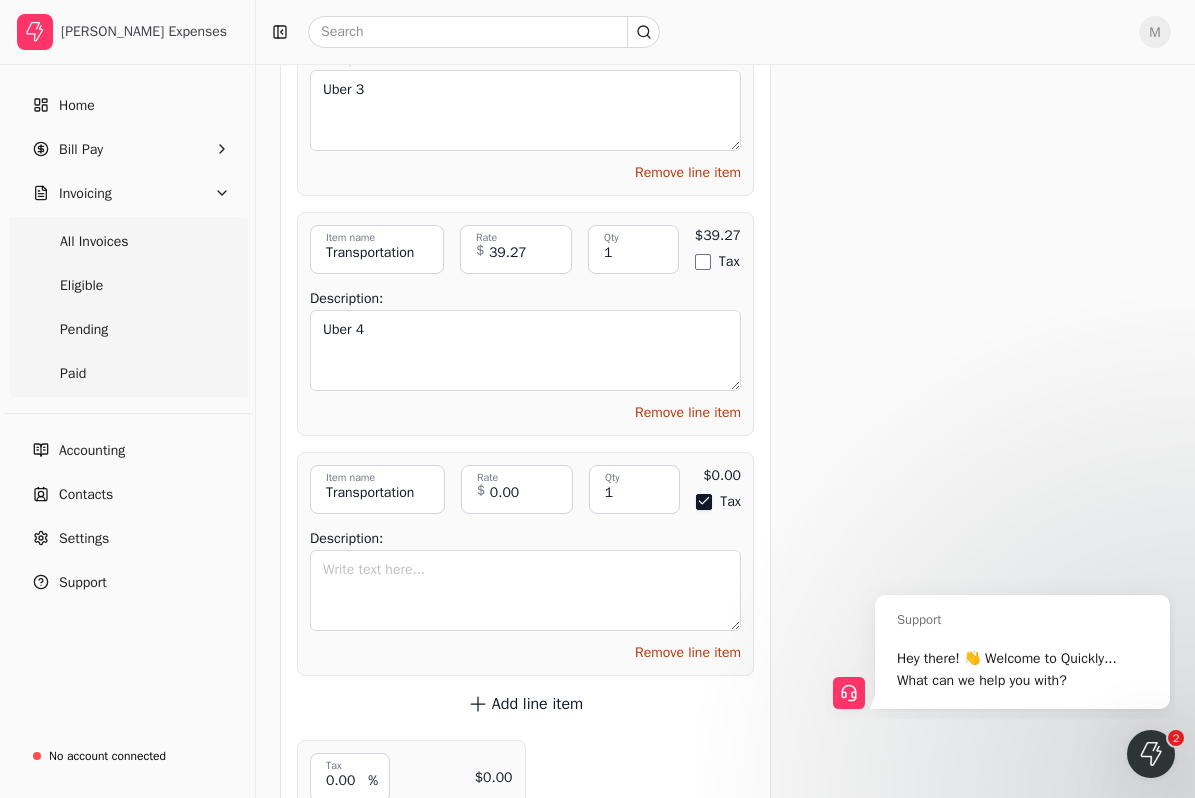 click on "Tax" at bounding box center [704, 502] 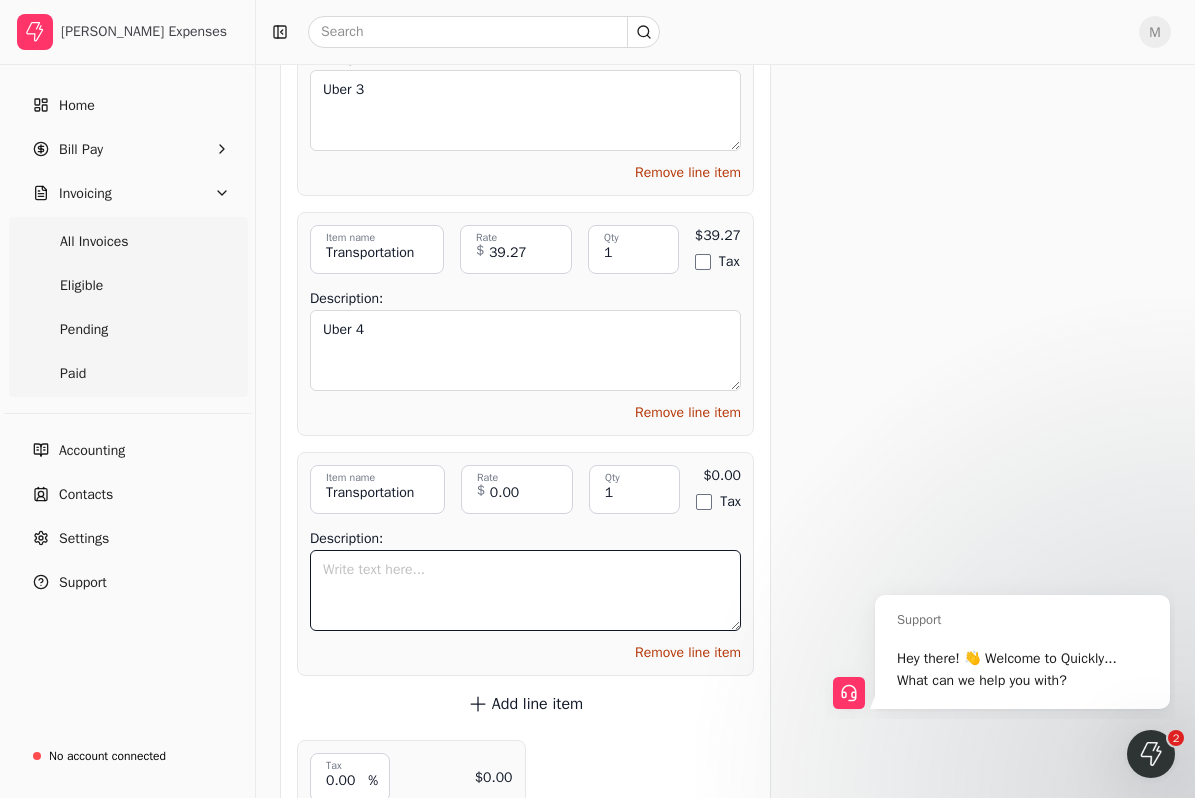 click on "Description:" at bounding box center [525, 590] 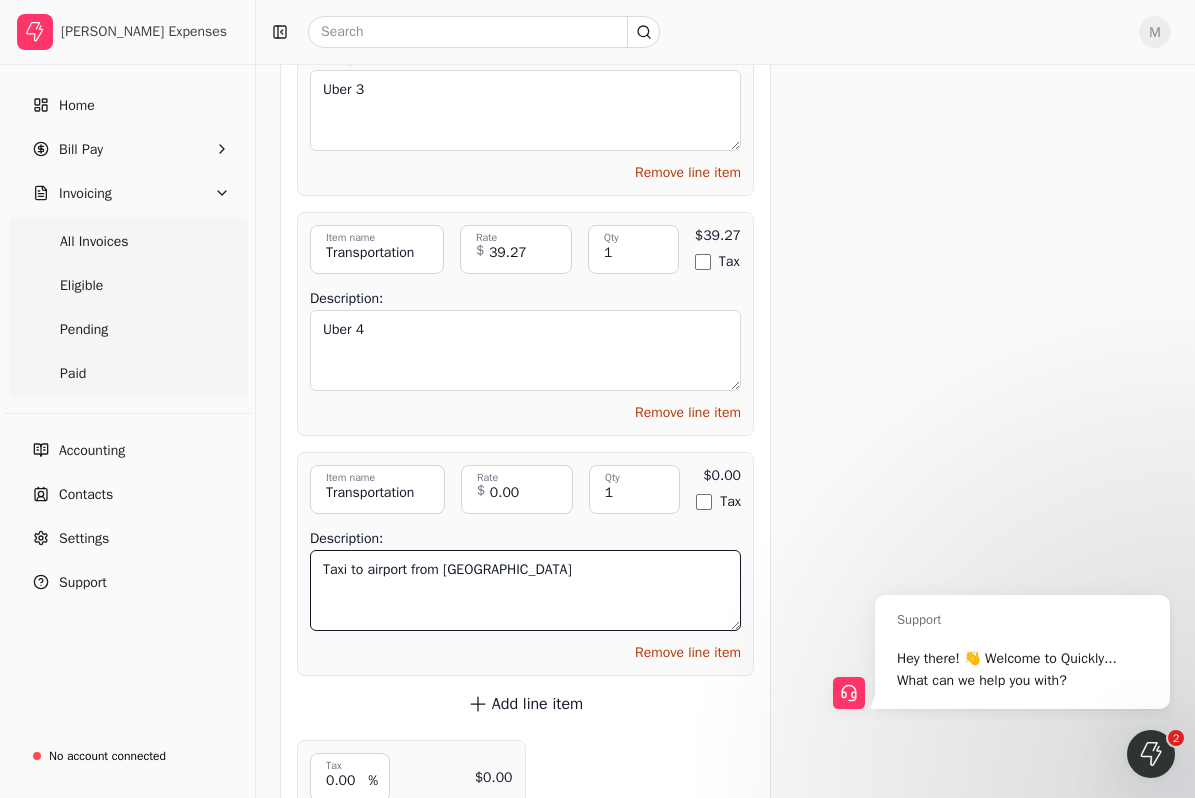 type on "Taxi to airport from Peachland" 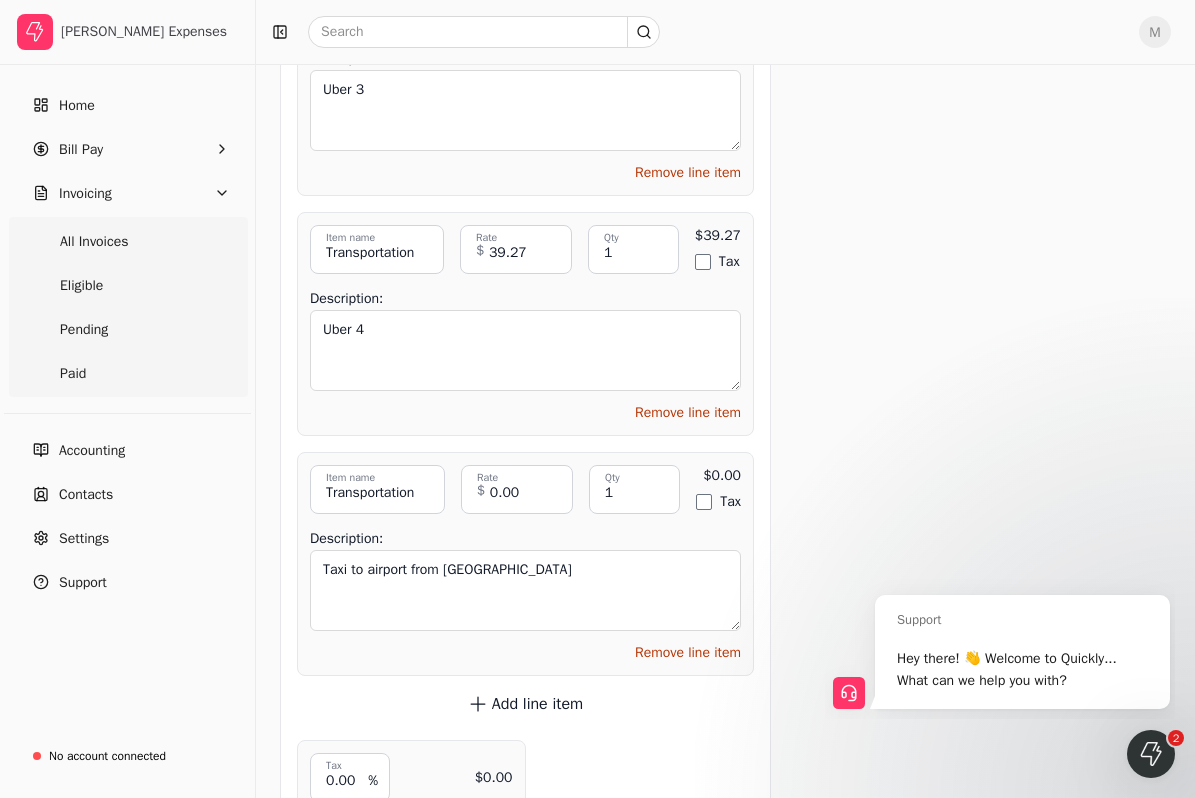 click on "Get paid up to  11  days faster! Request an early payment using Quickly! As little as 2.9% per transaction Funds directly deposited Paid within 24 hours of approval Request early payment By selecting Agree and Continue, I acknowledge and have read and understood, and agree to Quickly's   Terms of Service   and   Privacy Policy . Add to early payment batch Send invoice Request early payment Send invoice Attachments Upload multiple files Upload file No file chosen Bakery for Prominent.pdf trash Breakfast 1.pdf trash Breakfast 2.pdf trash Breakfast 3.pdf trash Breakfast 4.pdf trash Cake for Journey Energy.pdf trash Cake for Plan B Contractors.pdf trash Calgary Dinner 1.pdf trash Coffee.pdf trash Coffee 2.pdf trash Coffee with Outbuild.png trash Coffee with Outbuild 2.png trash Coffee with Ultimate Renovations.pdf trash Gas for rental.pdf trash Lunch 1.pdf trash Lunch 2.pdf trash Parking 1.png trash Parking 2.png trash Parking 3.pdf trash Stretch Construction Coffee Meeting.png trash Coffee with Axelle.pdf trash" at bounding box center (979, -2835) 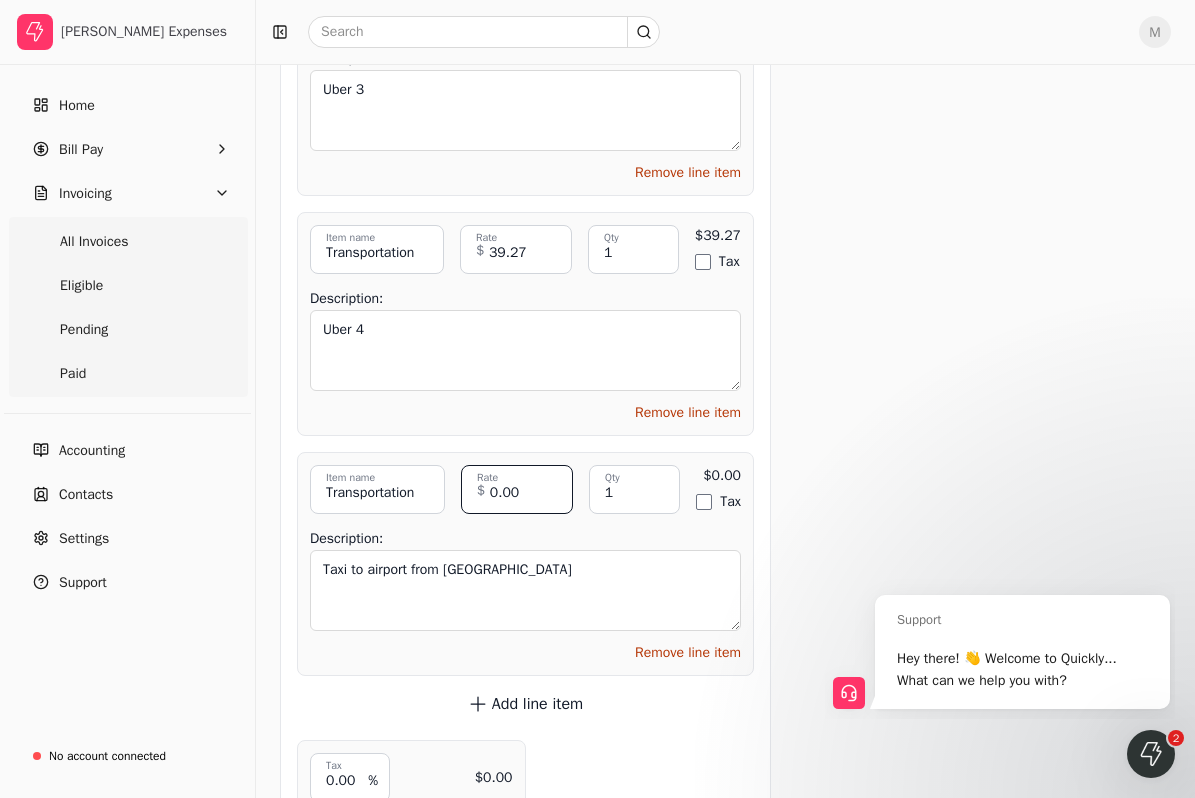 click on "0.00" at bounding box center [517, 489] 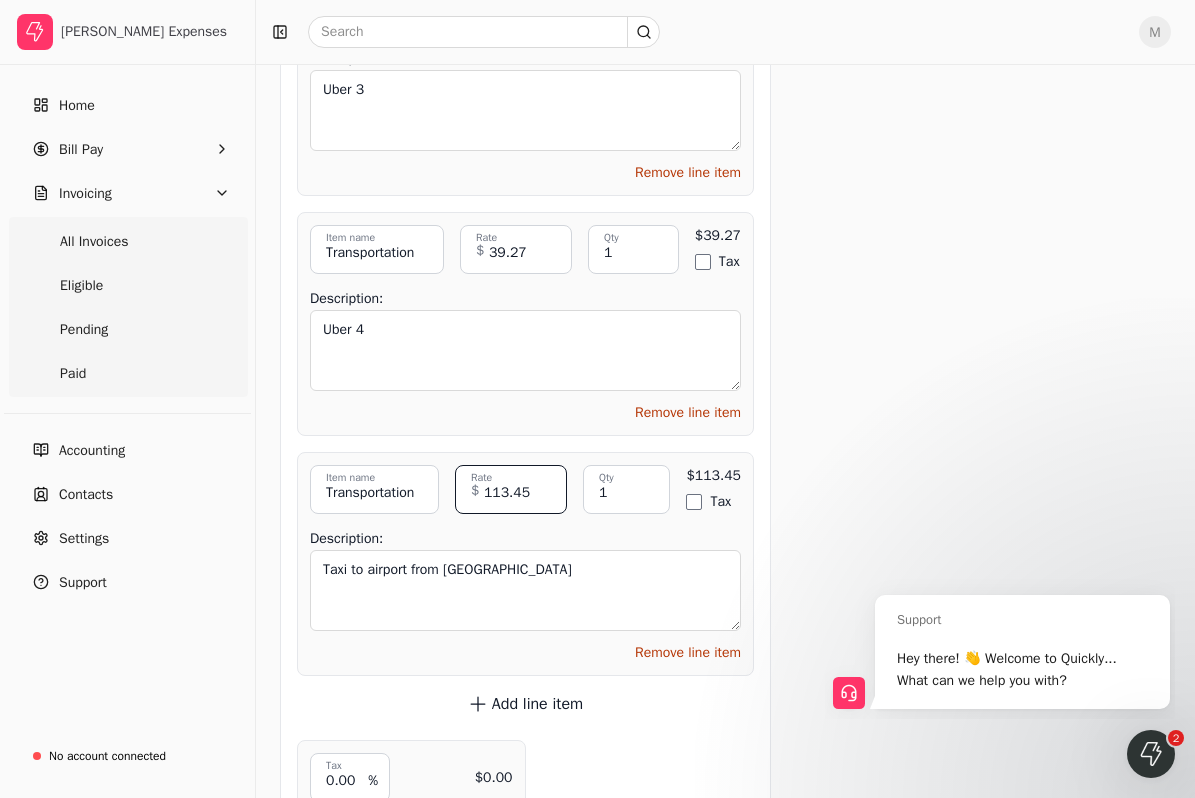 type on "113.45" 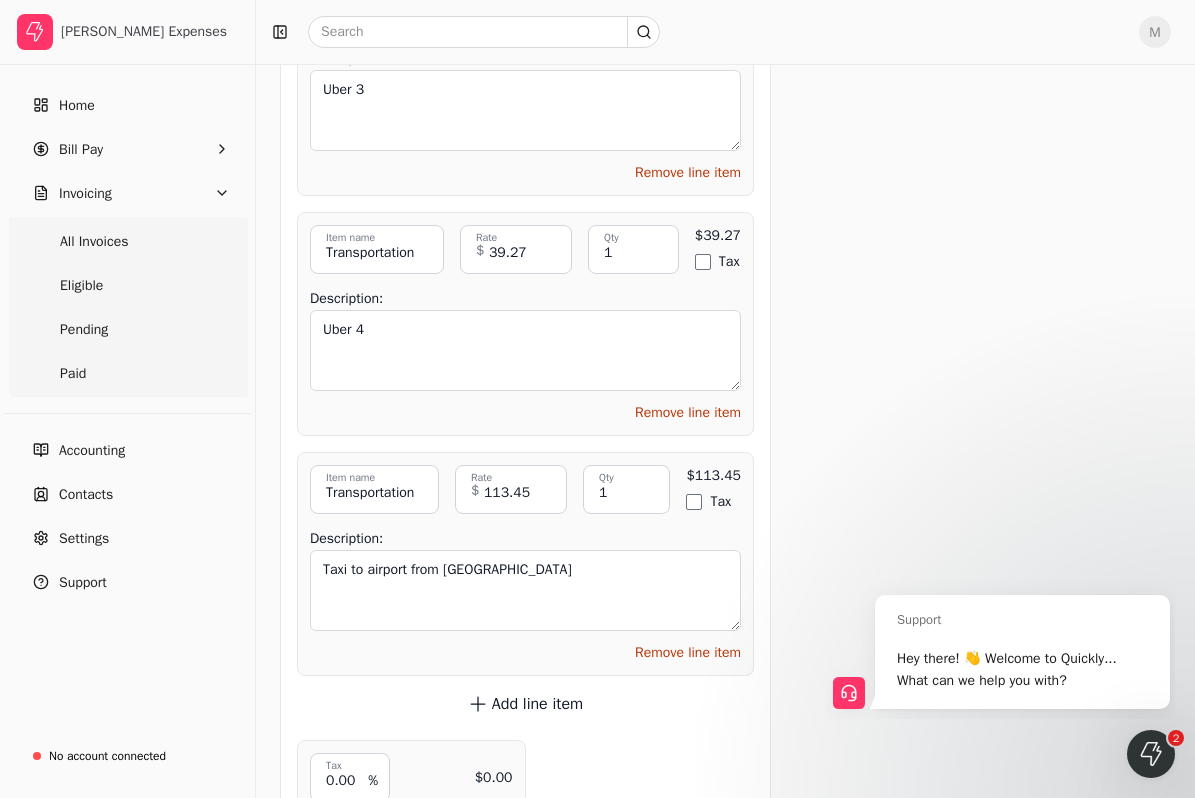 click on "Get paid up to  11  days faster! Request an early payment using Quickly! As little as 2.9% per transaction Funds directly deposited Paid within 24 hours of approval Request early payment By selecting Agree and Continue, I acknowledge and have read and understood, and agree to Quickly's   Terms of Service   and   Privacy Policy . Add to early payment batch Send invoice Request early payment Send invoice Attachments Upload multiple files Upload file No file chosen Bakery for Prominent.pdf trash Breakfast 1.pdf trash Breakfast 2.pdf trash Breakfast 3.pdf trash Breakfast 4.pdf trash Cake for Journey Energy.pdf trash Cake for Plan B Contractors.pdf trash Calgary Dinner 1.pdf trash Coffee.pdf trash Coffee 2.pdf trash Coffee with Outbuild.png trash Coffee with Outbuild 2.png trash Coffee with Ultimate Renovations.pdf trash Gas for rental.pdf trash Lunch 1.pdf trash Lunch 2.pdf trash Parking 1.png trash Parking 2.png trash Parking 3.pdf trash Stretch Construction Coffee Meeting.png trash Coffee with Axelle.pdf trash" at bounding box center [979, -2835] 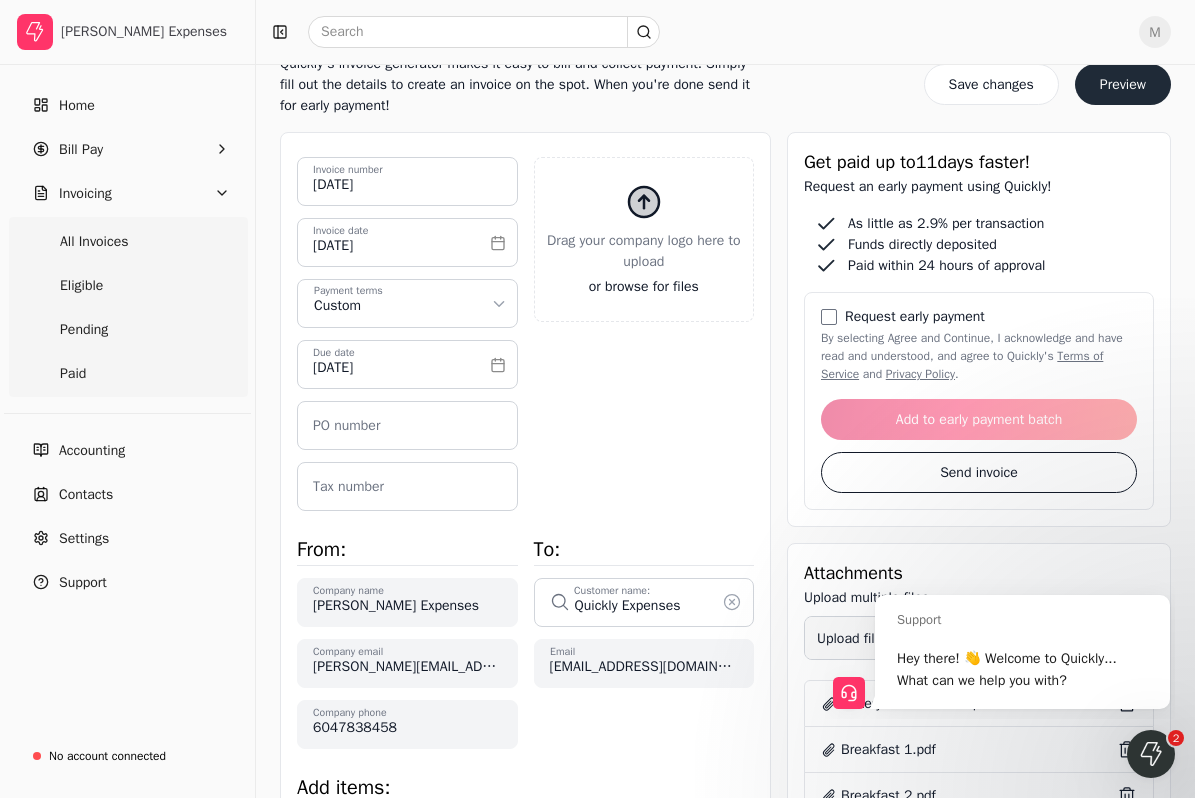 scroll, scrollTop: 453, scrollLeft: 0, axis: vertical 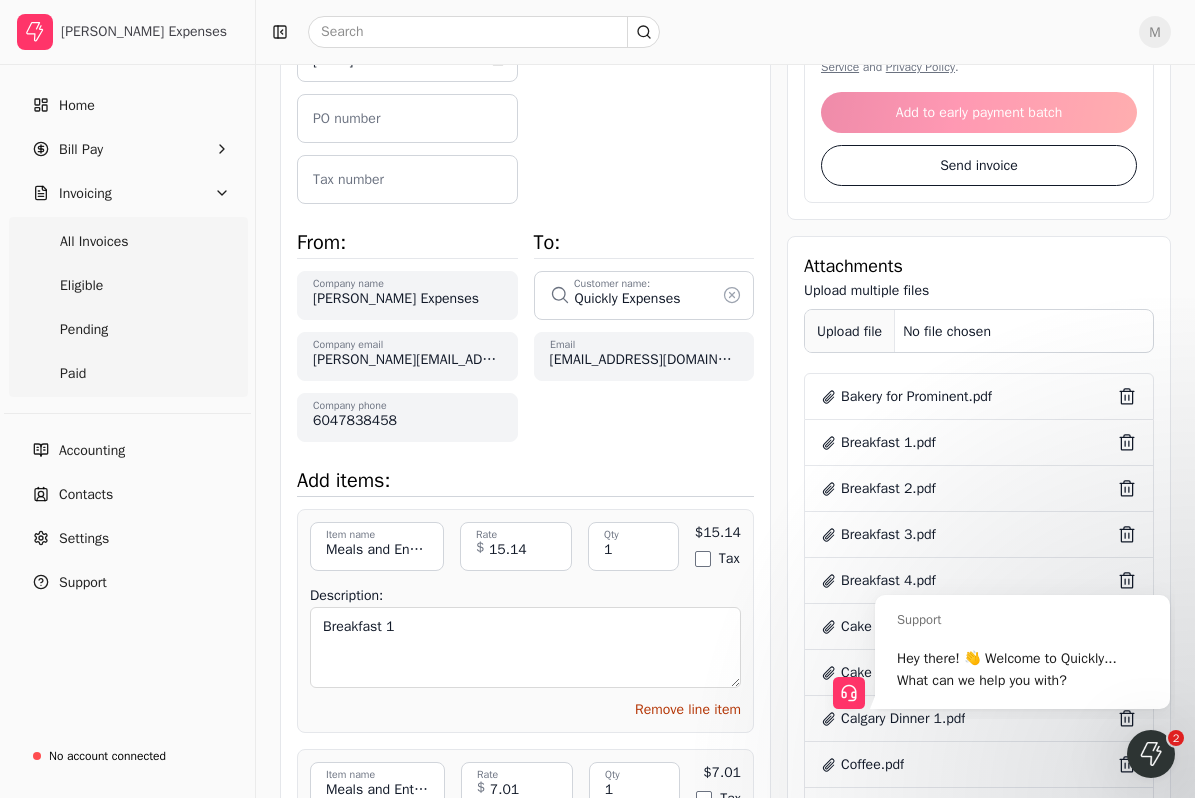 click on "Upload file" at bounding box center [850, 331] 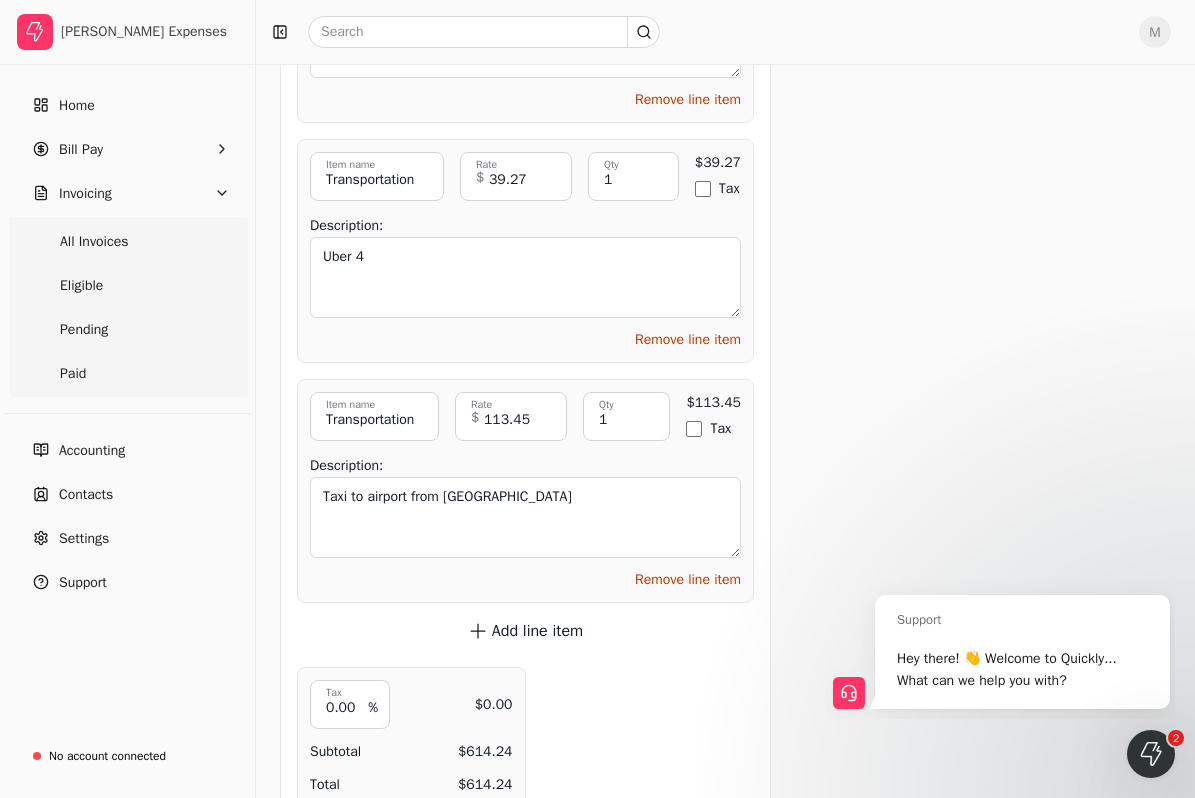 scroll, scrollTop: 7229, scrollLeft: 0, axis: vertical 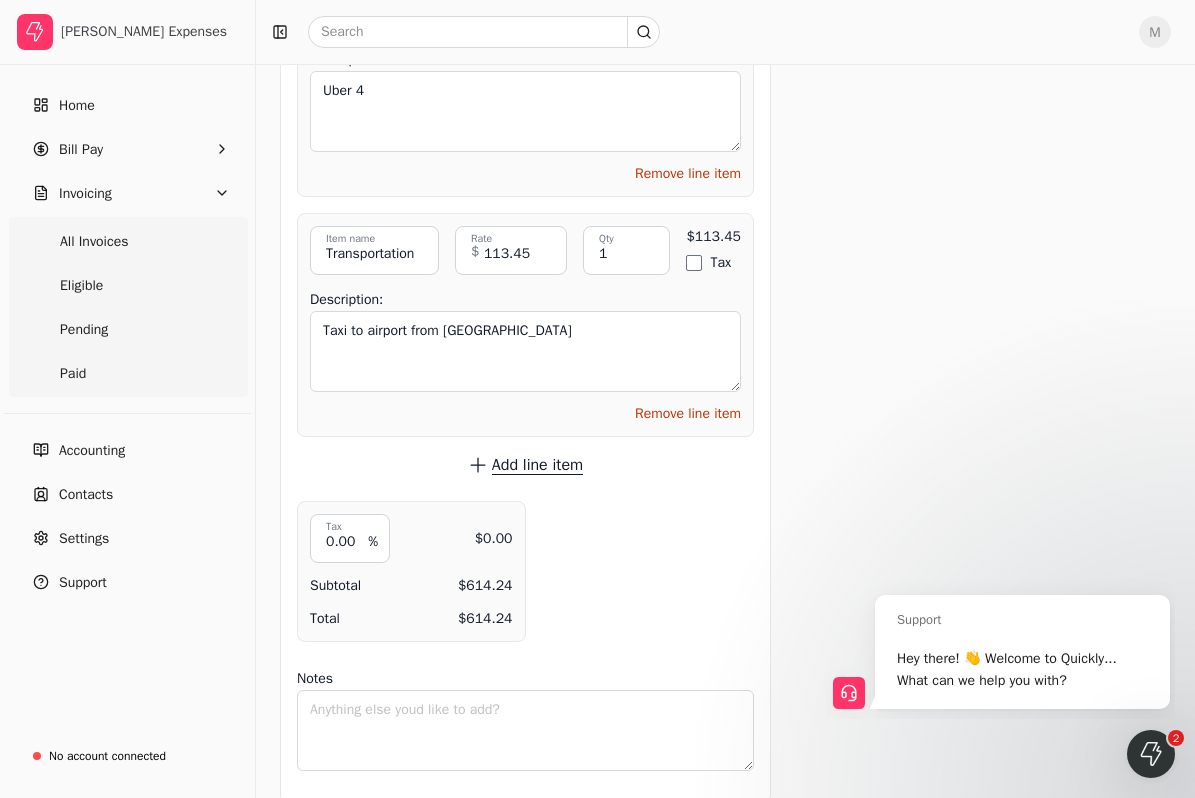 click on "Add line item" at bounding box center (537, 465) 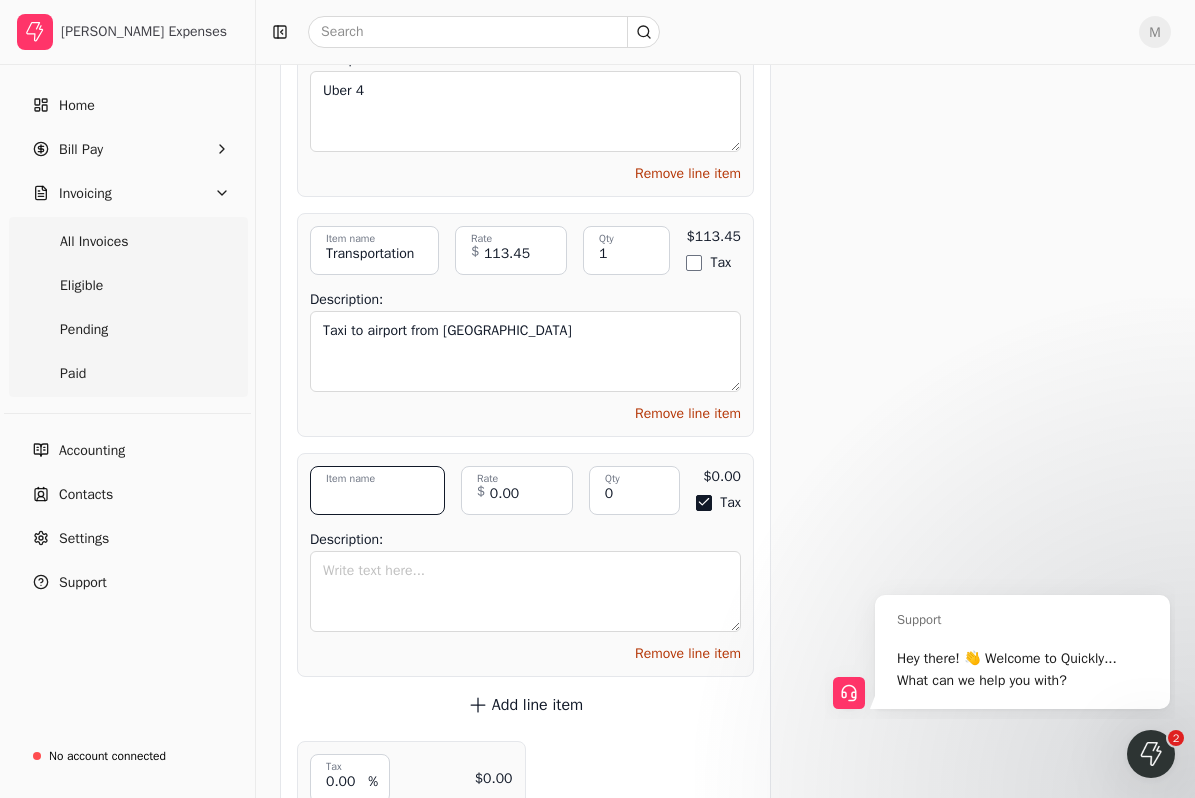 click on "Item name" at bounding box center (377, 490) 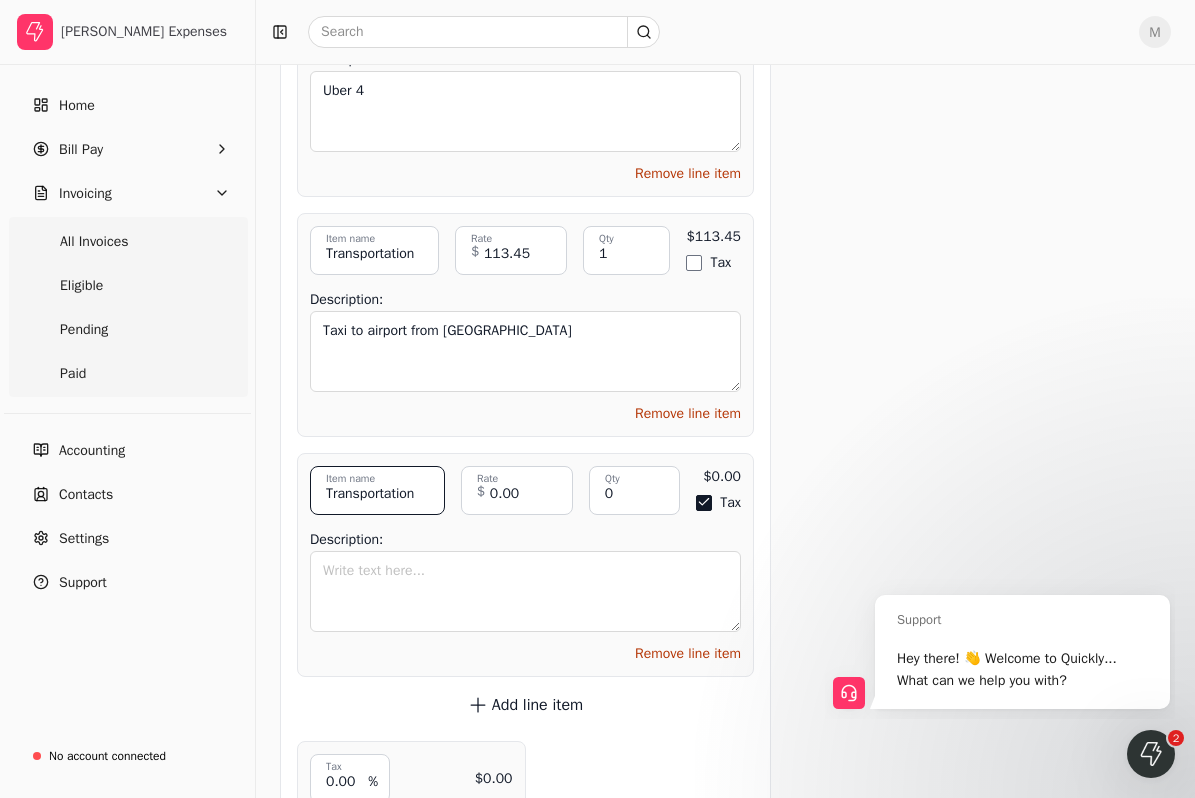 type on "Transportation" 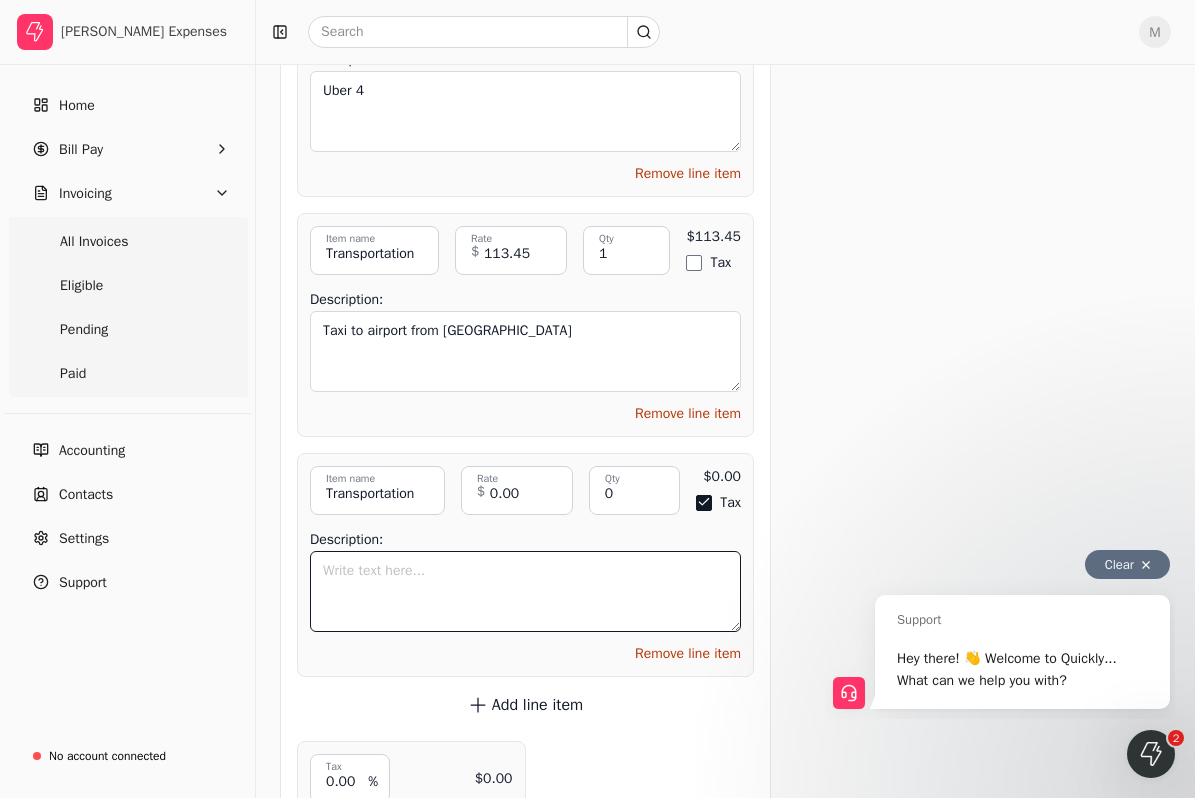 click on "Description:" at bounding box center [525, 591] 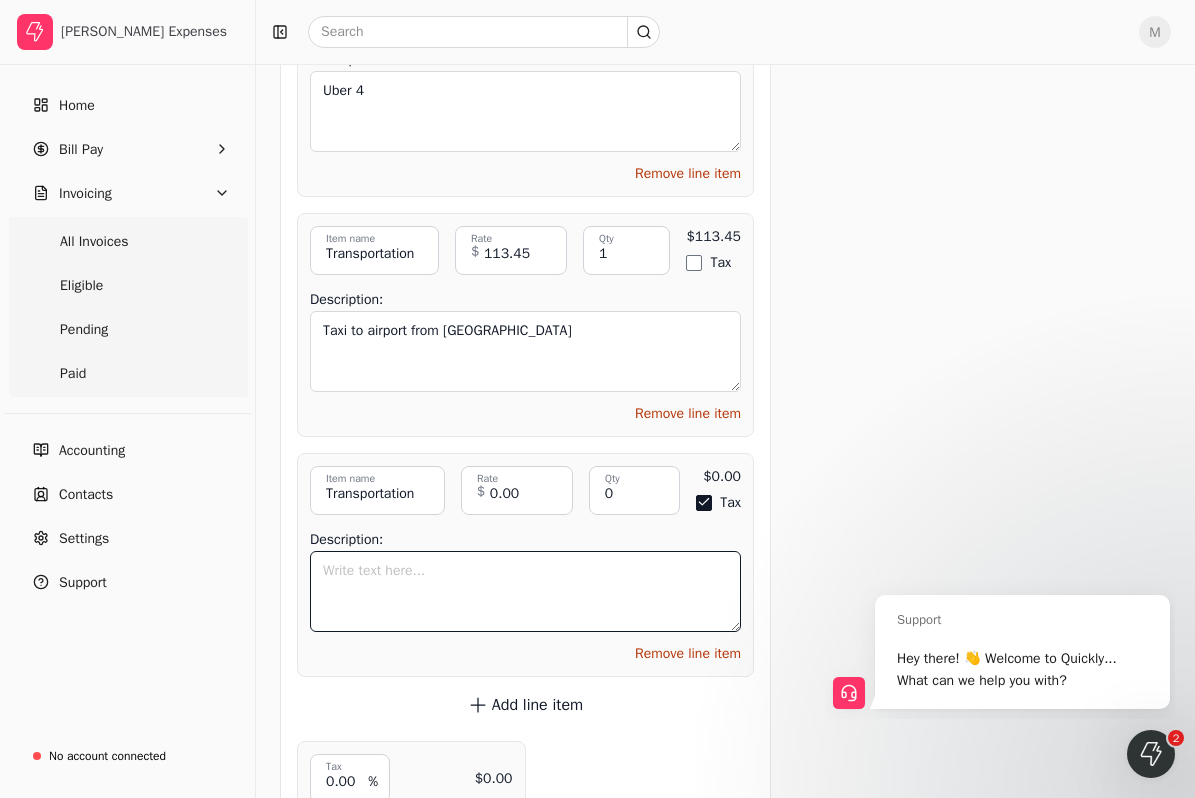 type on "R" 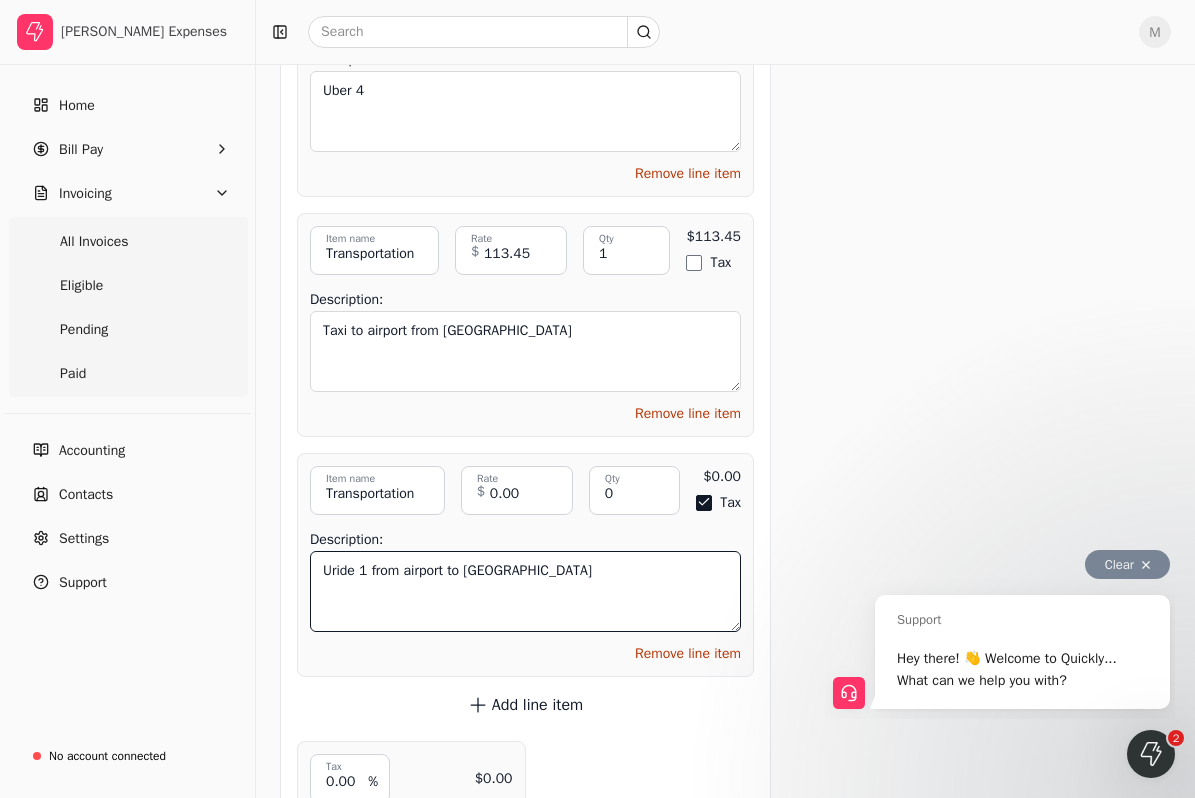 type on "Uride 1 from airport to Peachland" 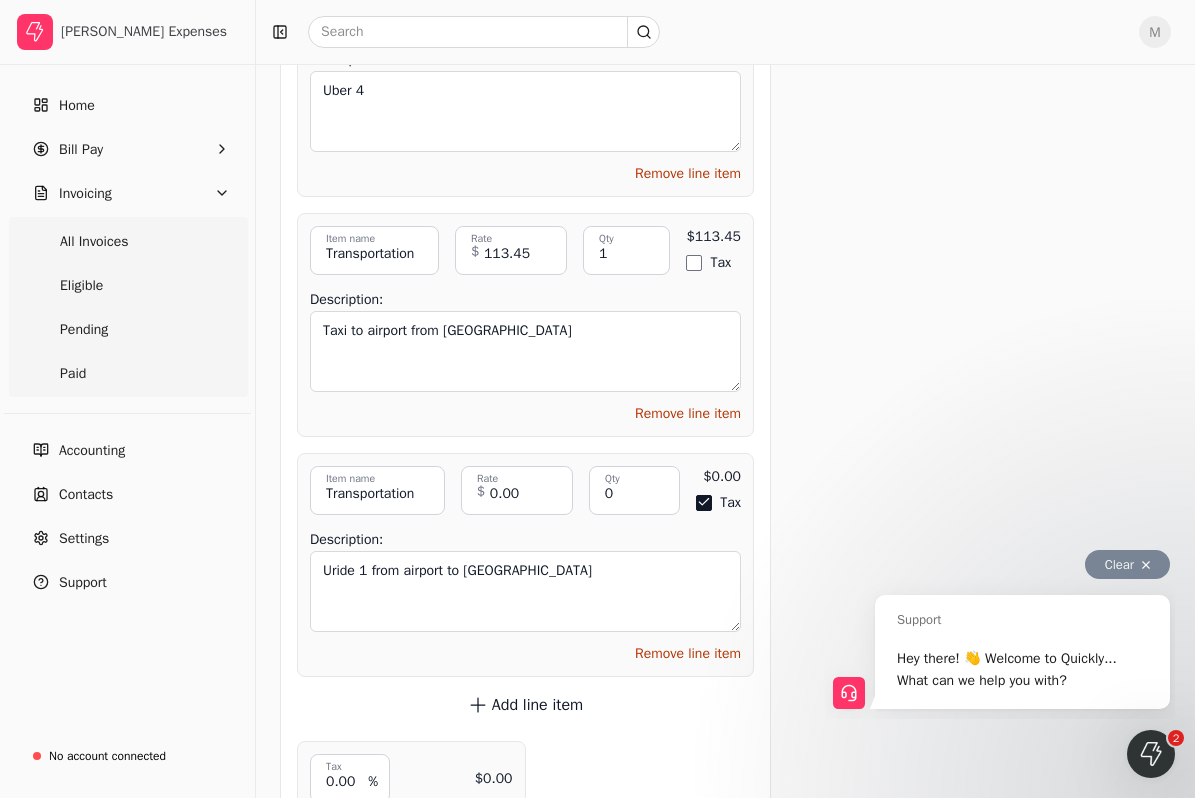 click on "Support Hey there! 👋  Welcome to Quickly...   What can we help you with?" at bounding box center [1000, 647] 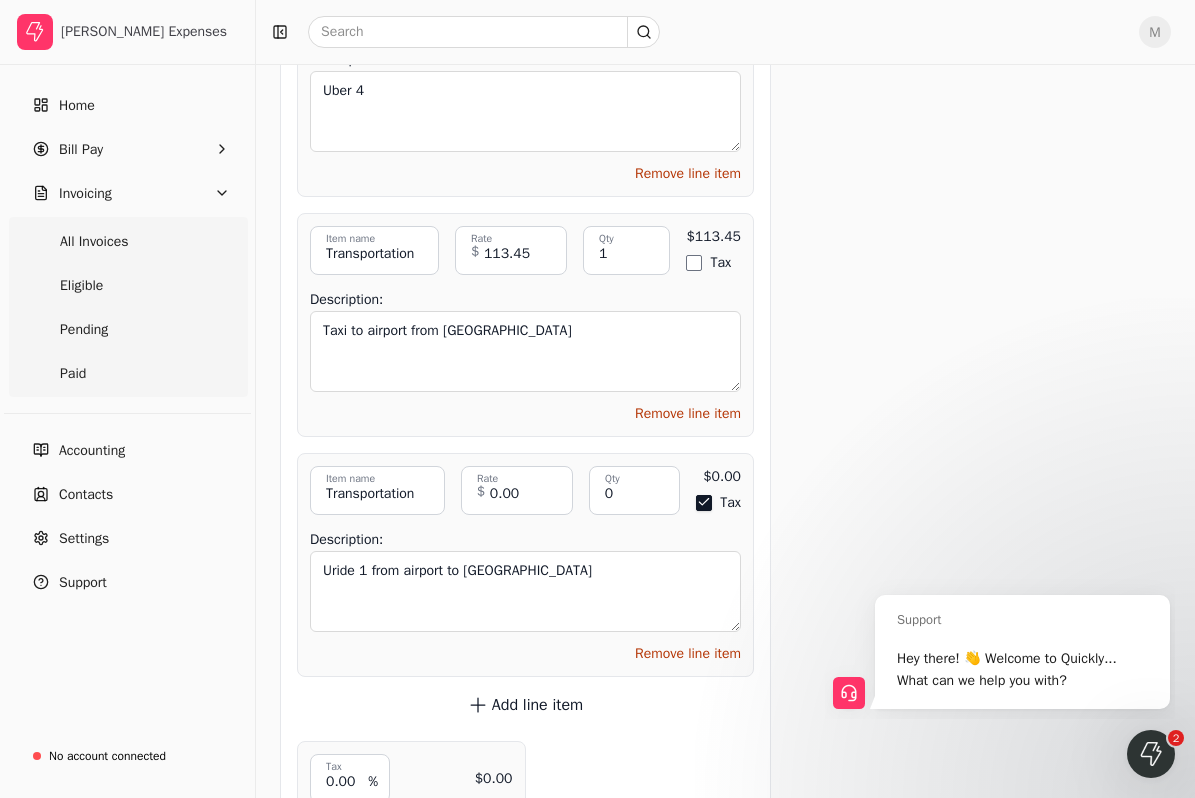 click on "Tax" at bounding box center [704, 503] 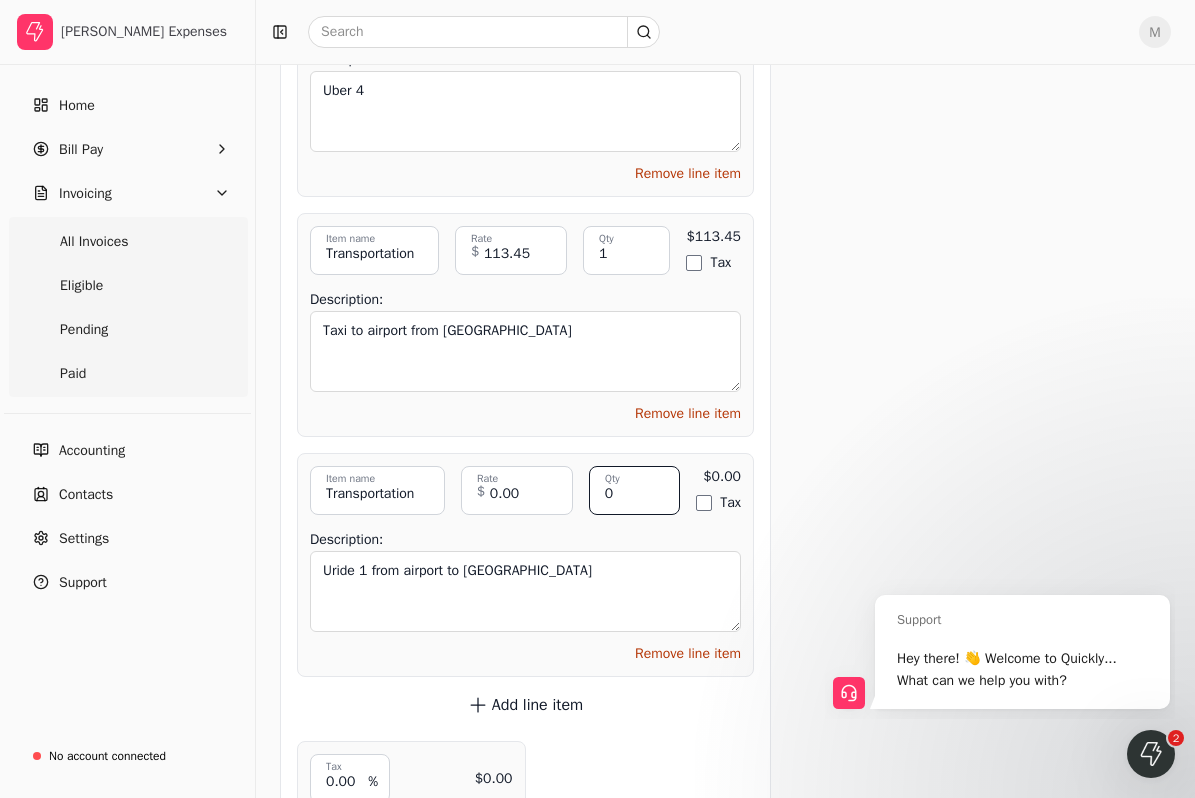 click on "0" at bounding box center (635, 490) 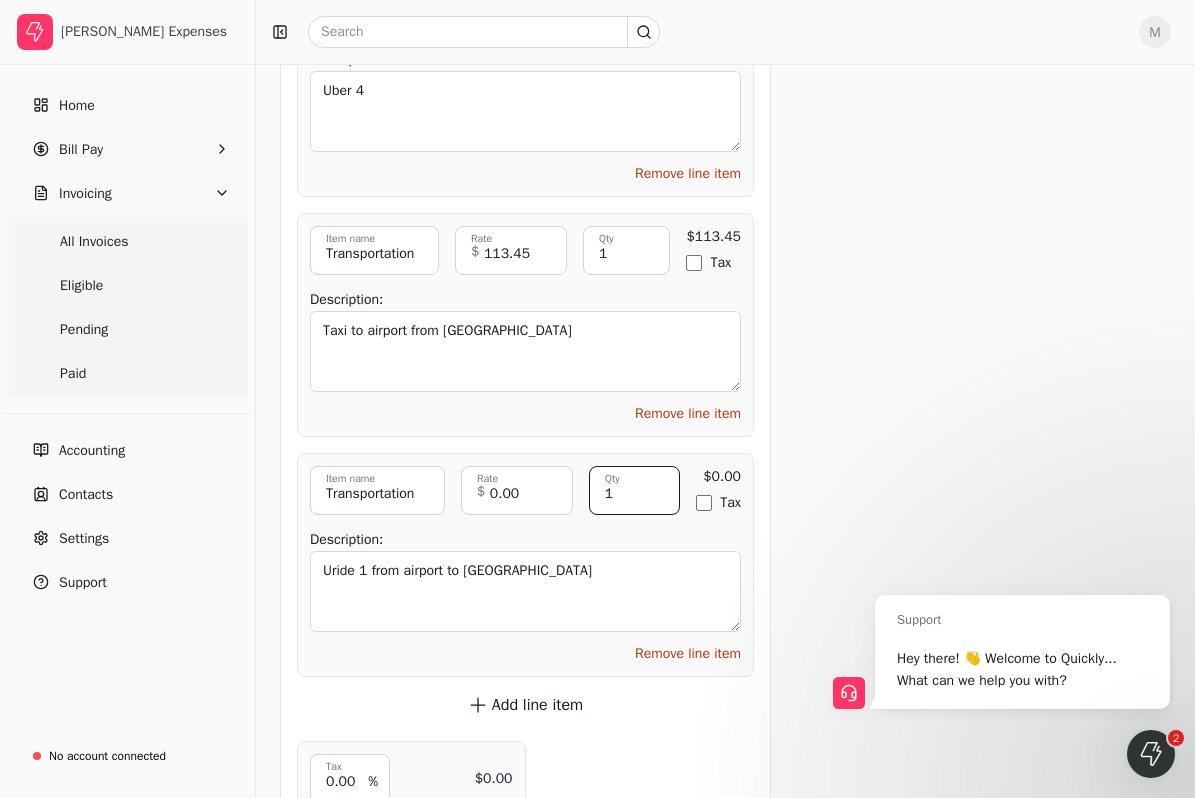type on "1" 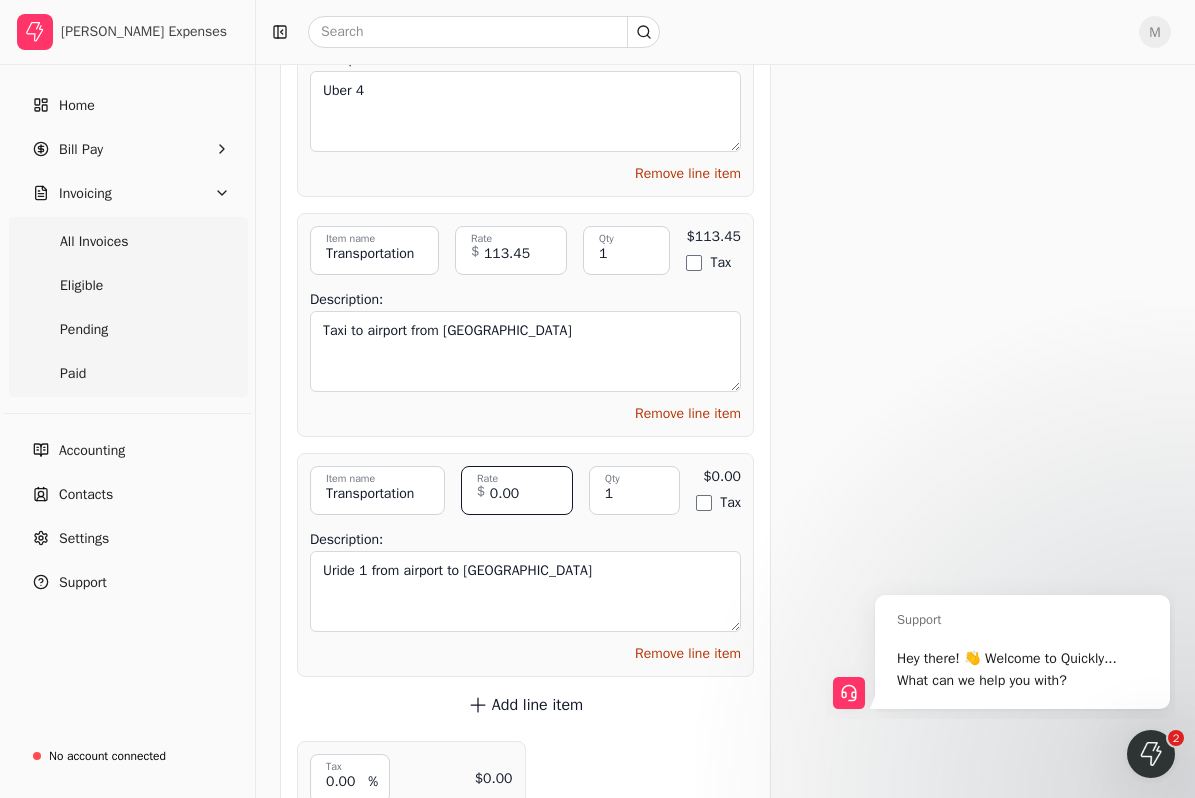 click on "0.00" at bounding box center (517, 490) 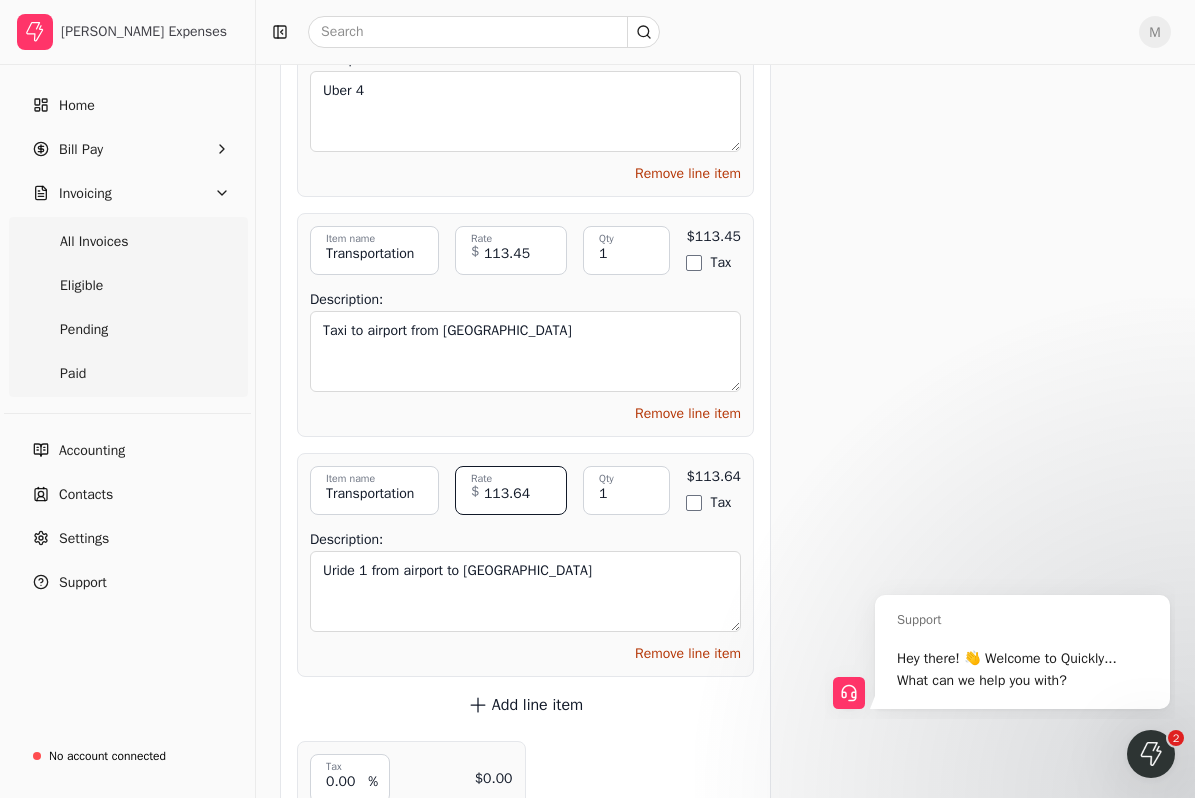 type on "113.64" 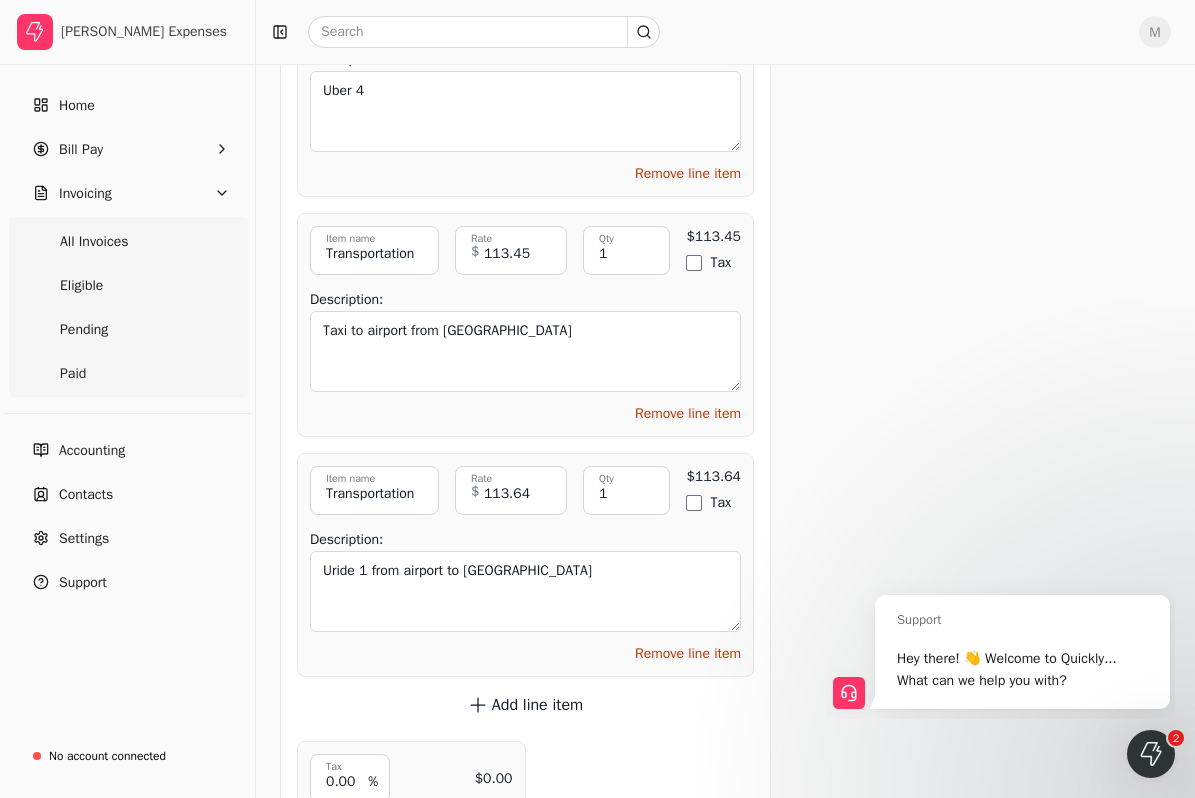 click on "Get paid up to  11  days faster! Request an early payment using Quickly! As little as 2.9% per transaction Funds directly deposited Paid within 24 hours of approval Request early payment By selecting Agree and Continue, I acknowledge and have read and understood, and agree to Quickly's   Terms of Service   and   Privacy Policy . Add to early payment batch Send invoice Request early payment Send invoice Attachments Upload multiple files Upload file No file chosen Bakery for Prominent.pdf trash Breakfast 1.pdf trash Breakfast 2.pdf trash Breakfast 3.pdf trash Breakfast 4.pdf trash Cake for Journey Energy.pdf trash Cake for Plan B Contractors.pdf trash Calgary Dinner 1.pdf trash Coffee.pdf trash Coffee 2.pdf trash Coffee with Outbuild.png trash Coffee with Outbuild 2.png trash Coffee with Ultimate Renovations.pdf trash Gas for rental.pdf trash Lunch 1.pdf trash Lunch 2.pdf trash Parking 1.png trash Parking 2.png trash Parking 3.pdf trash Stretch Construction Coffee Meeting.png trash Coffee with Axelle.pdf trash" at bounding box center (979, -2954) 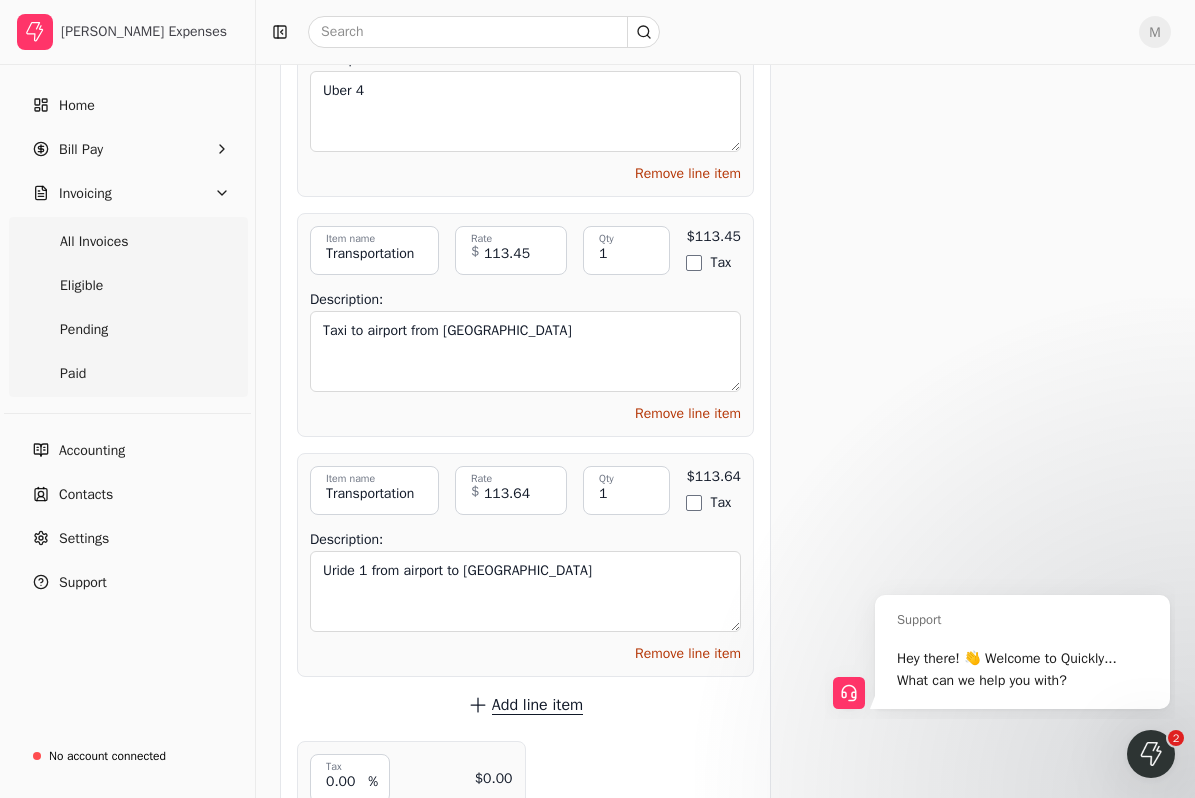 click on "Add line item" at bounding box center [537, 705] 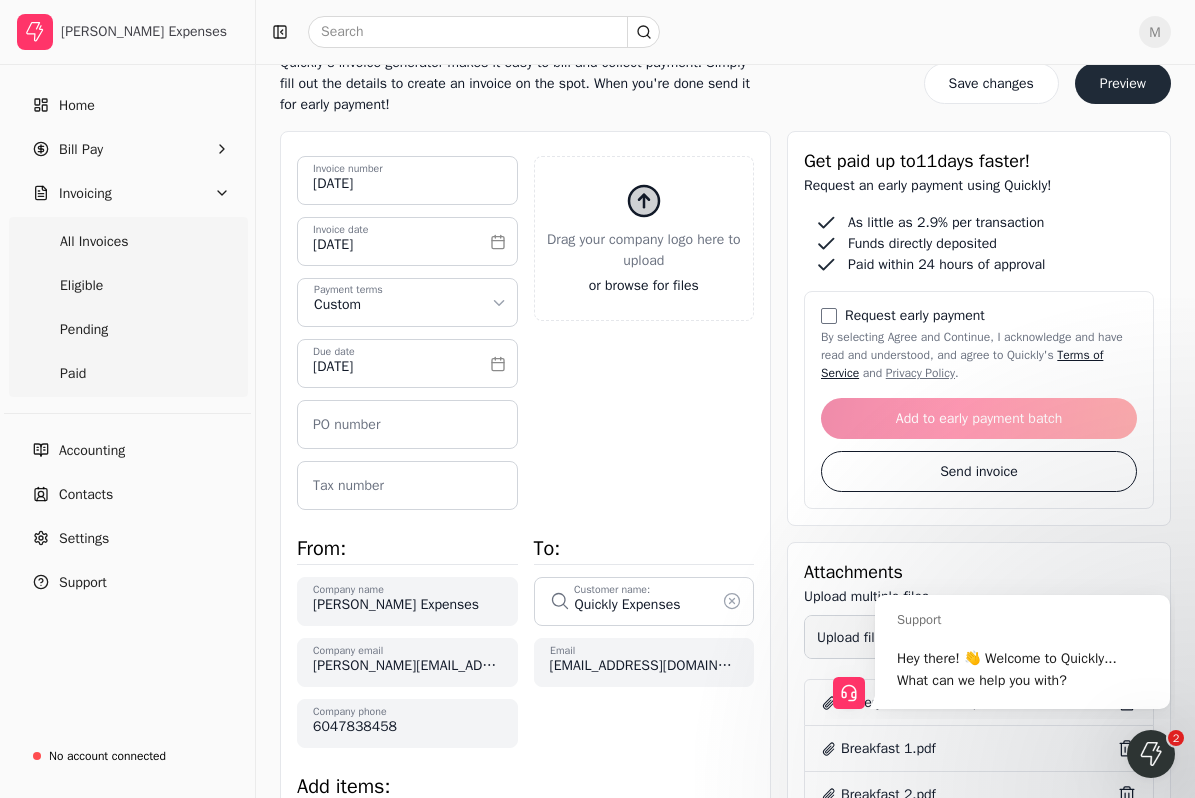 scroll, scrollTop: 331, scrollLeft: 0, axis: vertical 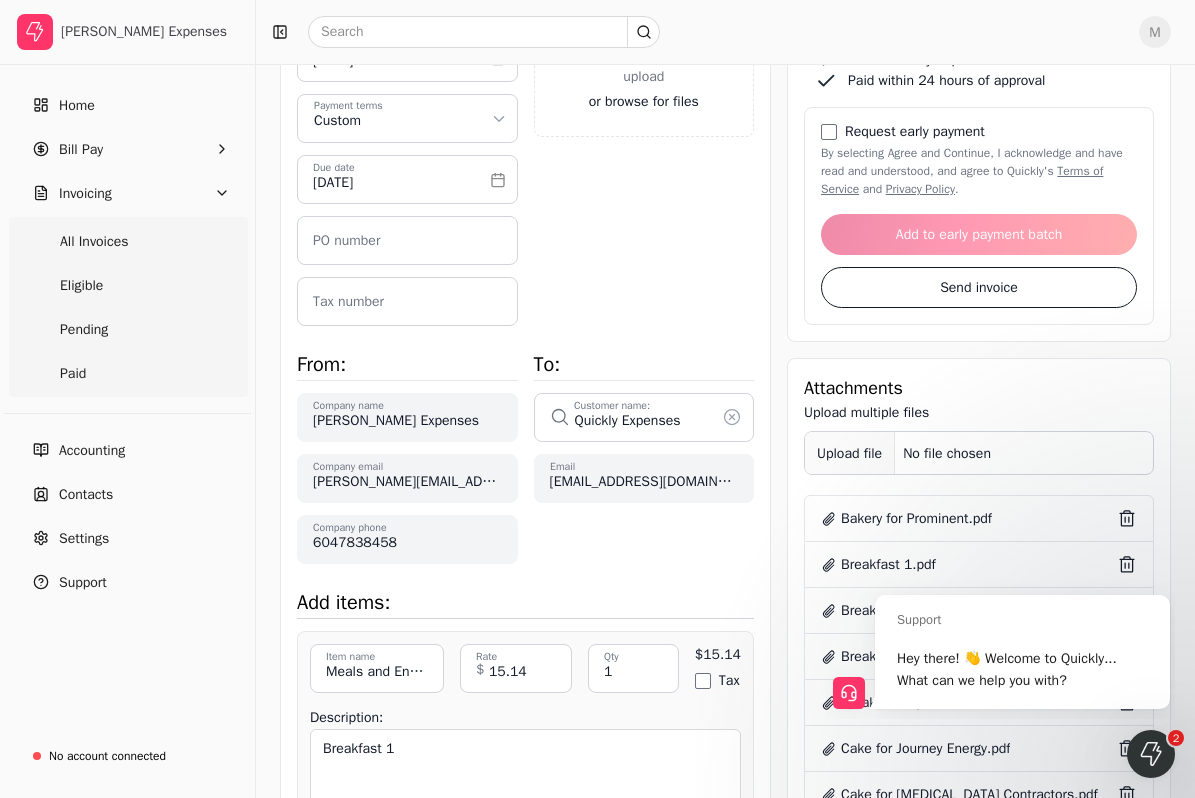 click on "Upload file" at bounding box center (850, 453) 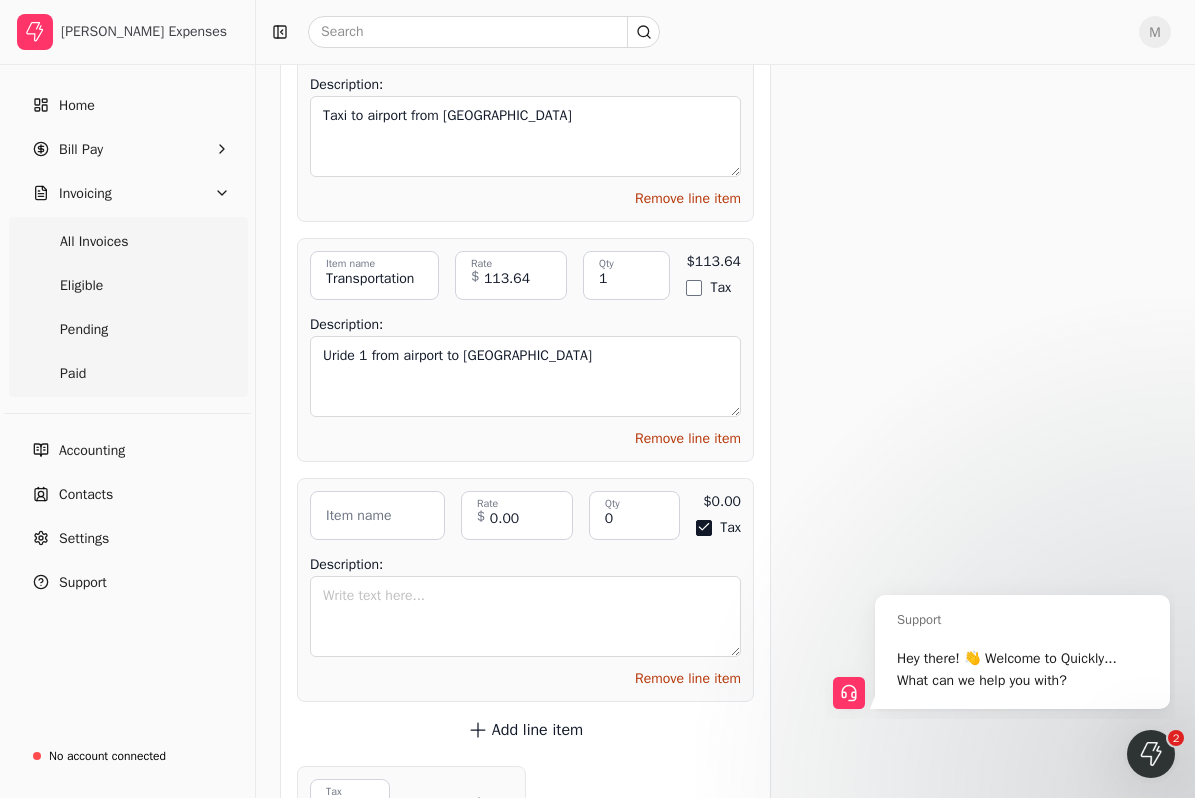 scroll, scrollTop: 7707, scrollLeft: 0, axis: vertical 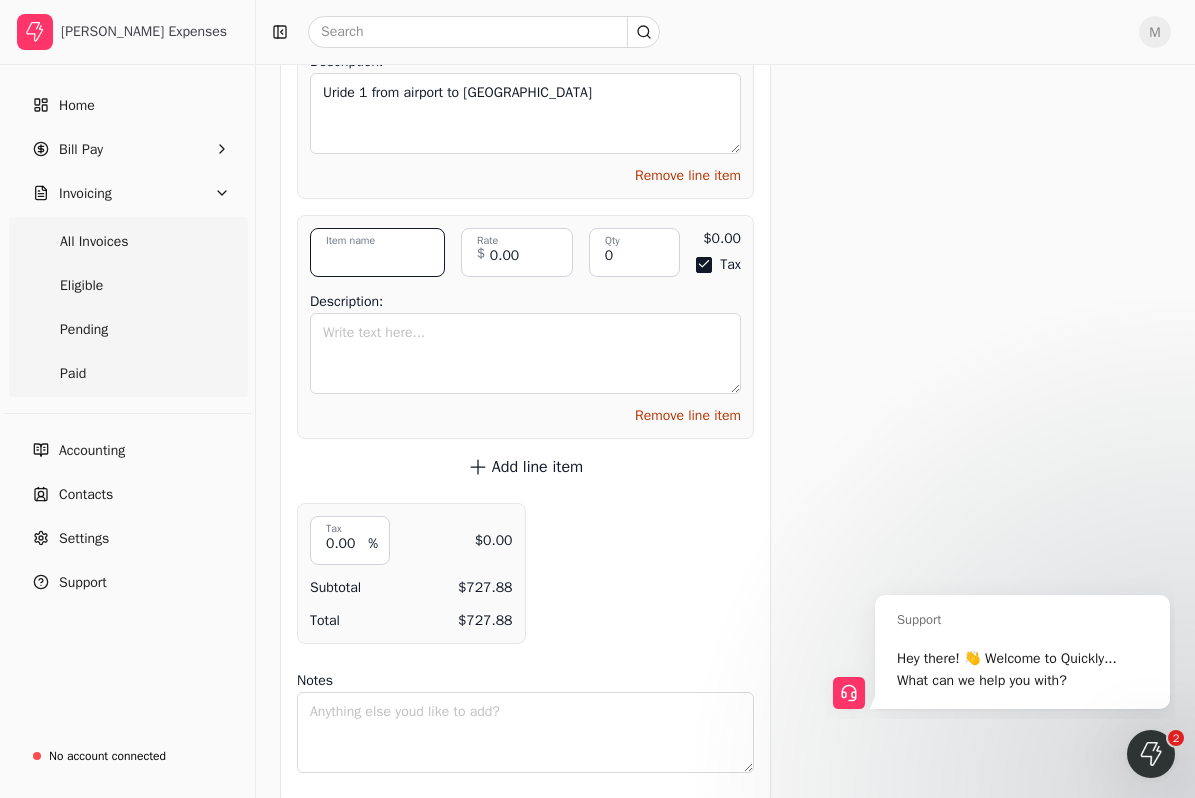 click on "Item name" at bounding box center (377, 252) 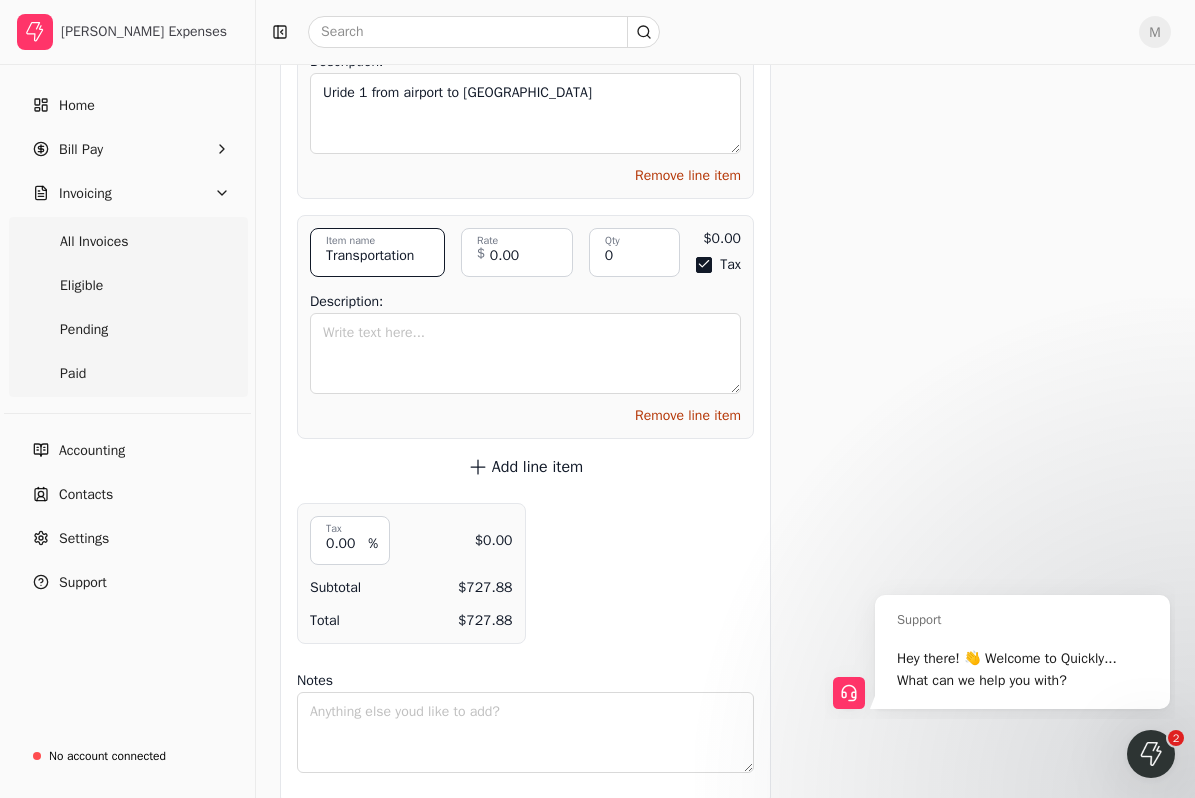 type on "Transportation" 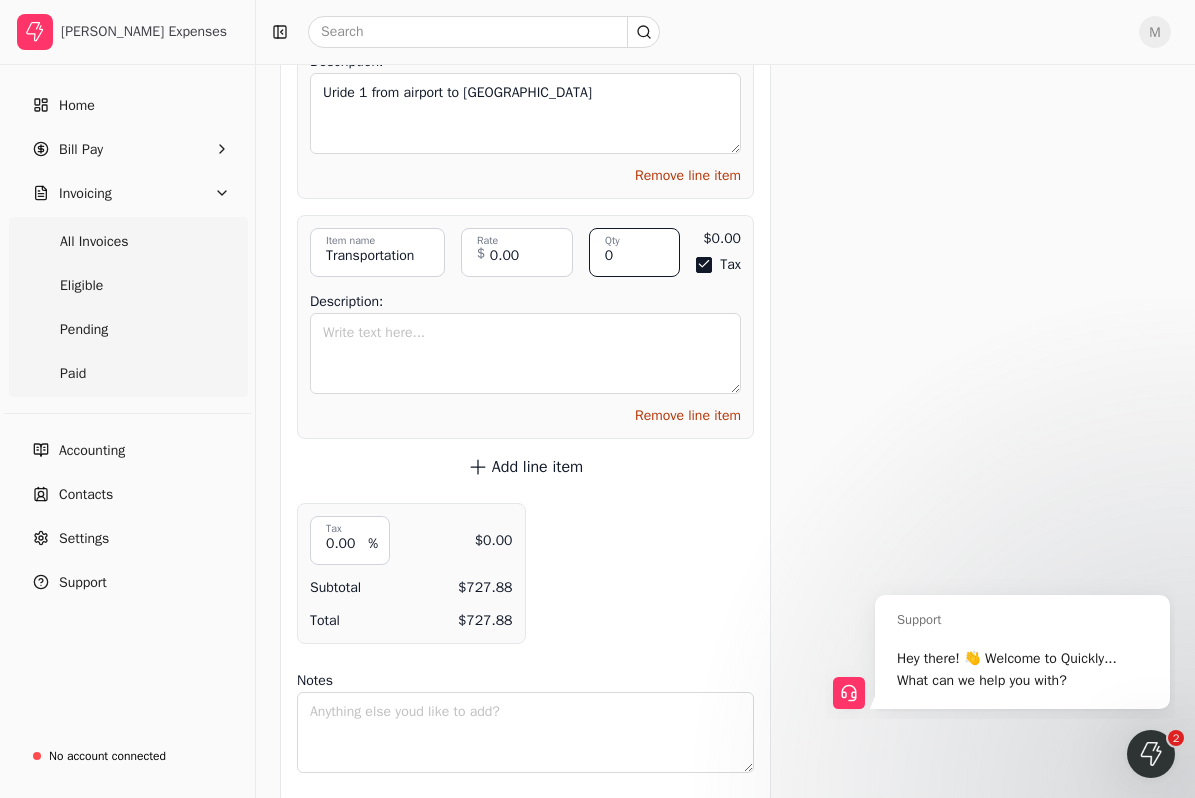 click on "0" at bounding box center [635, 252] 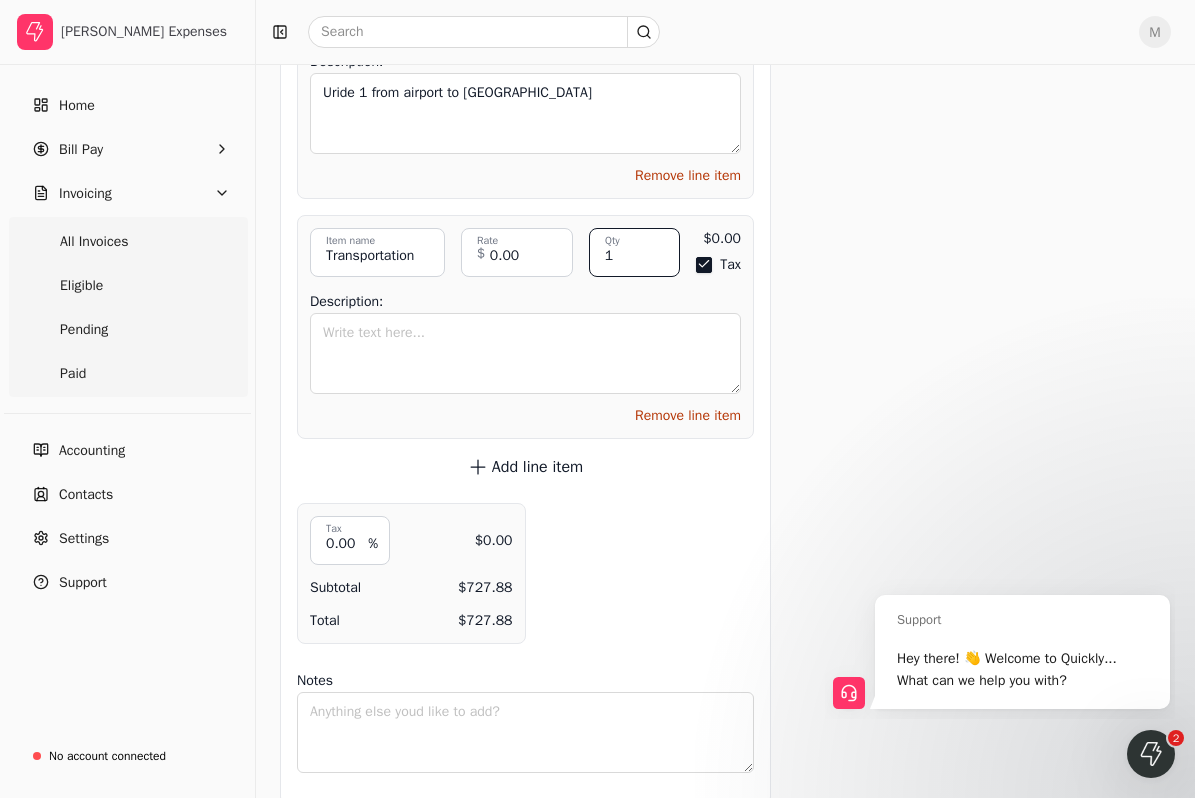 type on "1" 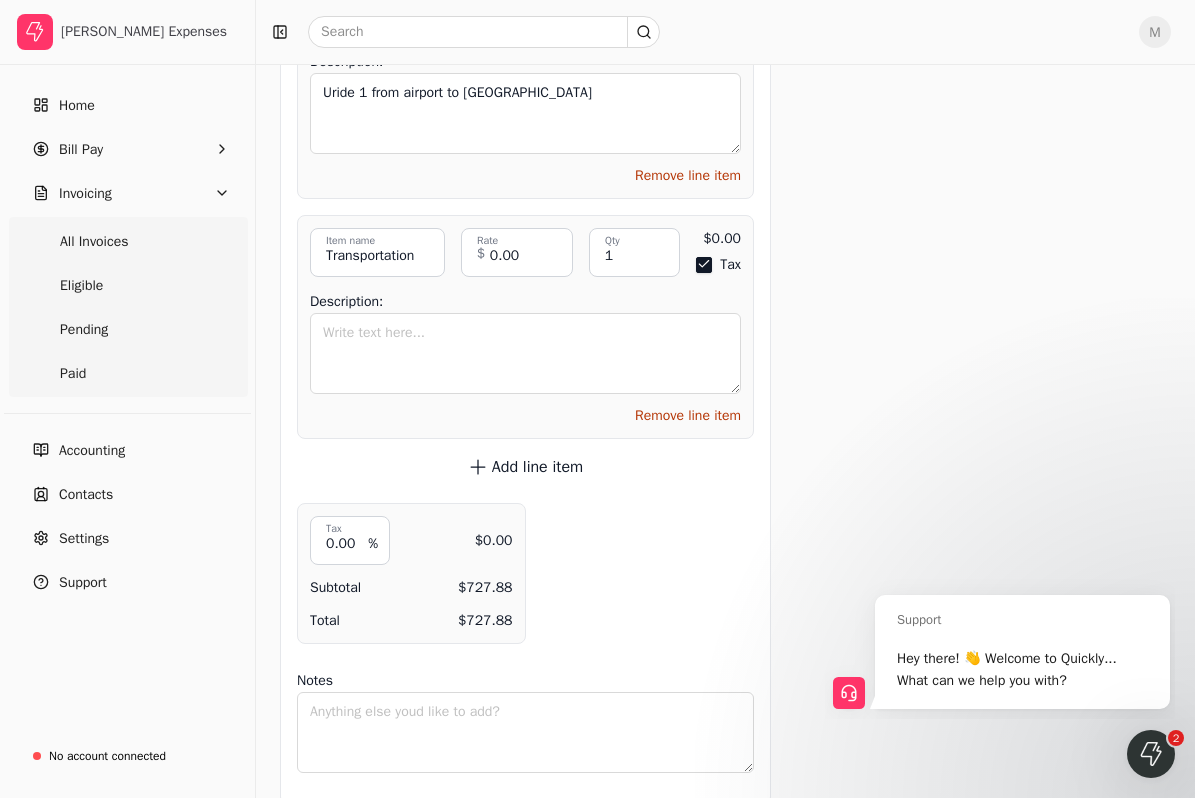 click on "Tax" at bounding box center [704, 265] 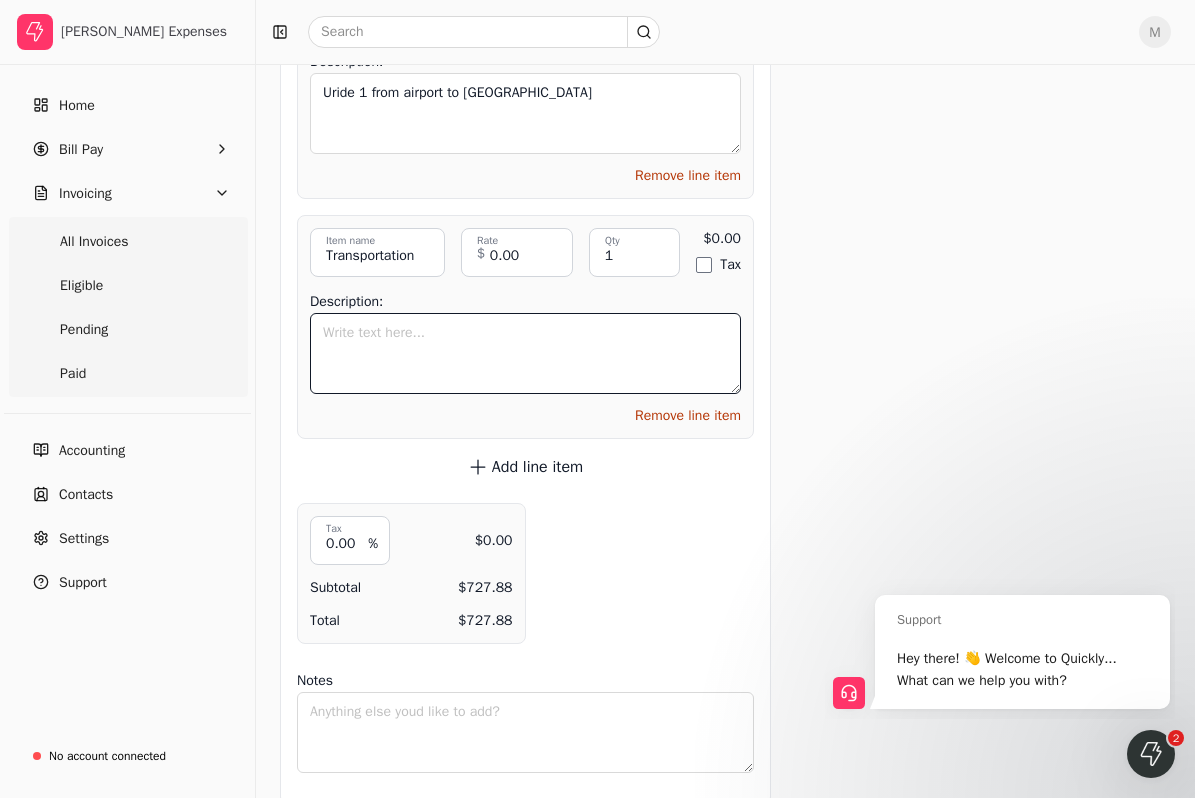 click on "Description:" at bounding box center (525, 353) 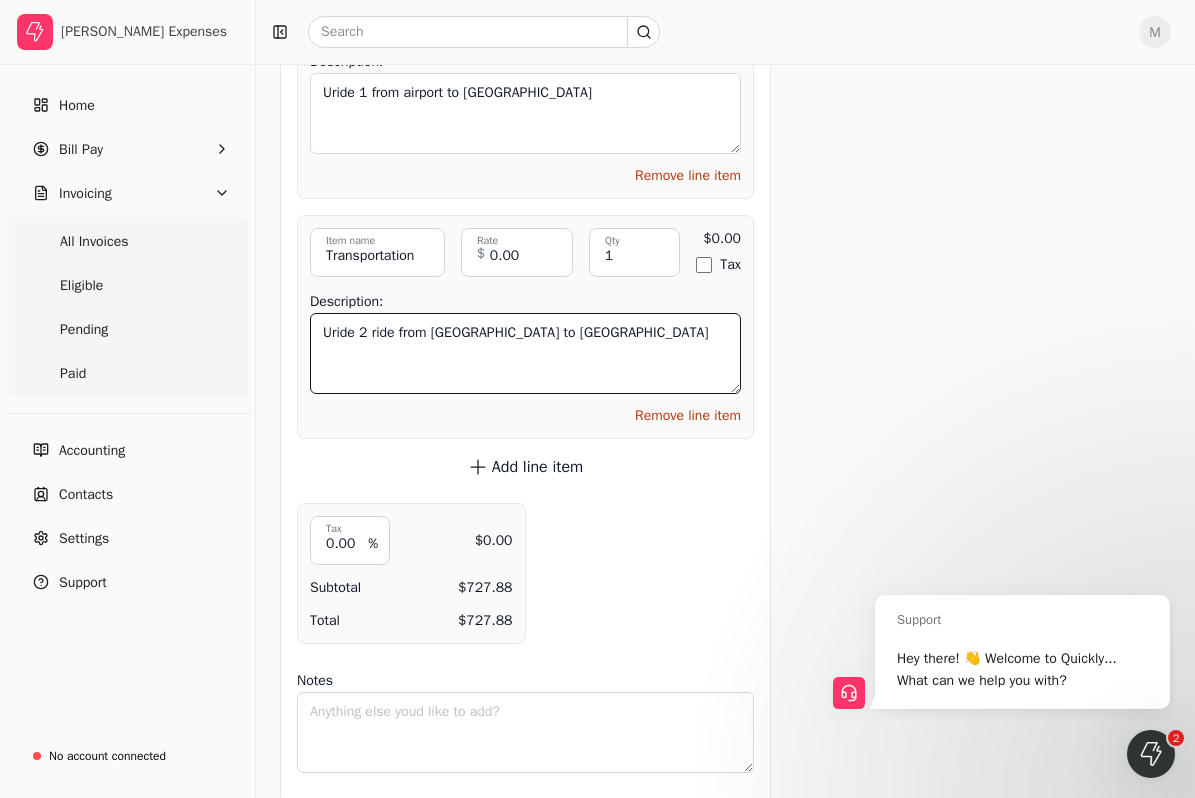 type on "Uride 2 ride from aiport to Peachland" 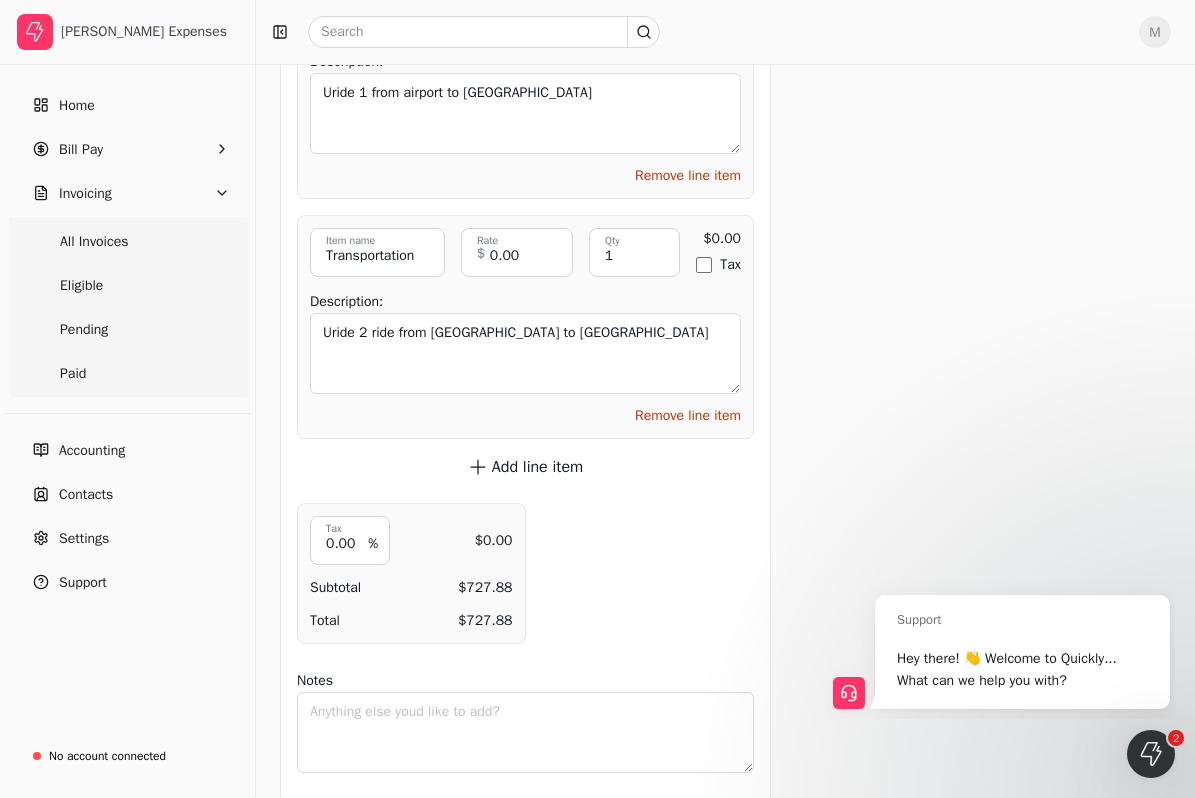 click on "Get paid up to  11  days faster! Request an early payment using Quickly! As little as 2.9% per transaction Funds directly deposited Paid within 24 hours of approval Request early payment By selecting Agree and Continue, I acknowledge and have read and understood, and agree to Quickly's   Terms of Service   and   Privacy Policy . Add to early payment batch Send invoice Request early payment Send invoice Attachments Upload multiple files Upload file No file chosen Bakery for Prominent.pdf trash Breakfast 1.pdf trash Breakfast 2.pdf trash Breakfast 3.pdf trash Breakfast 4.pdf trash Cake for Journey Energy.pdf trash Cake for Plan B Contractors.pdf trash Calgary Dinner 1.pdf trash Coffee.pdf trash Coffee 2.pdf trash Coffee with Outbuild.png trash Coffee with Outbuild 2.png trash Coffee with Ultimate Renovations.pdf trash Gas for rental.pdf trash Lunch 1.pdf trash Lunch 2.pdf trash Parking 1.png trash Parking 2.png trash Parking 3.pdf trash Stretch Construction Coffee Meeting.png trash Coffee with Axelle.pdf trash" at bounding box center (979, -3312) 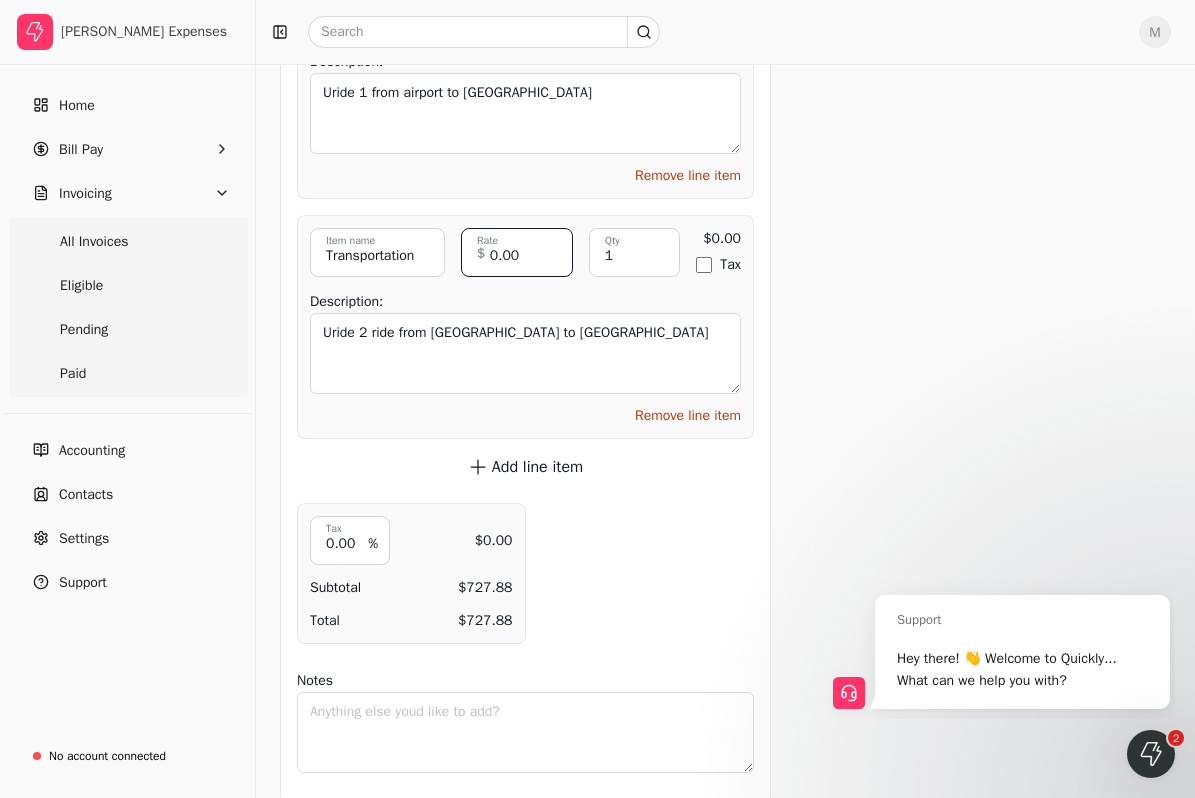 click on "0.00" at bounding box center [517, 252] 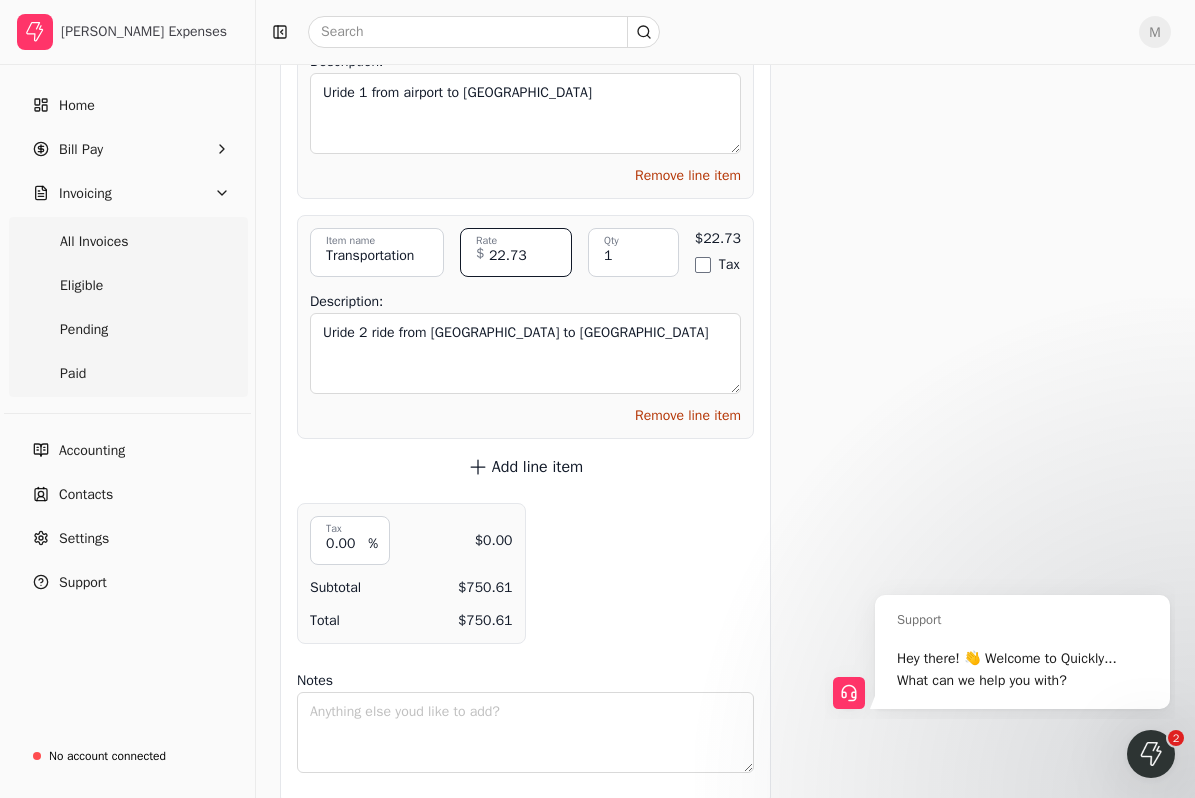 type on "22.73" 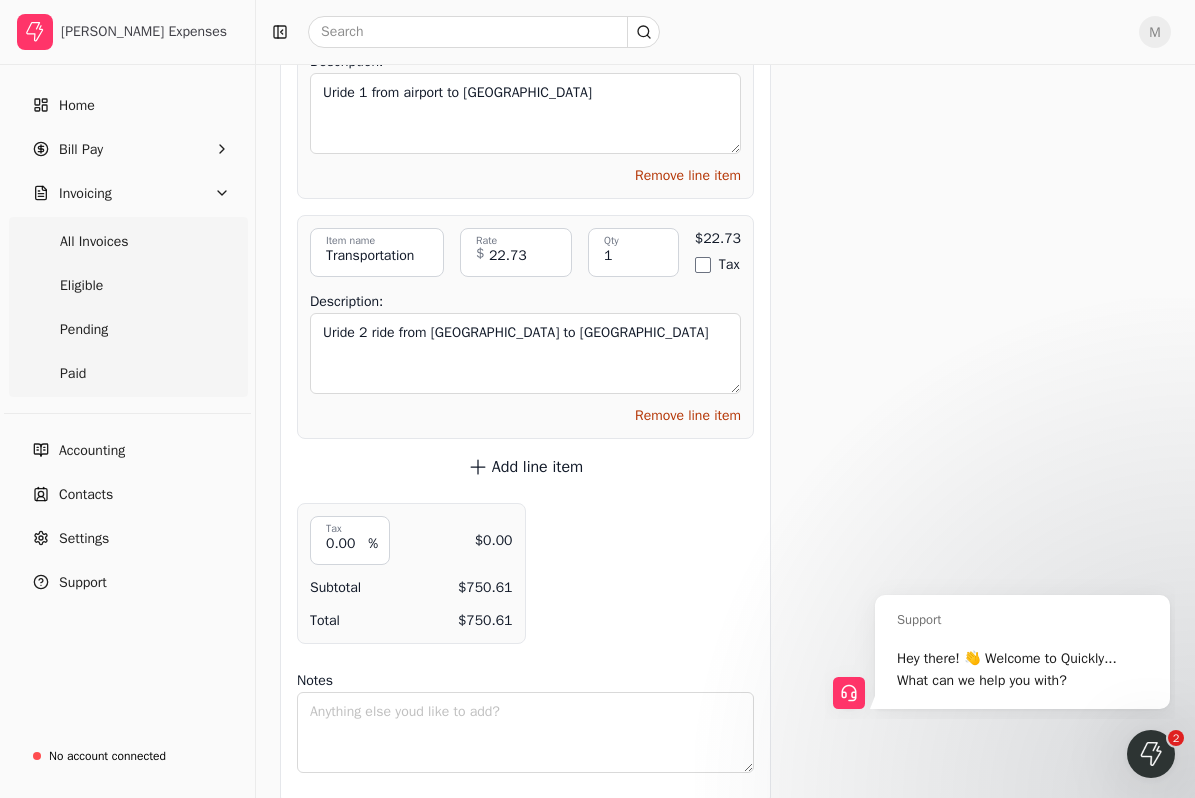 click on "Upload file: Drag your company logo here to upload or browse for files June 2025 Invoice number June 12th, 2025 Invoice date Payment terms Custom July 12th, 2025 Due date PO number Tax number From: Mitch Malandrino Expenses Company name mitch+expenses@helloquickly.com Company email 6047838458 Company phone To: Quickly Expenses Customer name: accounting+expenses@helloquickly.com Email Add items: Meals and Entertainment Item name Breakfast 1 Item description 15.14 Rate $ 1 Qty 1 Qty $15.14 Tax Enable tax Amount $15.14 Description: Breakfast 1 Remove line item Meals and Entertainment Item name Breakfast 4 Item description 7.01 Rate $ 1 Qty 1 Qty $7.01 Tax Enable tax Amount $7.01 Description: Breakfast 4 Remove line item Meals and Entertainment Item name Pastries for Prominent Homes Item description 36.00 Rate $ 1 Qty 1 Qty $36.00 Tax Enable tax Amount $36.00 Description: Pastries for Prominent Homes Remove line item Meals and Entertainment Item name Breakfast 2 Item description 11.13 Rate $ 1 Qty 1 Qty $11.13 $" at bounding box center [525, -3312] 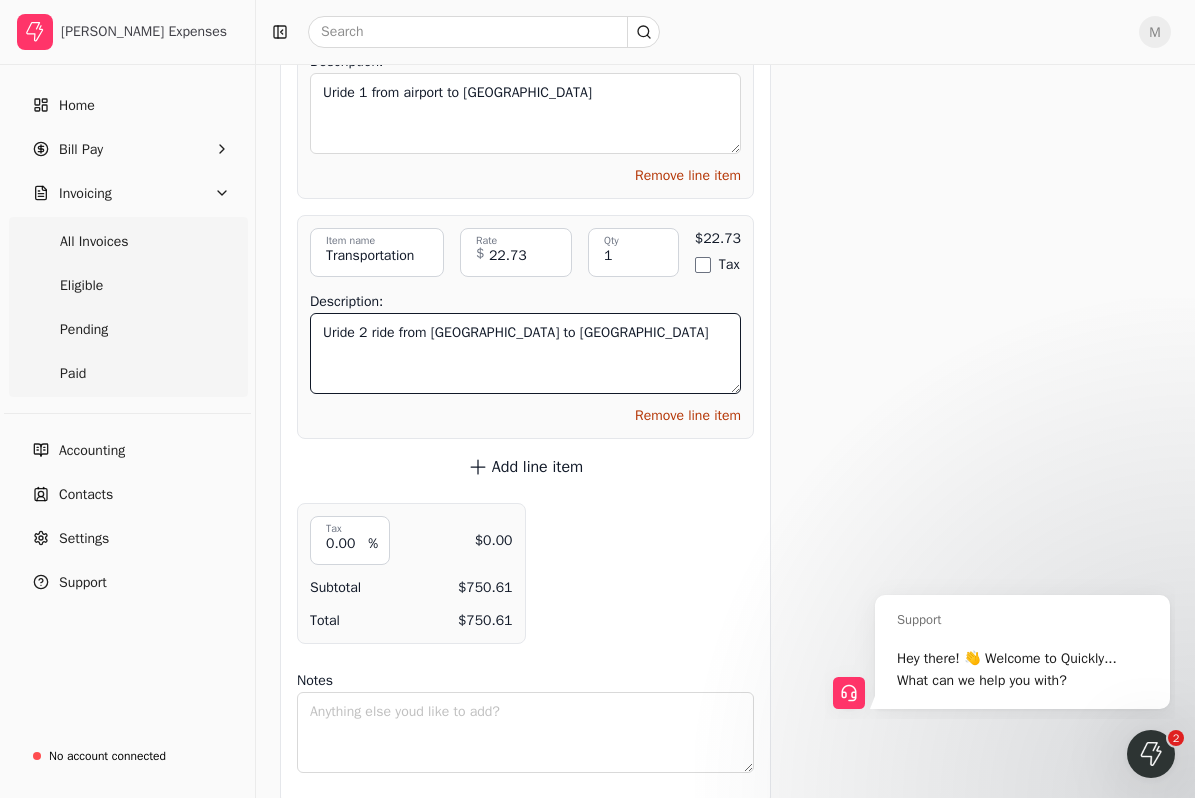 click on "Uride 2 ride from aiport to Peachland" at bounding box center (525, 353) 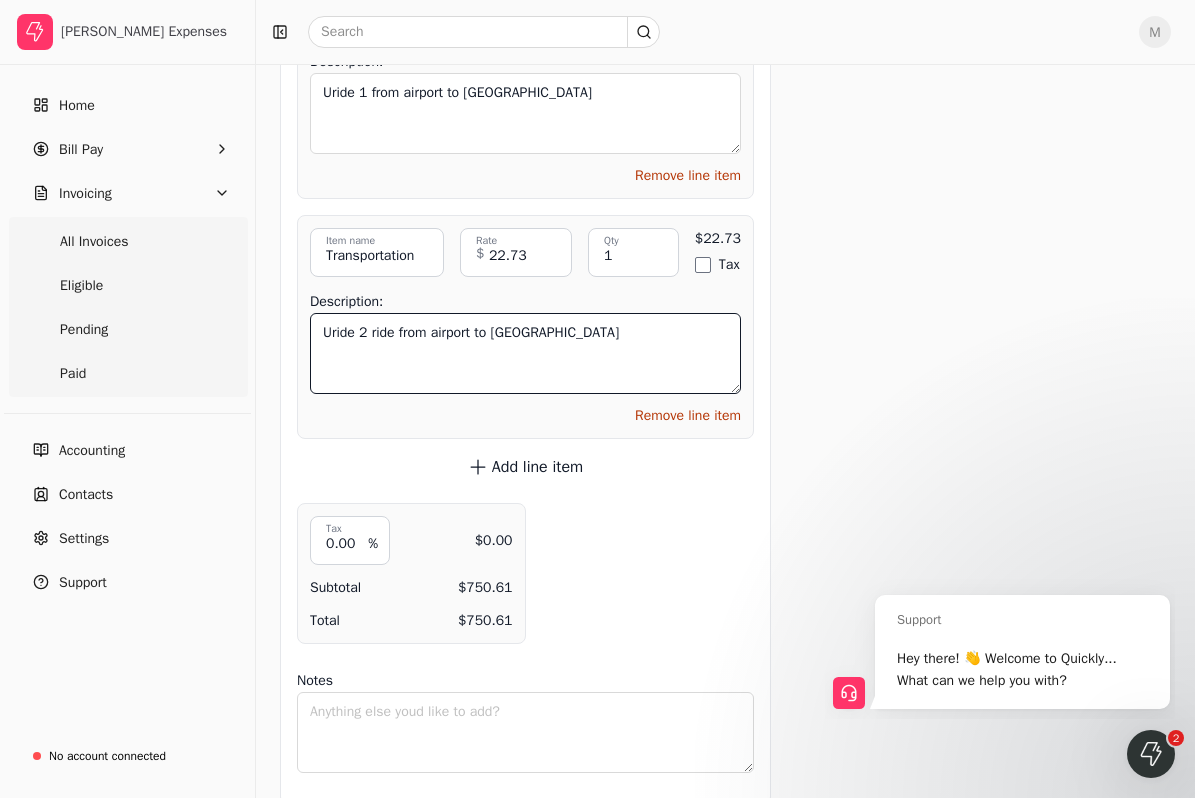 type on "Uride 2 ride from airport to Peachland" 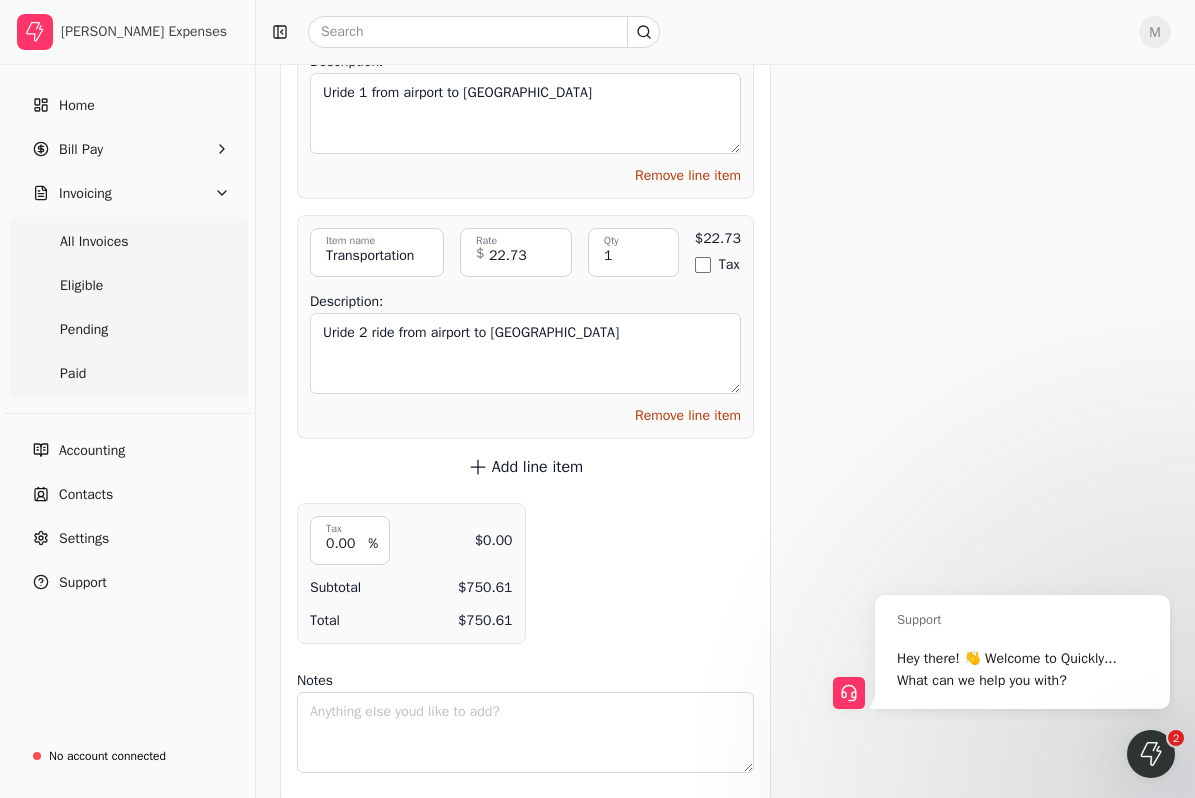 click on "Get paid up to  11  days faster! Request an early payment using Quickly! As little as 2.9% per transaction Funds directly deposited Paid within 24 hours of approval Request early payment By selecting Agree and Continue, I acknowledge and have read and understood, and agree to Quickly's   Terms of Service   and   Privacy Policy . Add to early payment batch Send invoice Request early payment Send invoice Attachments Upload multiple files Upload file No file chosen Bakery for Prominent.pdf trash Breakfast 1.pdf trash Breakfast 2.pdf trash Breakfast 3.pdf trash Breakfast 4.pdf trash Cake for Journey Energy.pdf trash Cake for Plan B Contractors.pdf trash Calgary Dinner 1.pdf trash Coffee.pdf trash Coffee 2.pdf trash Coffee with Outbuild.png trash Coffee with Outbuild 2.png trash Coffee with Ultimate Renovations.pdf trash Gas for rental.pdf trash Lunch 1.pdf trash Lunch 2.pdf trash Parking 1.png trash Parking 2.png trash Parking 3.pdf trash Stretch Construction Coffee Meeting.png trash Coffee with Axelle.pdf trash" at bounding box center (979, -3312) 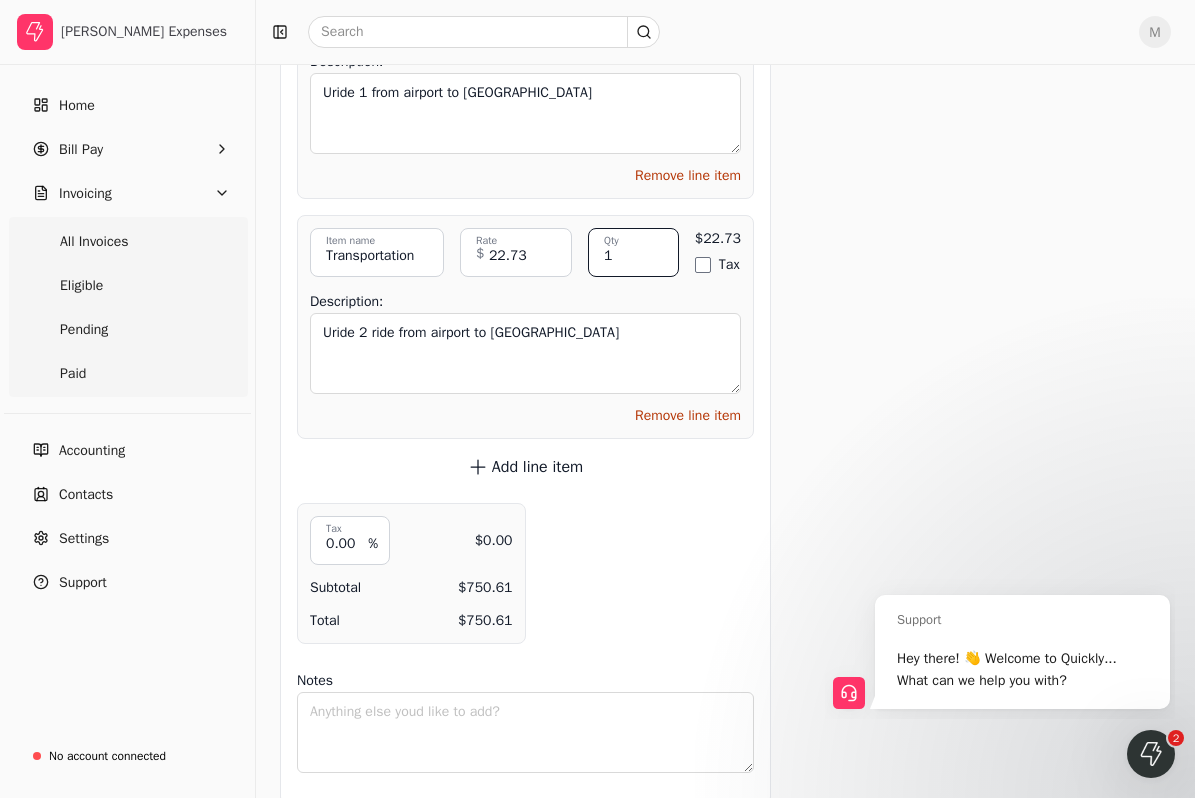 click on "1" at bounding box center (633, 252) 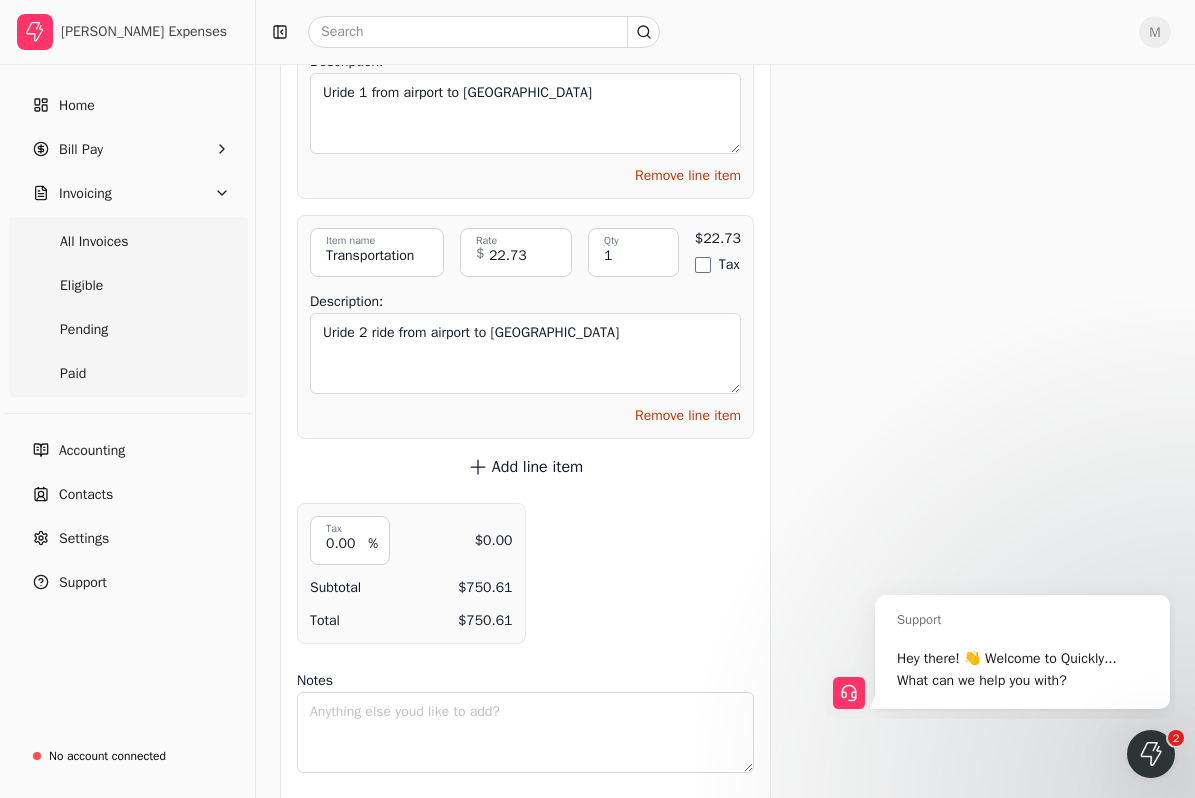 click on "Get paid up to  11  days faster! Request an early payment using Quickly! As little as 2.9% per transaction Funds directly deposited Paid within 24 hours of approval Request early payment By selecting Agree and Continue, I acknowledge and have read and understood, and agree to Quickly's   Terms of Service   and   Privacy Policy . Add to early payment batch Send invoice Request early payment Send invoice Attachments Upload multiple files Upload file No file chosen Bakery for Prominent.pdf trash Breakfast 1.pdf trash Breakfast 2.pdf trash Breakfast 3.pdf trash Breakfast 4.pdf trash Cake for Journey Energy.pdf trash Cake for Plan B Contractors.pdf trash Calgary Dinner 1.pdf trash Coffee.pdf trash Coffee 2.pdf trash Coffee with Outbuild.png trash Coffee with Outbuild 2.png trash Coffee with Ultimate Renovations.pdf trash Gas for rental.pdf trash Lunch 1.pdf trash Lunch 2.pdf trash Parking 1.png trash Parking 2.png trash Parking 3.pdf trash Stretch Construction Coffee Meeting.png trash Coffee with Axelle.pdf trash" at bounding box center [979, -3312] 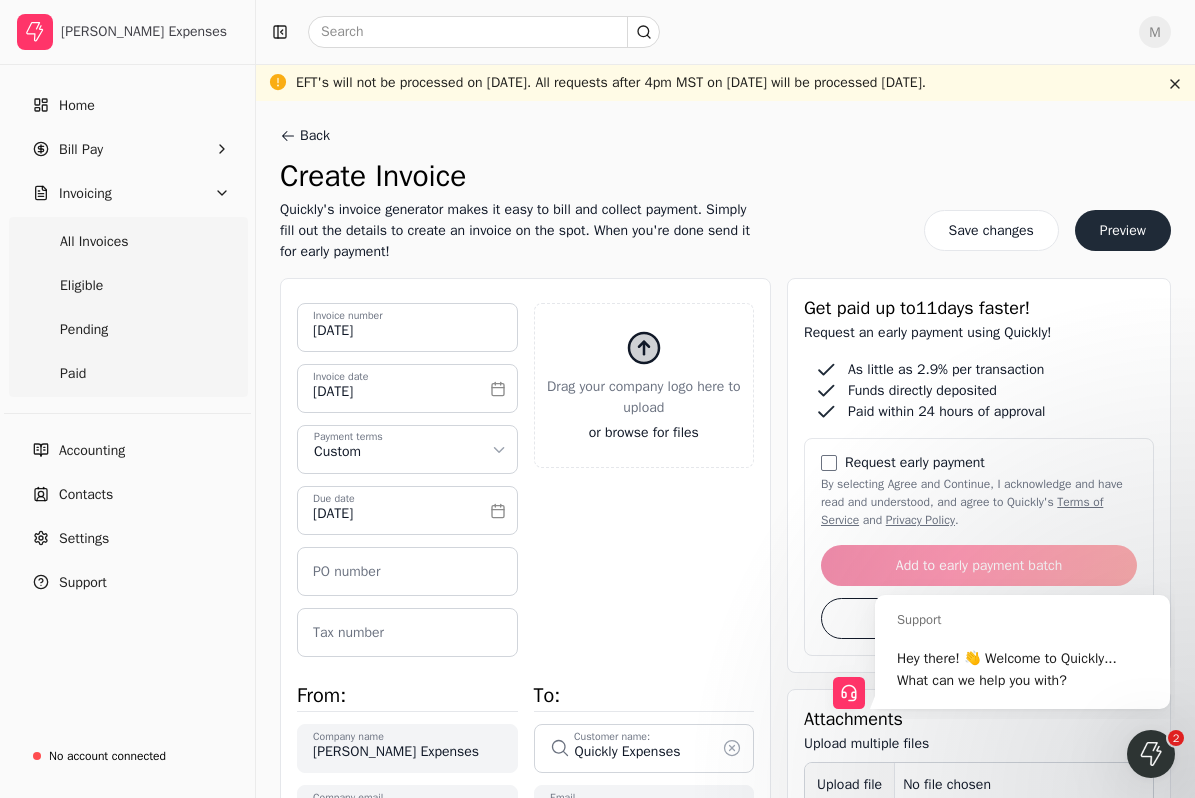 scroll, scrollTop: 506, scrollLeft: 0, axis: vertical 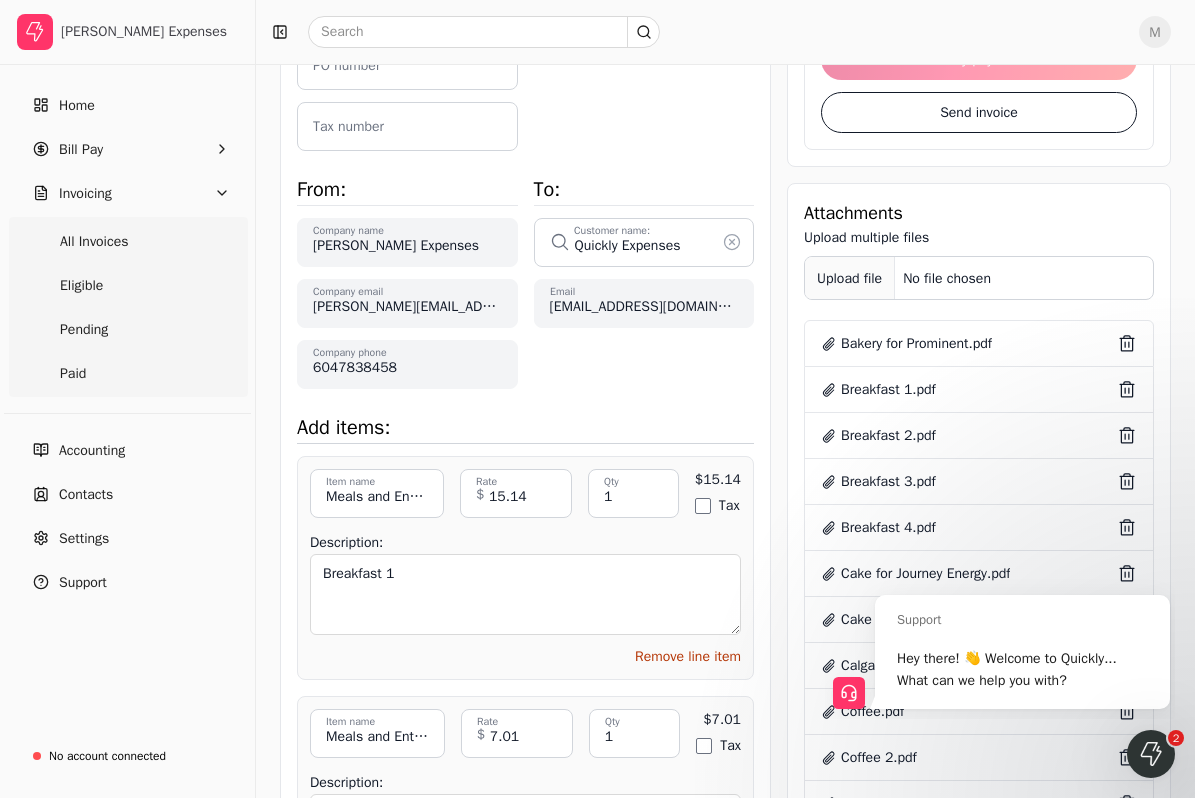 click on "Upload file" at bounding box center [850, 278] 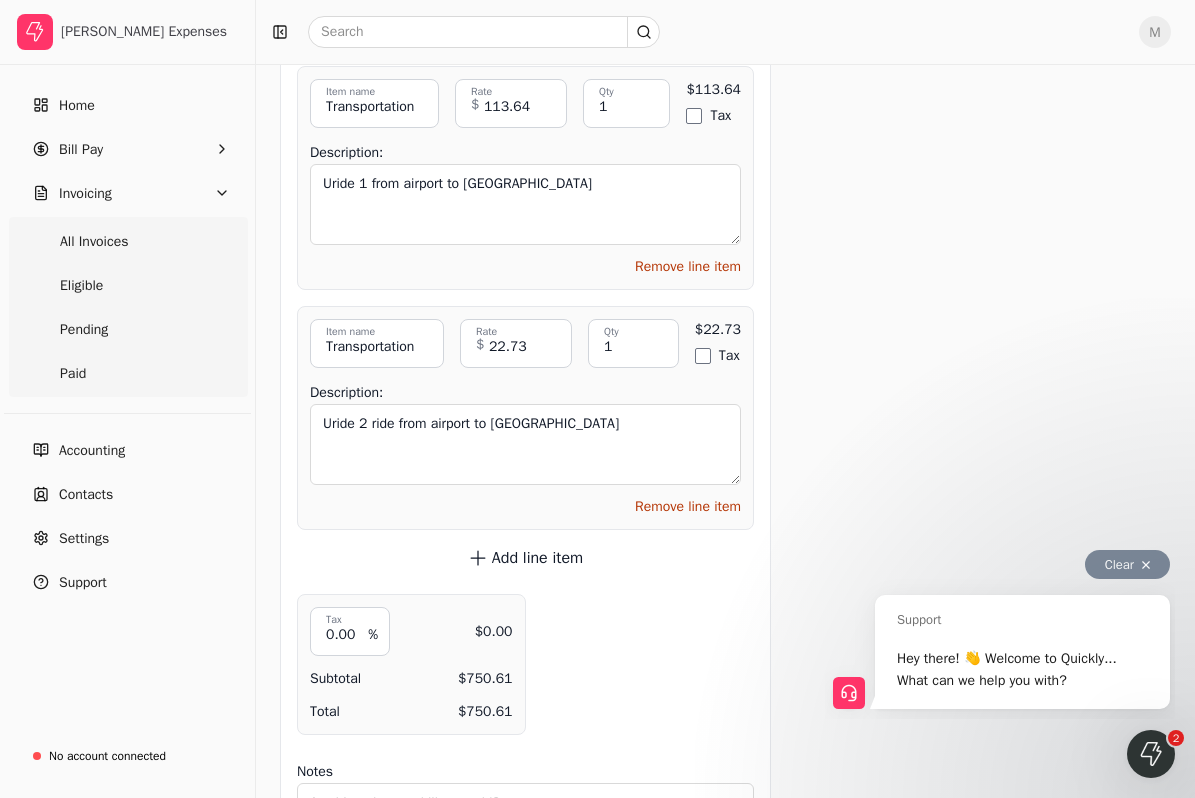 scroll, scrollTop: 7707, scrollLeft: 0, axis: vertical 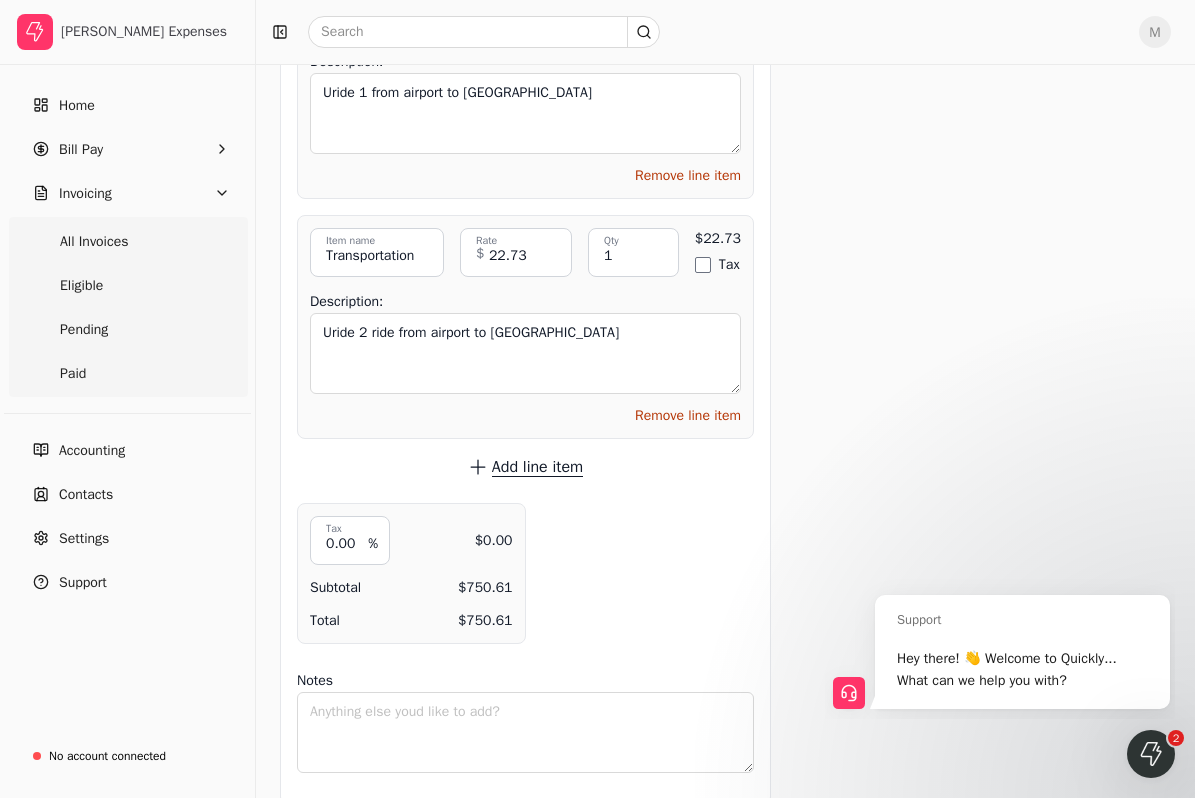 click on "Add line item" at bounding box center [537, 467] 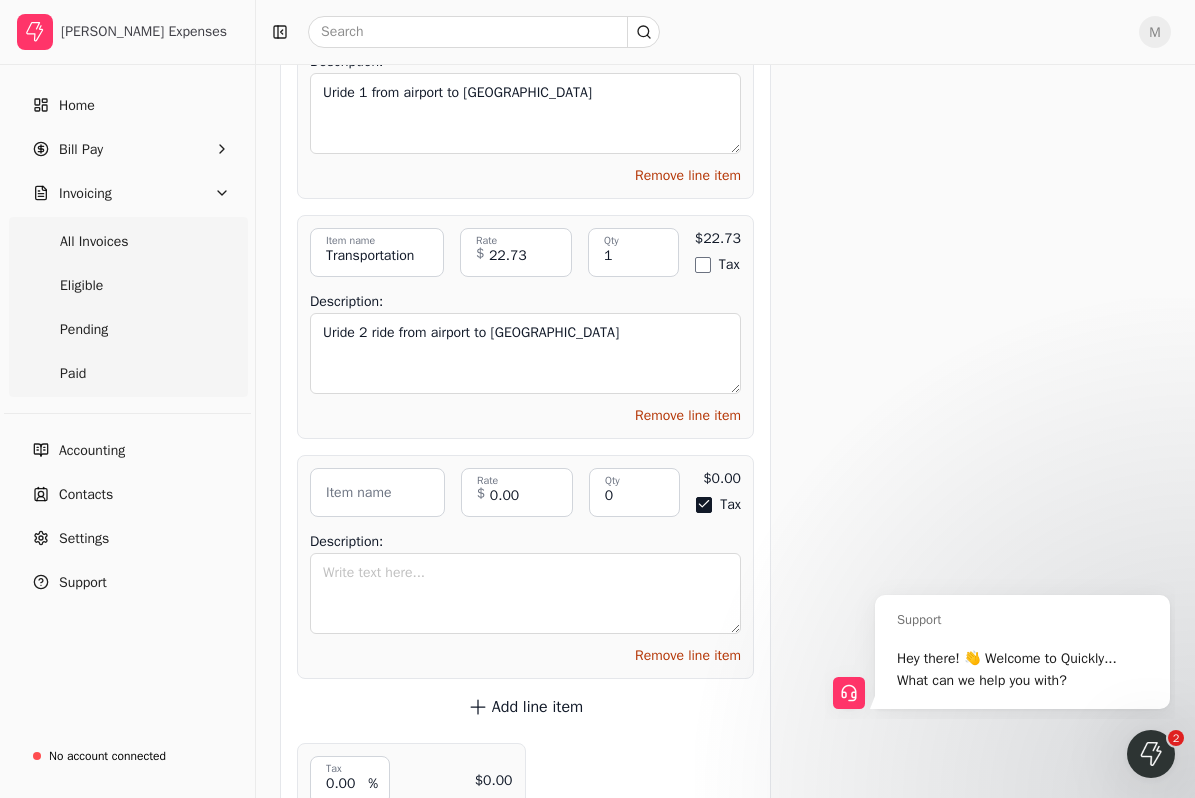 click on "Get paid up to  11  days faster! Request an early payment using Quickly! As little as 2.9% per transaction Funds directly deposited Paid within 24 hours of approval Request early payment By selecting Agree and Continue, I acknowledge and have read and understood, and agree to Quickly's   Terms of Service   and   Privacy Policy . Add to early payment batch Send invoice Request early payment Send invoice Attachments Upload multiple files Upload file No file chosen Bakery for Prominent.pdf trash Breakfast 1.pdf trash Breakfast 2.pdf trash Breakfast 3.pdf trash Breakfast 4.pdf trash Cake for Journey Energy.pdf trash Cake for Plan B Contractors.pdf trash Calgary Dinner 1.pdf trash Coffee.pdf trash Coffee 2.pdf trash Coffee with Outbuild.png trash Coffee with Outbuild 2.png trash Coffee with Ultimate Renovations.pdf trash Gas for rental.pdf trash Lunch 1.pdf trash Lunch 2.pdf trash Parking 1.png trash Parking 2.png trash Parking 3.pdf trash Stretch Construction Coffee Meeting.png trash Coffee with Axelle.pdf trash" at bounding box center [979, -3192] 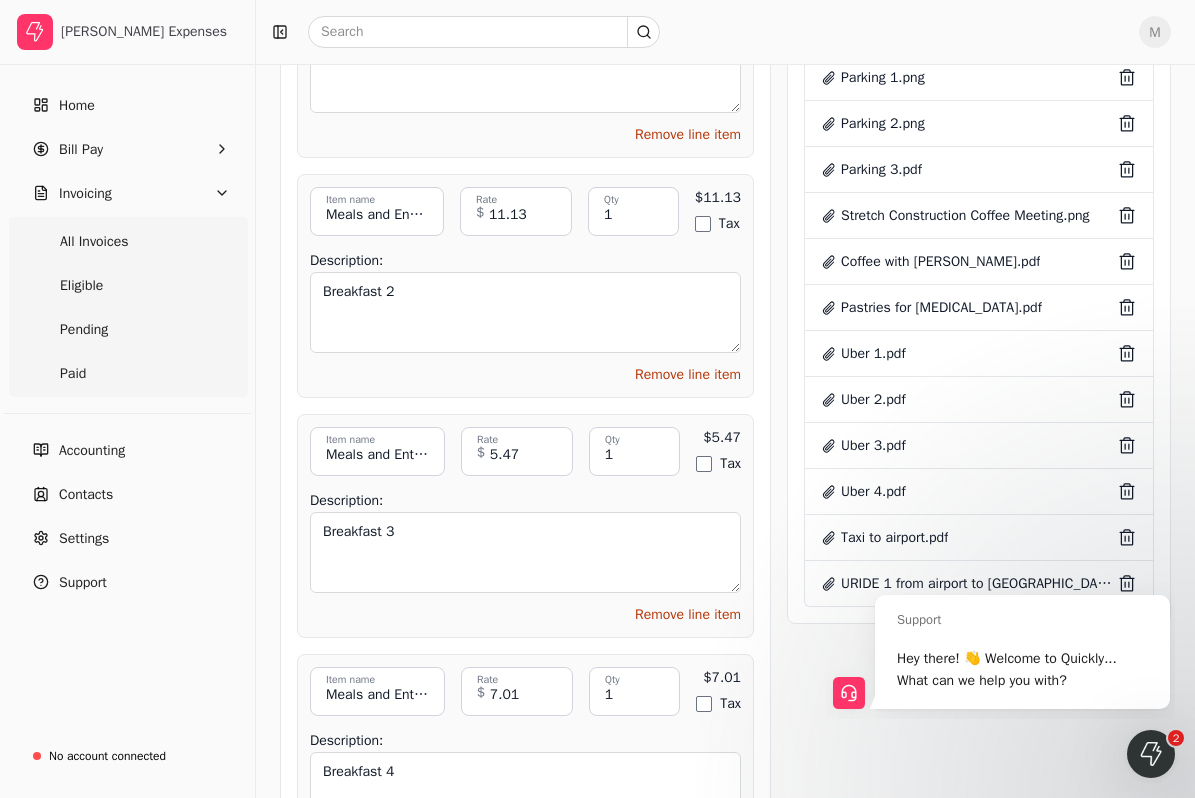 scroll, scrollTop: 1513, scrollLeft: 0, axis: vertical 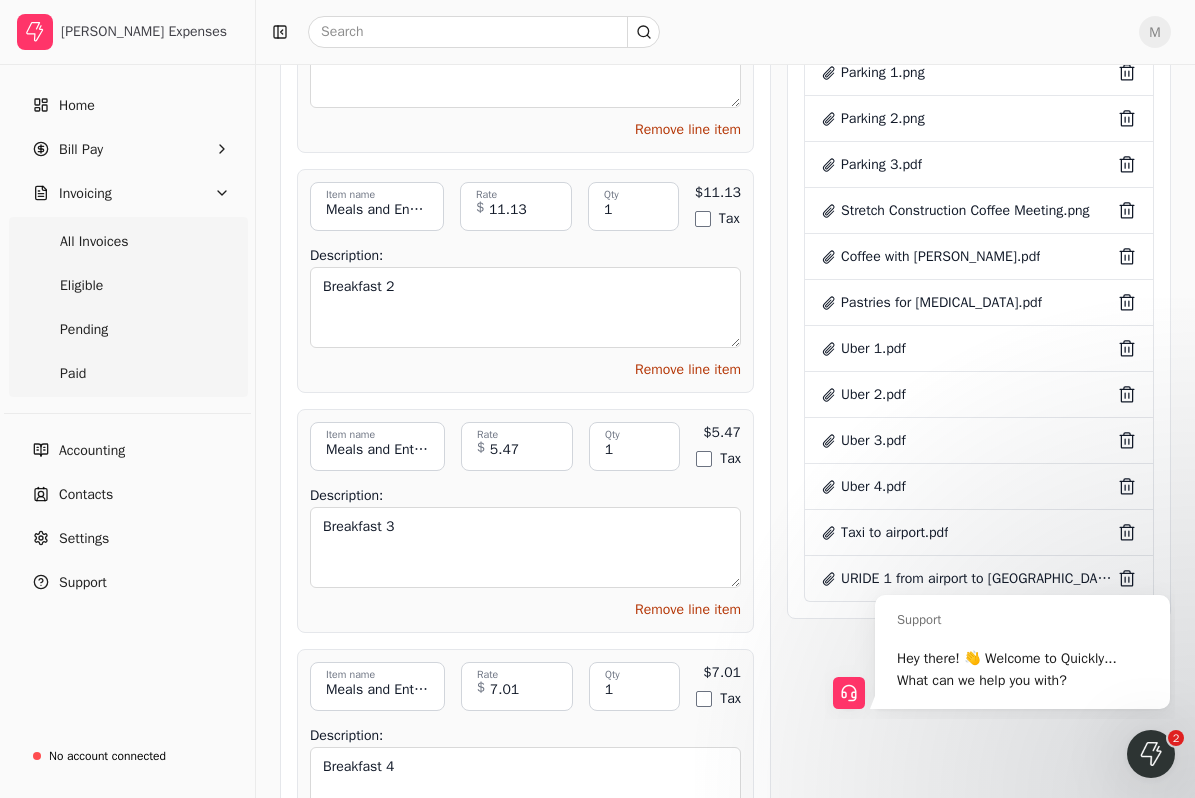 click 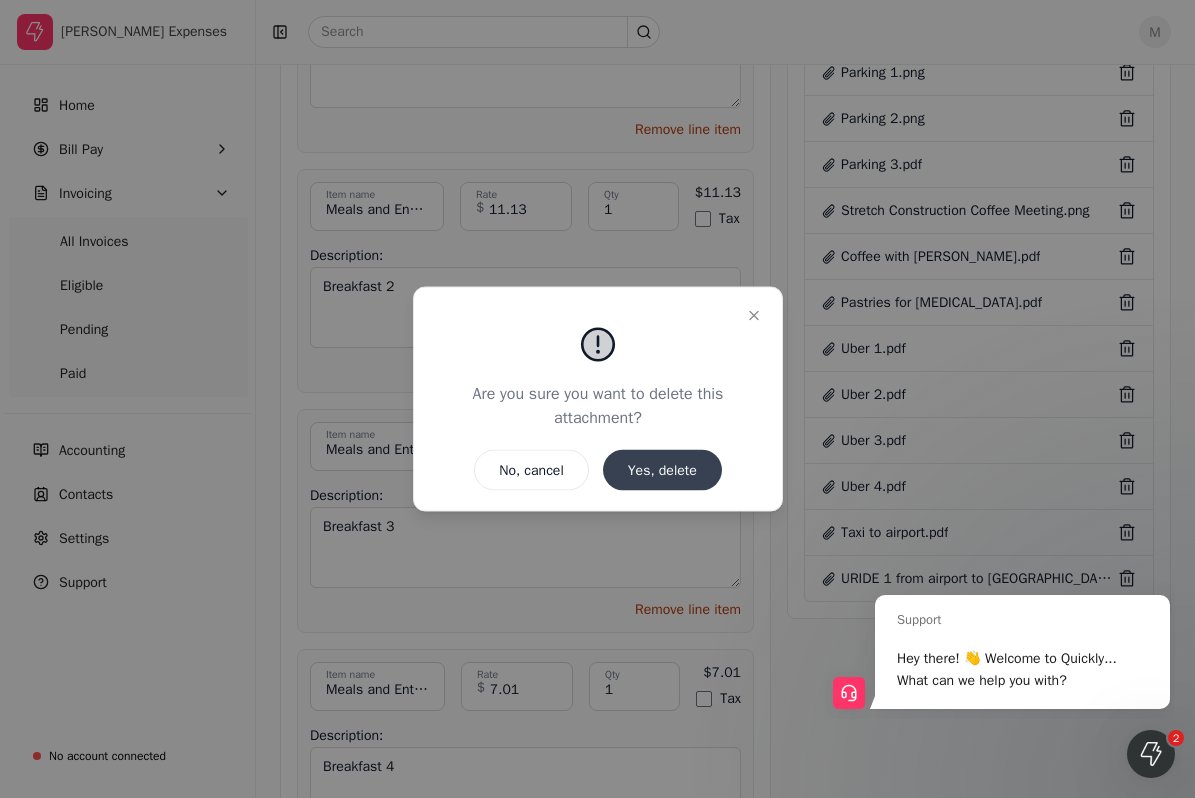 click on "Yes, delete" at bounding box center (661, 470) 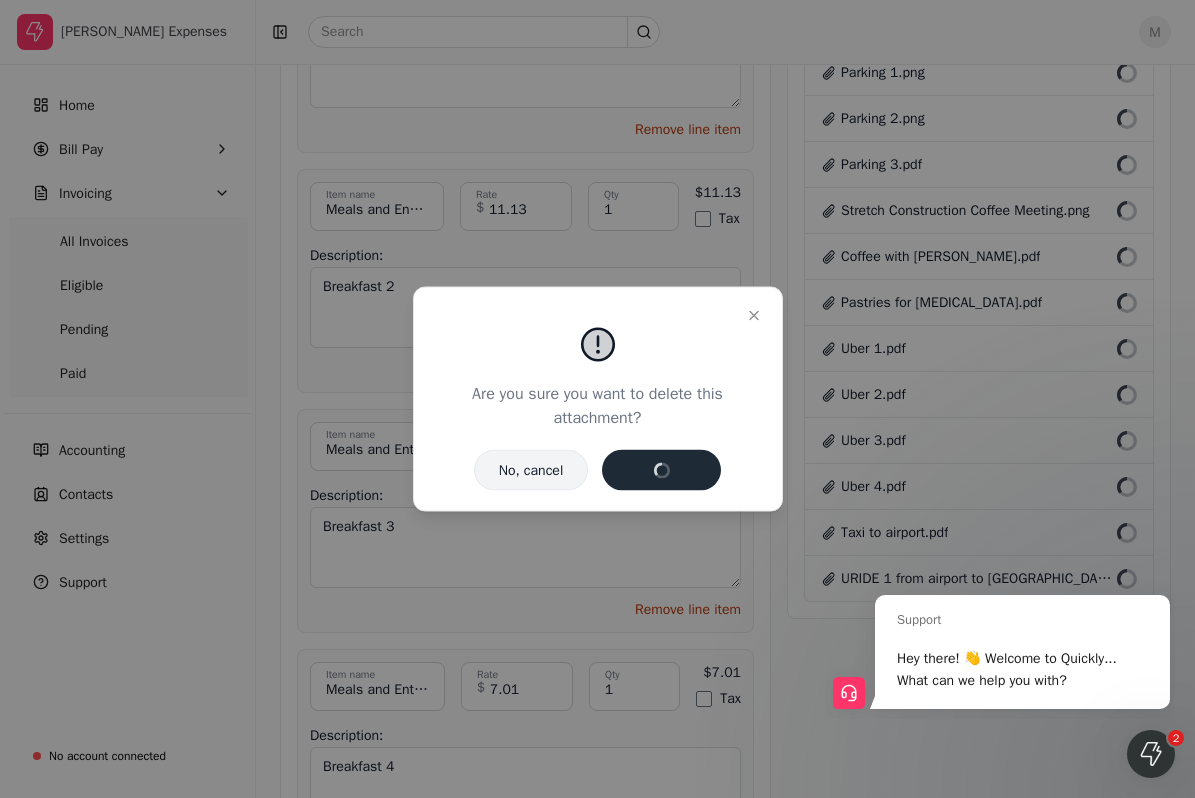 click on "No, cancel" at bounding box center [531, 470] 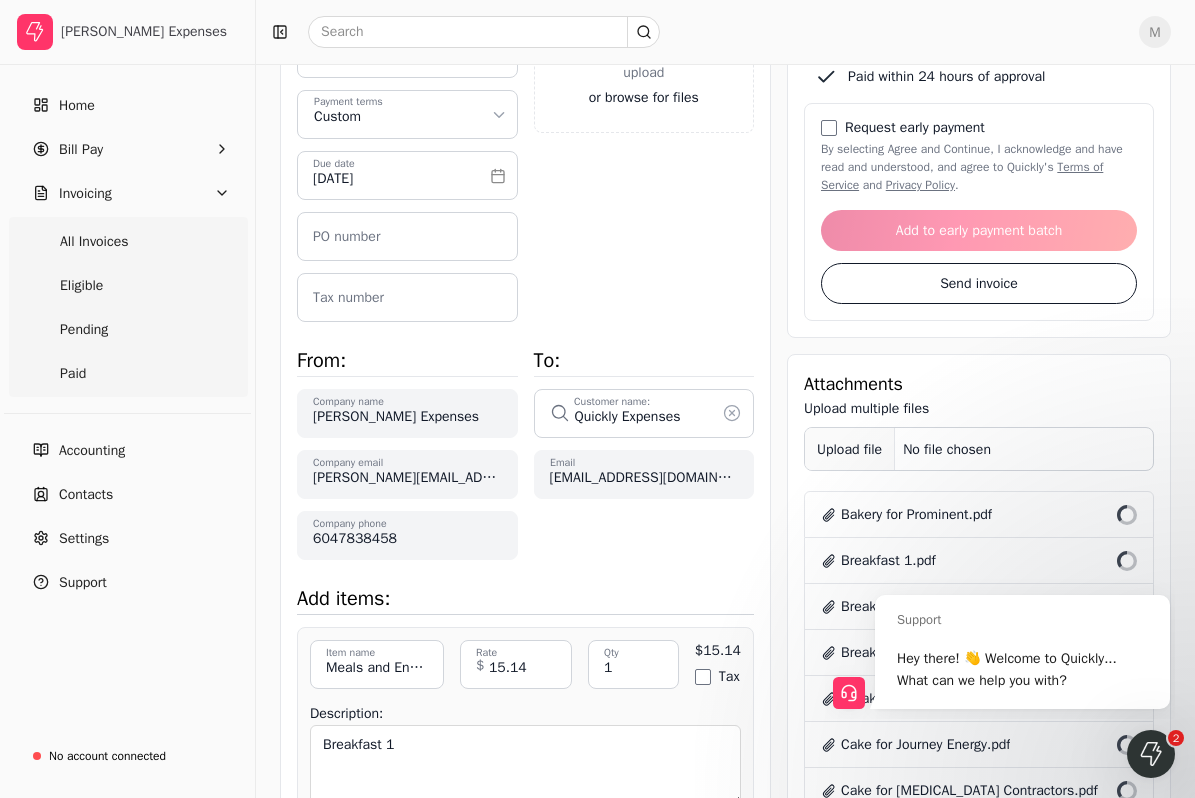 scroll, scrollTop: 556, scrollLeft: 0, axis: vertical 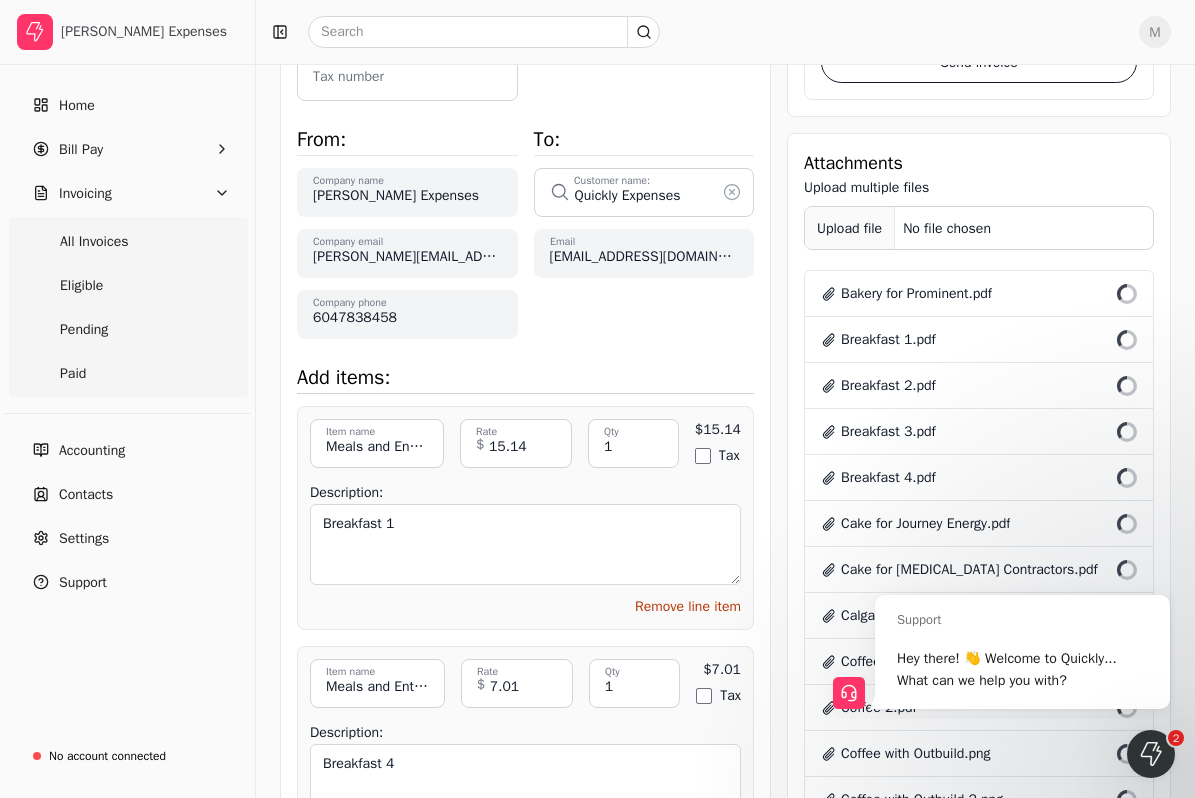 click on "Upload file" at bounding box center (850, 228) 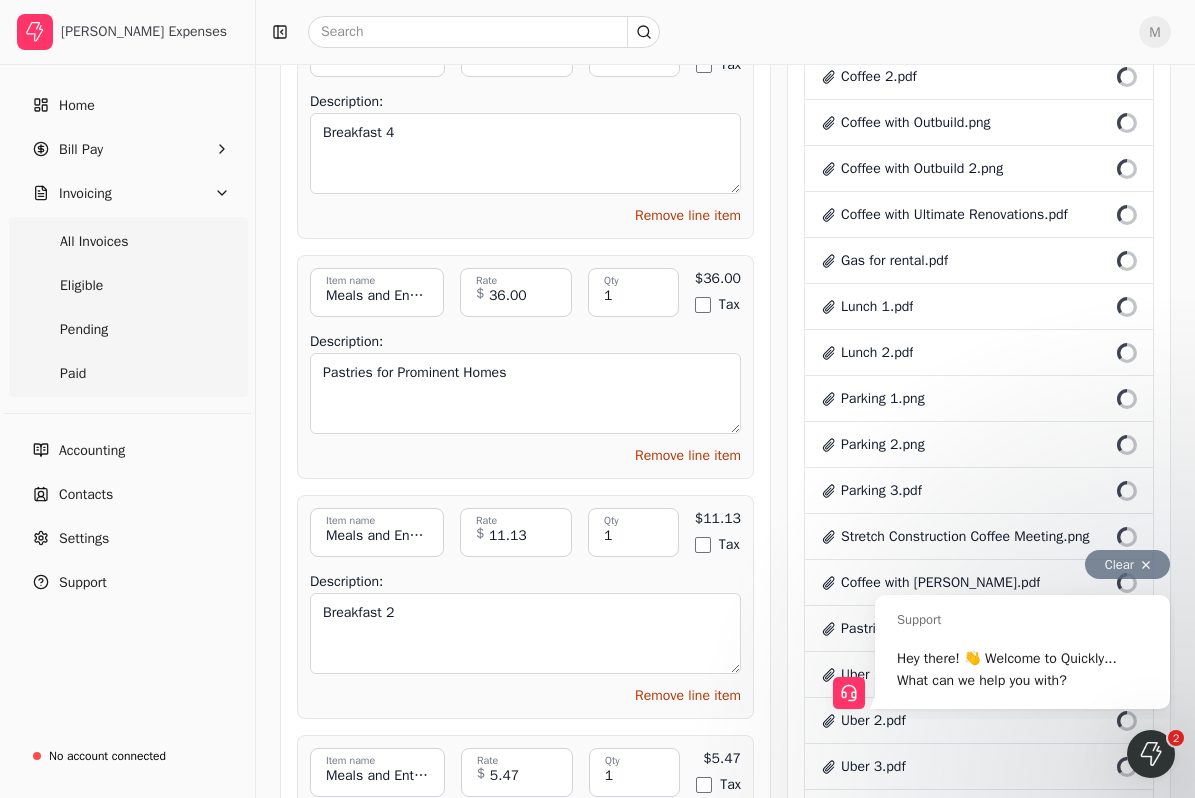 scroll, scrollTop: 1703, scrollLeft: 0, axis: vertical 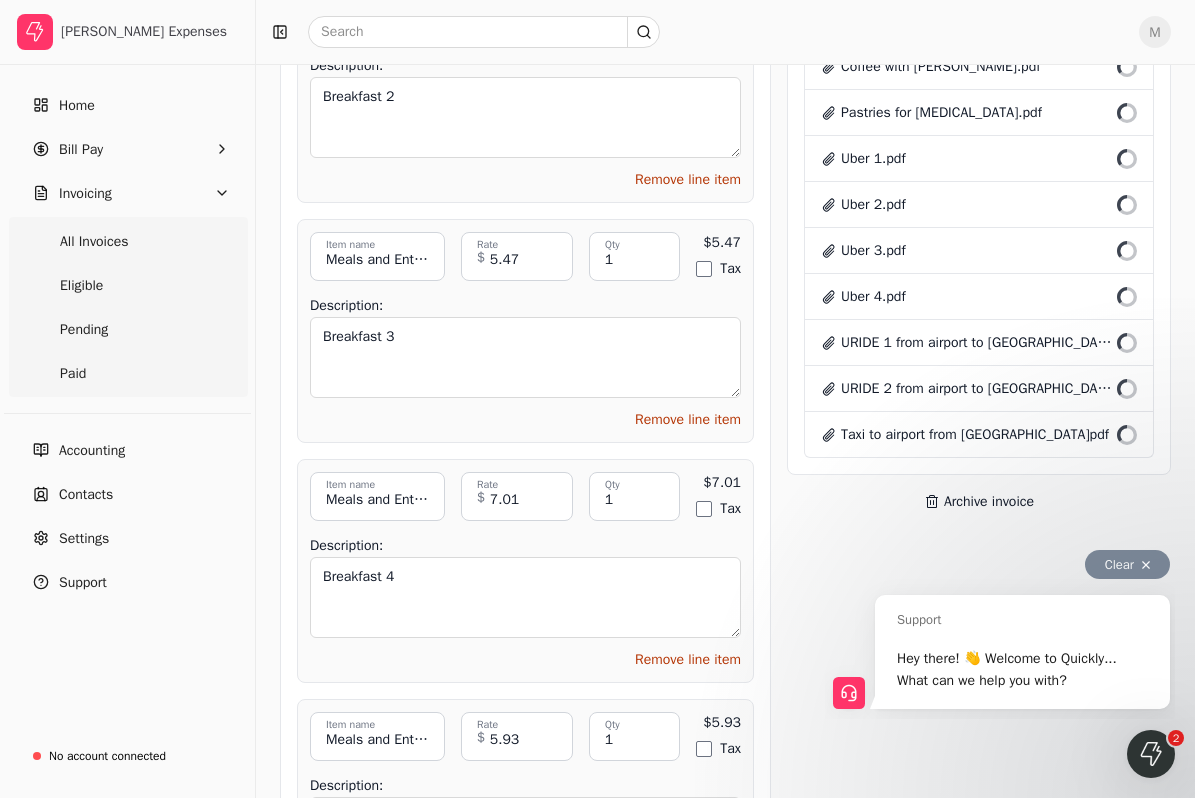 click on "Get paid up to  11  days faster! Request an early payment using Quickly! As little as 2.9% per transaction Funds directly deposited Paid within 24 hours of approval Request early payment By selecting Agree and Continue, I acknowledge and have read and understood, and agree to Quickly's   Terms of Service   and   Privacy Policy . Add to early payment batch Send invoice Request early payment Send invoice Attachments Upload multiple files Upload file No file chosen Bakery for Prominent.pdf trash Breakfast 1.pdf trash Breakfast 2.pdf trash Breakfast 3.pdf trash Breakfast 4.pdf trash Cake for Journey Energy.pdf trash Cake for Plan B Contractors.pdf trash Calgary Dinner 1.pdf trash Coffee.pdf trash Coffee 2.pdf trash Coffee with Outbuild.png trash Coffee with Outbuild 2.png trash Coffee with Ultimate Renovations.pdf trash Gas for rental.pdf trash Lunch 1.pdf trash Lunch 2.pdf trash Parking 1.png trash Parking 2.png trash Parking 3.pdf trash Stretch Construction Coffee Meeting.png trash Coffee with Axelle.pdf trash" at bounding box center [979, 2812] 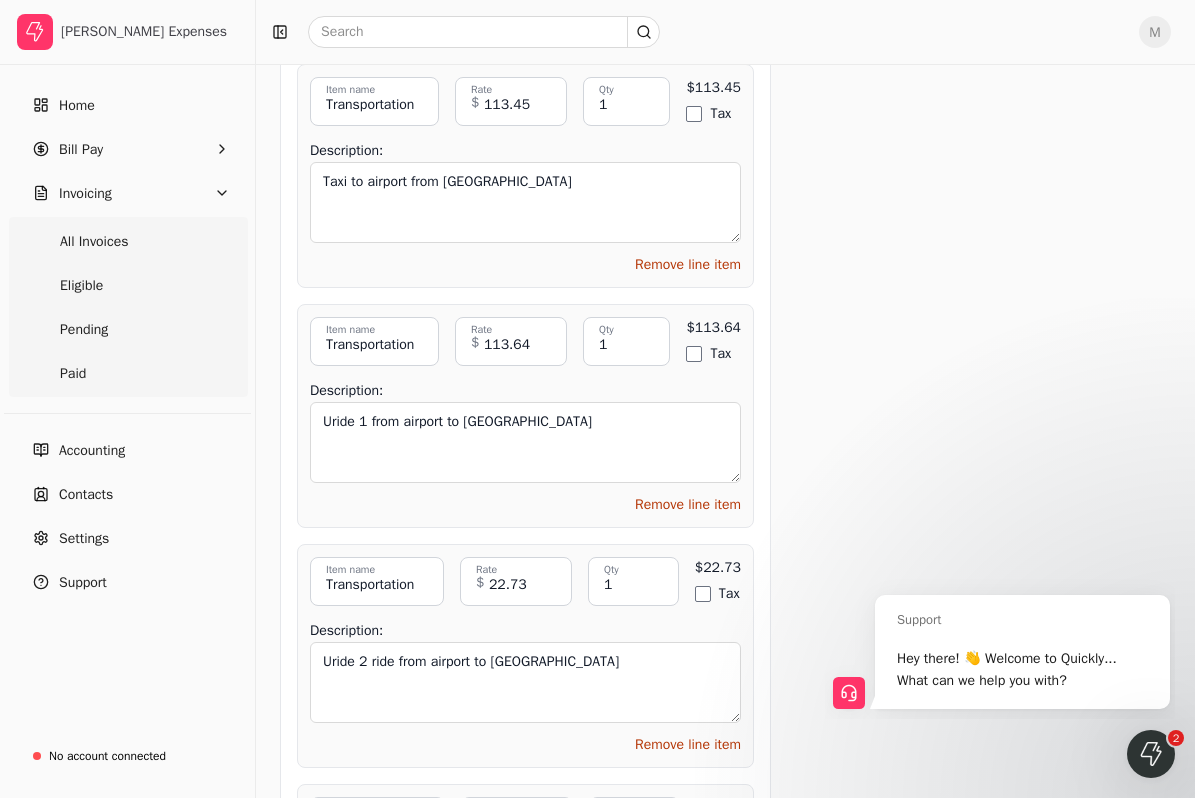 scroll, scrollTop: 7275, scrollLeft: 0, axis: vertical 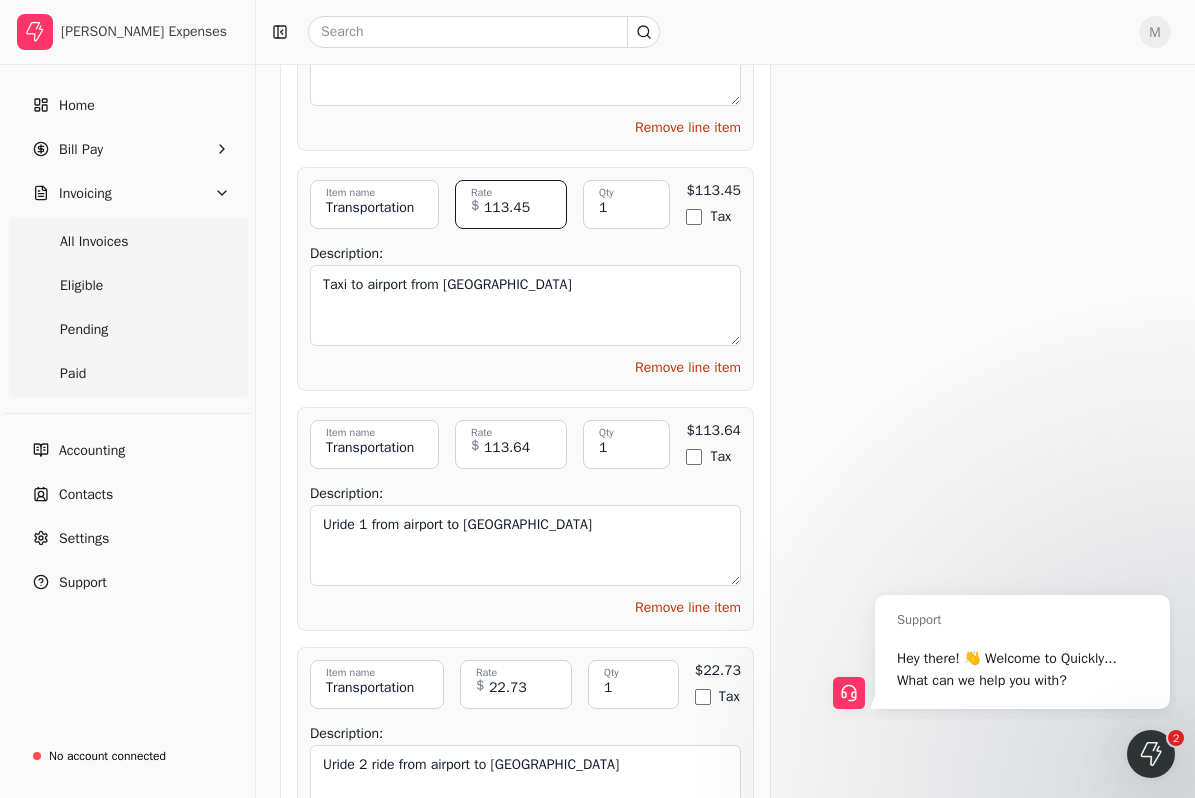 click on "113.45" at bounding box center (511, 204) 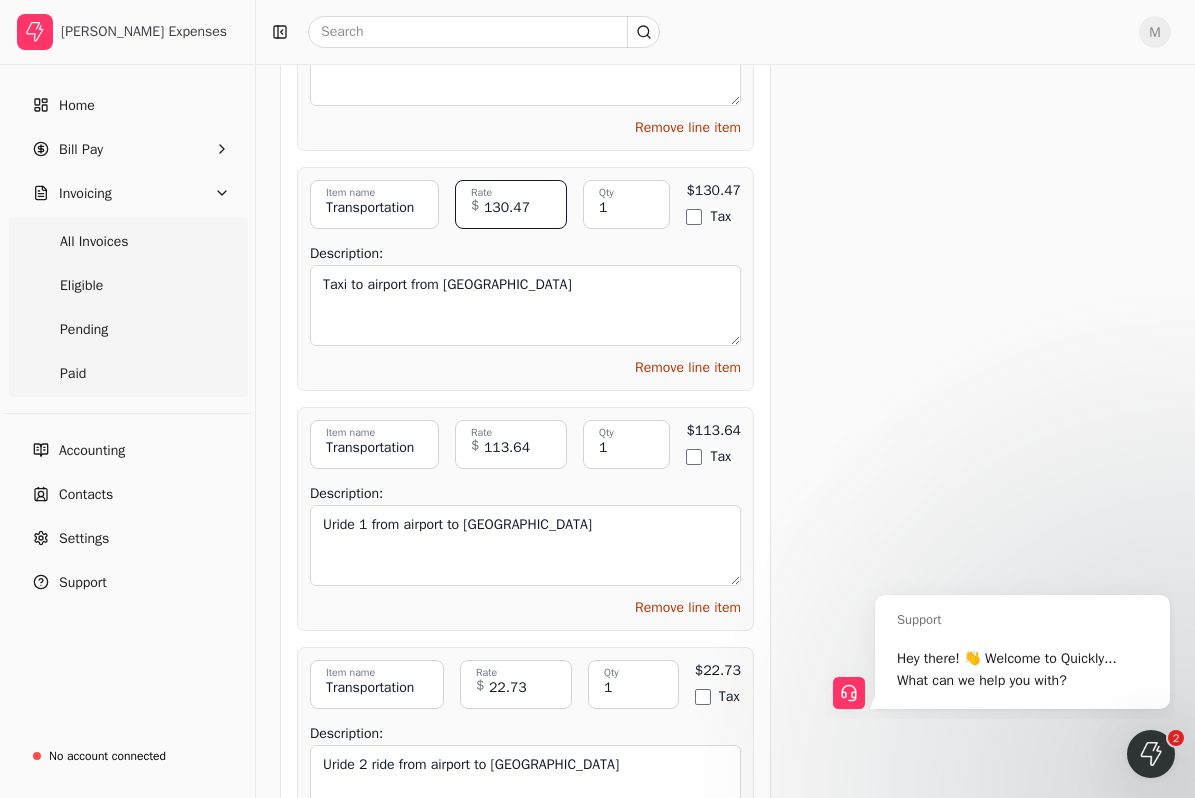 type on "130.47" 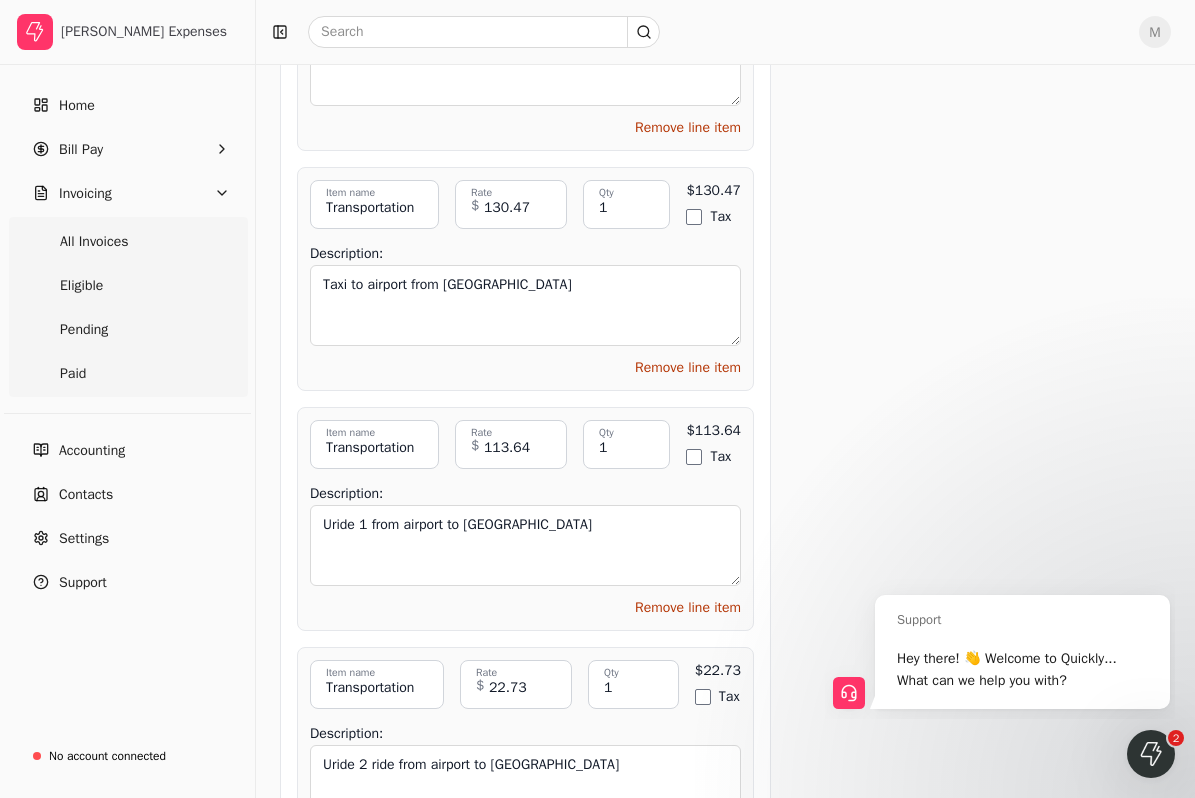 click on "Get paid up to  11  days faster! Request an early payment using Quickly! As little as 2.9% per transaction Funds directly deposited Paid within 24 hours of approval Request early payment By selecting Agree and Continue, I acknowledge and have read and understood, and agree to Quickly's   Terms of Service   and   Privacy Policy . Add to early payment batch Send invoice Request early payment Send invoice Attachments Upload multiple files Upload file No file chosen Bakery for Prominent.pdf trash Breakfast 1.pdf trash Breakfast 2.pdf trash Breakfast 3.pdf trash Breakfast 4.pdf trash Cake for Journey Energy.pdf trash Cake for Plan B Contractors.pdf trash Calgary Dinner 1.pdf trash Coffee.pdf trash Coffee 2.pdf trash Coffee with Outbuild.png trash Coffee with Outbuild 2.png trash Coffee with Ultimate Renovations.pdf trash Gas for rental.pdf trash Lunch 1.pdf trash Lunch 2.pdf trash Parking 1.png trash Parking 2.png trash Parking 3.pdf trash Stretch Construction Coffee Meeting.png trash Coffee with Axelle.pdf trash" at bounding box center (979, -2760) 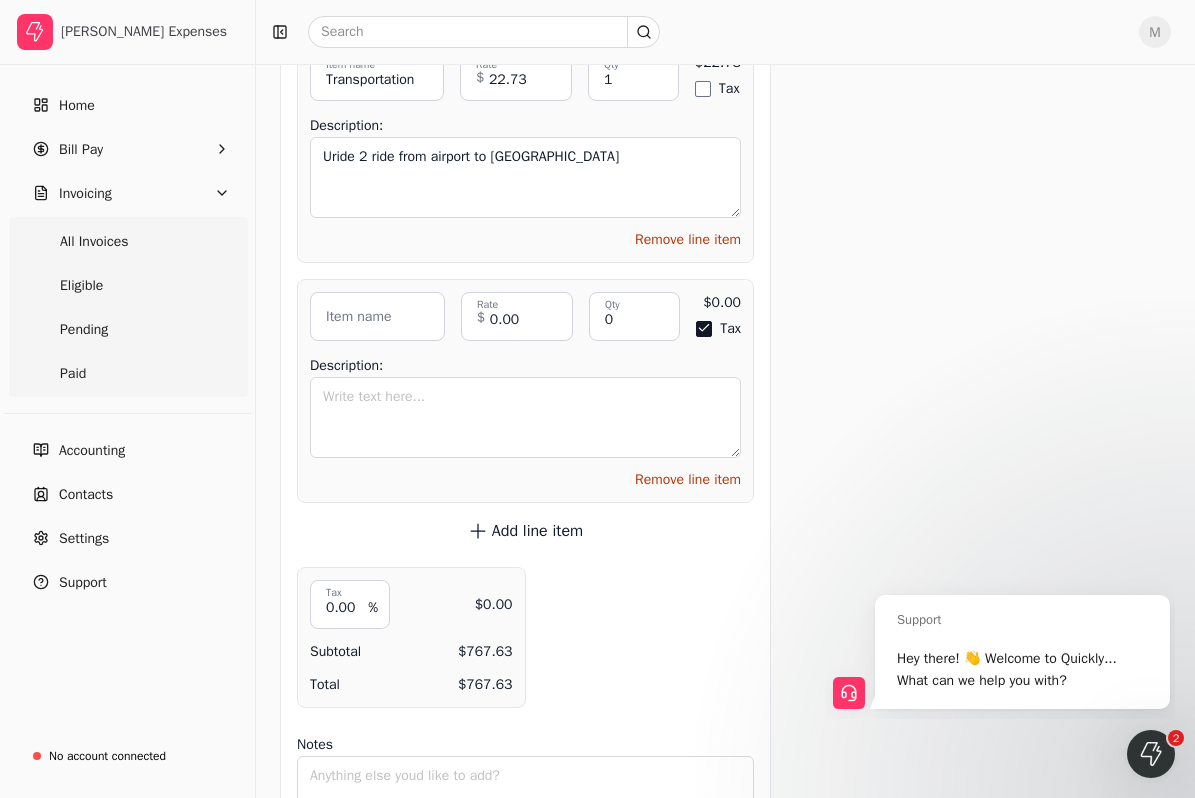 scroll, scrollTop: 7946, scrollLeft: 0, axis: vertical 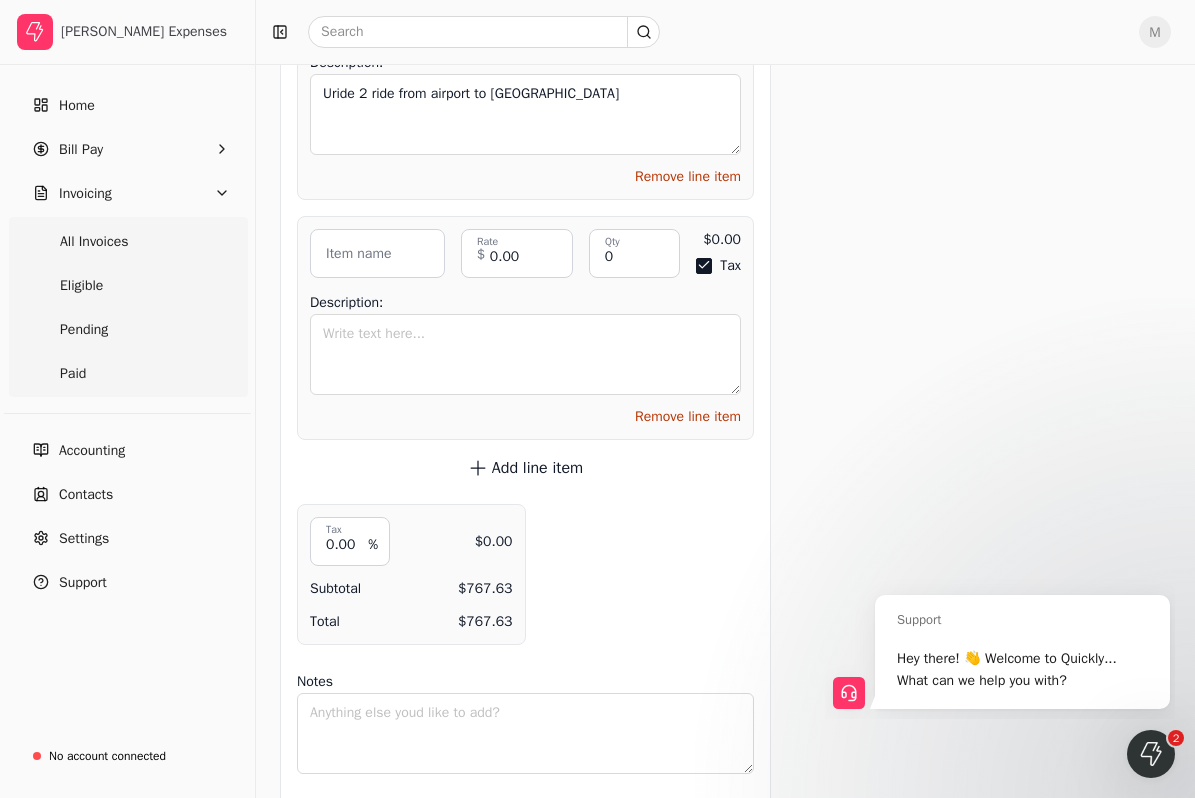 click on "Get paid up to  11  days faster! Request an early payment using Quickly! As little as 2.9% per transaction Funds directly deposited Paid within 24 hours of approval Request early payment By selecting Agree and Continue, I acknowledge and have read and understood, and agree to Quickly's   Terms of Service   and   Privacy Policy . Add to early payment batch Send invoice Request early payment Send invoice Attachments Upload multiple files Upload file No file chosen Bakery for Prominent.pdf trash Breakfast 1.pdf trash Breakfast 2.pdf trash Breakfast 3.pdf trash Breakfast 4.pdf trash Cake for Journey Energy.pdf trash Cake for Plan B Contractors.pdf trash Calgary Dinner 1.pdf trash Coffee.pdf trash Coffee 2.pdf trash Coffee with Outbuild.png trash Coffee with Outbuild 2.png trash Coffee with Ultimate Renovations.pdf trash Gas for rental.pdf trash Lunch 1.pdf trash Lunch 2.pdf trash Parking 1.png trash Parking 2.png trash Parking 3.pdf trash Stretch Construction Coffee Meeting.png trash Coffee with Axelle.pdf trash" at bounding box center [979, -3431] 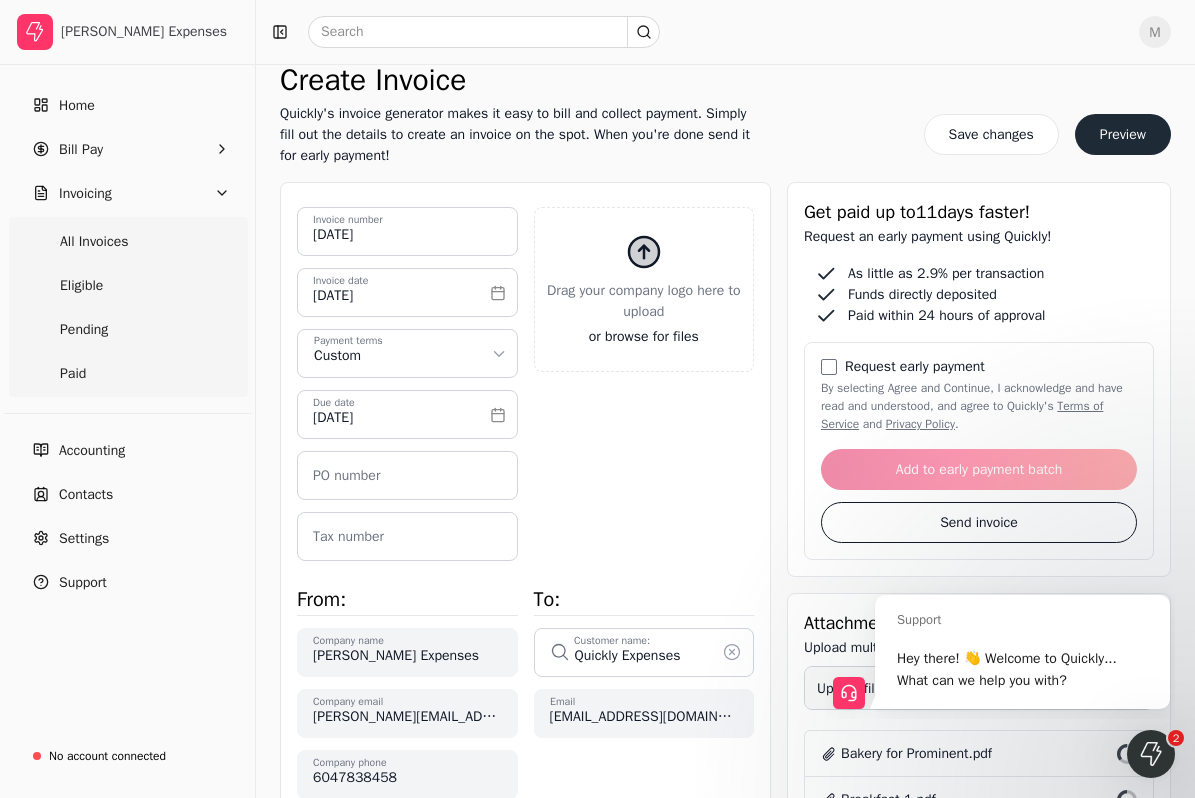 scroll, scrollTop: 0, scrollLeft: 0, axis: both 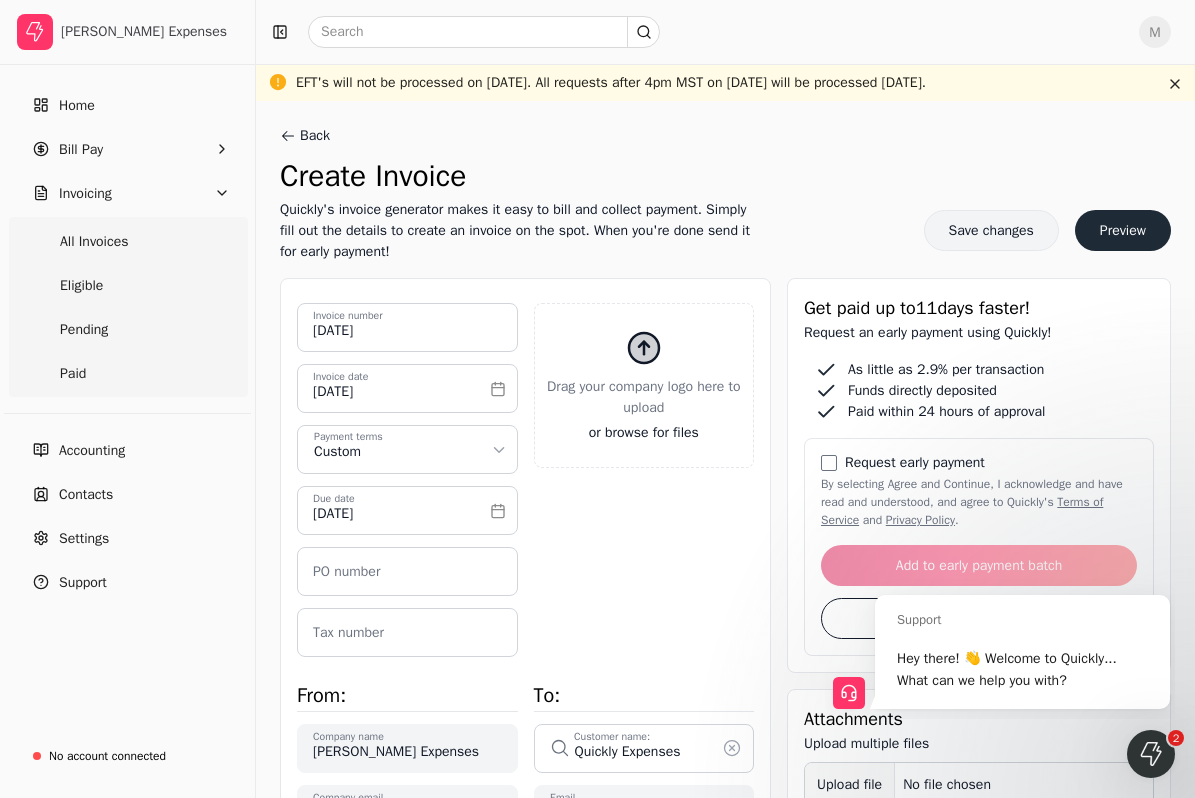 click on "Save changes" at bounding box center (991, 230) 